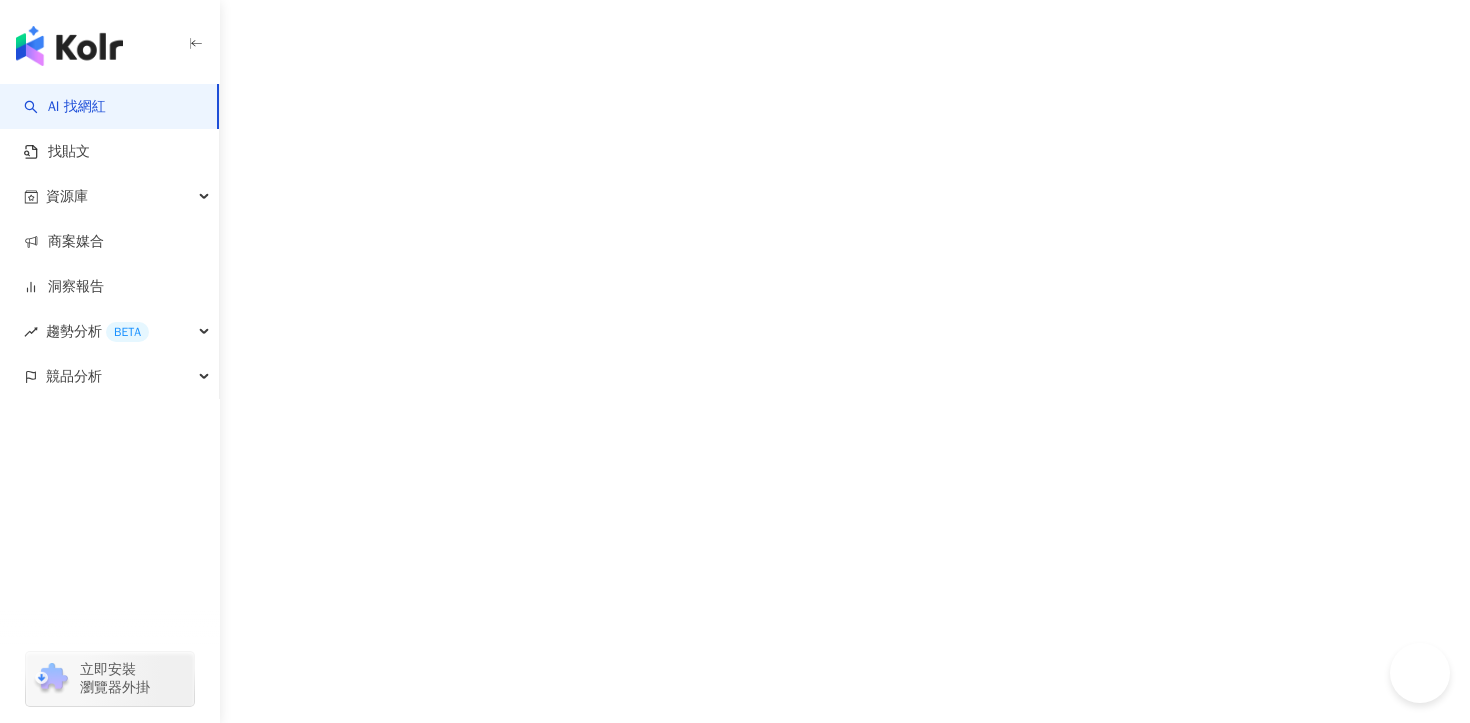 scroll, scrollTop: 0, scrollLeft: 0, axis: both 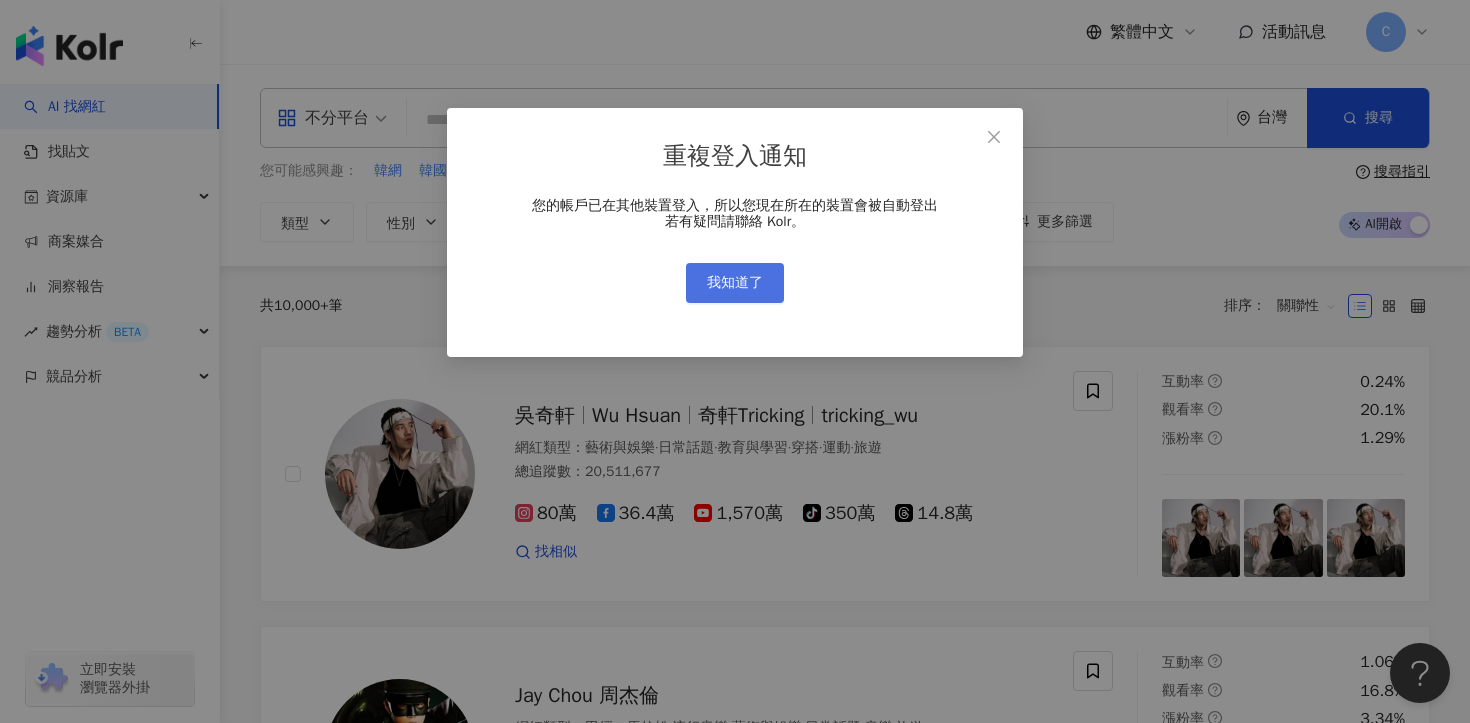 click on "我知道了" at bounding box center [735, 283] 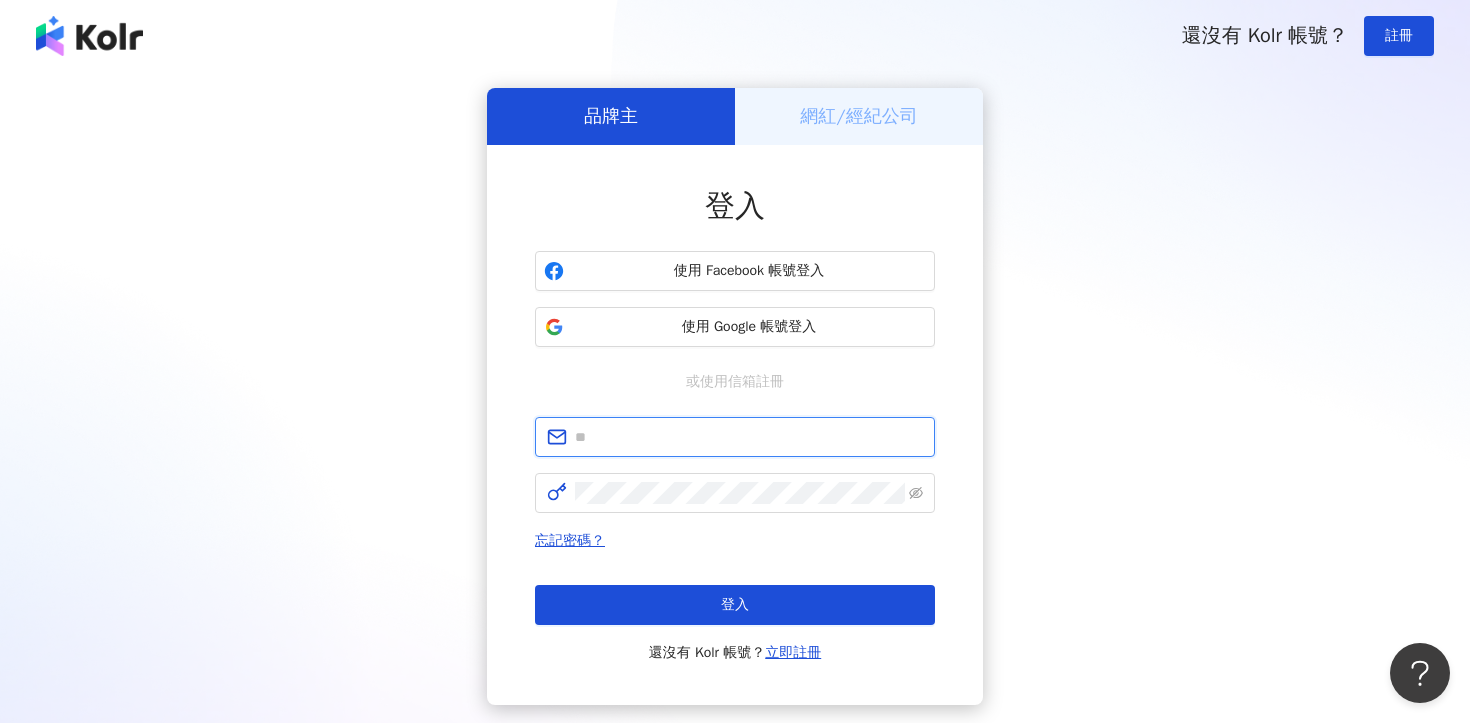 type on "**********" 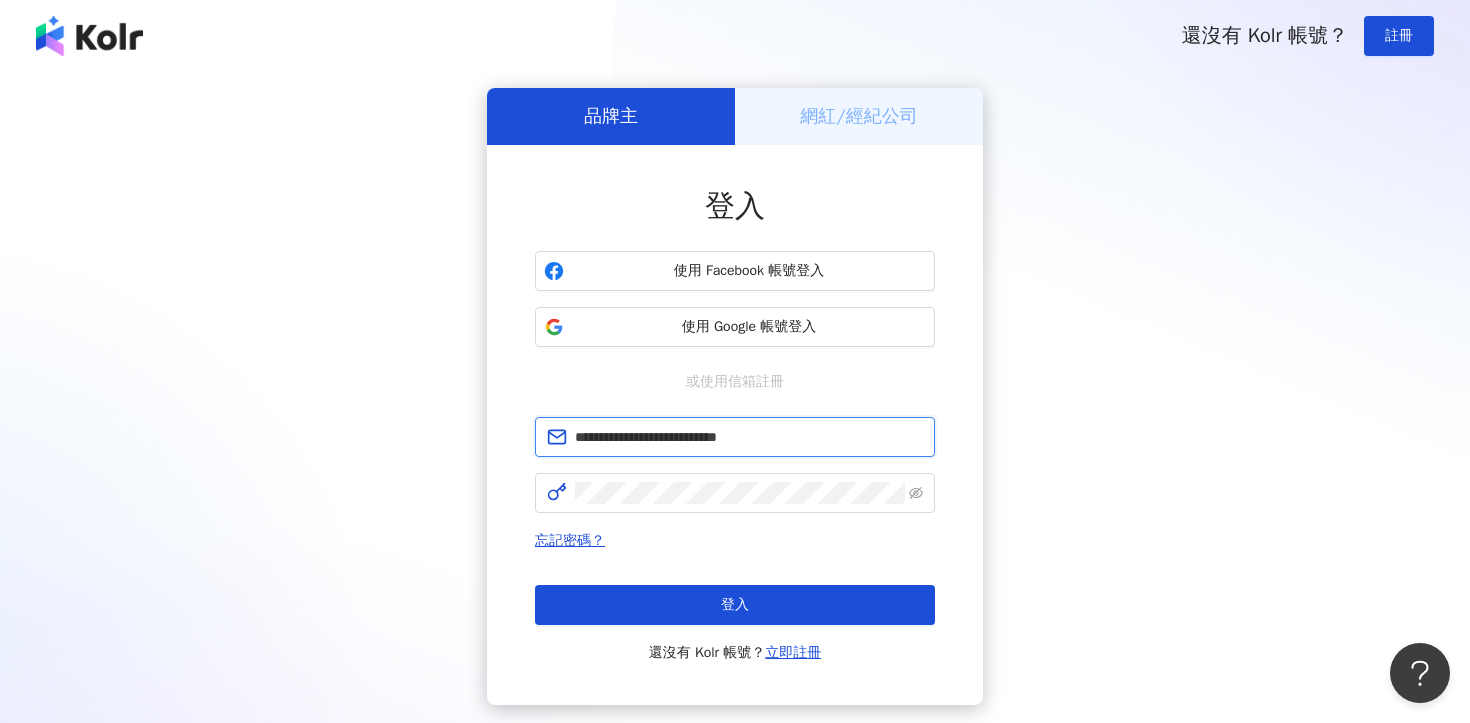 click on "**********" at bounding box center (749, 437) 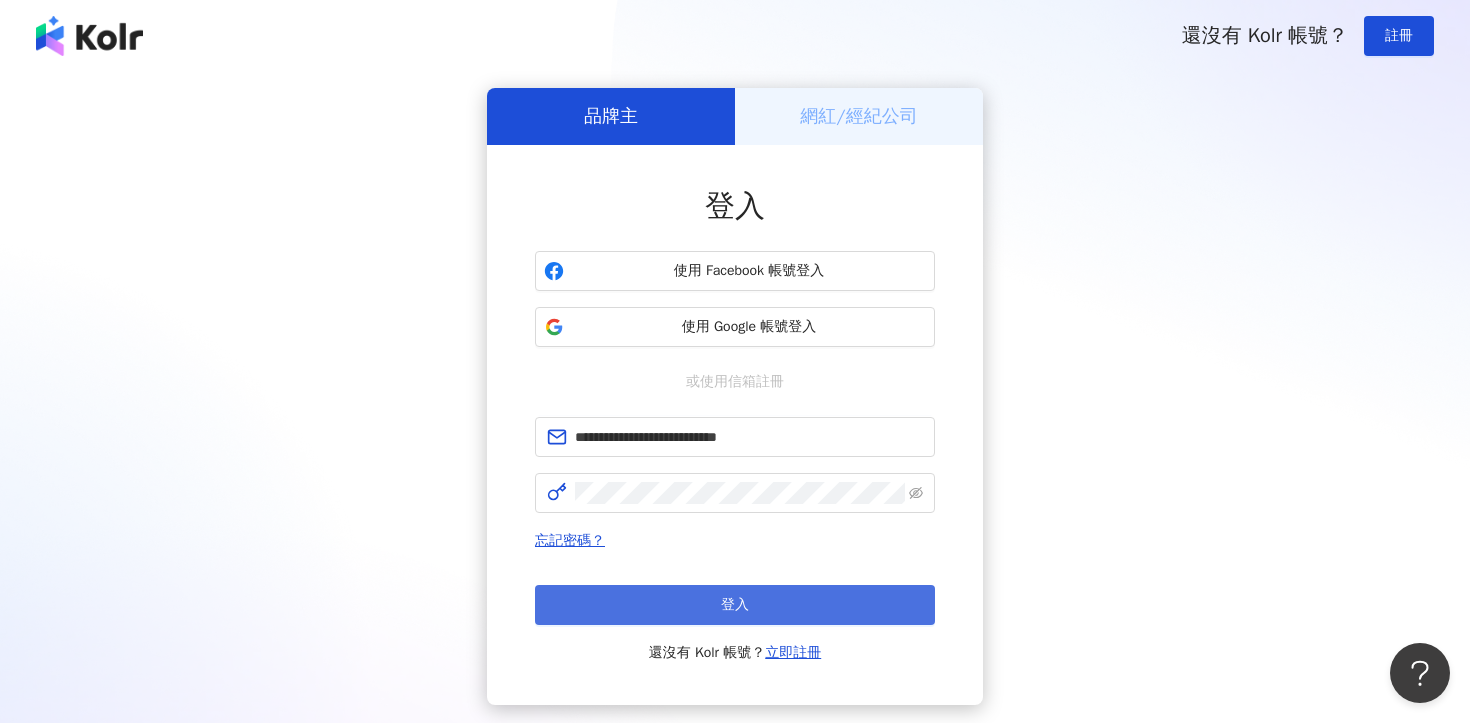 click on "登入" at bounding box center (735, 605) 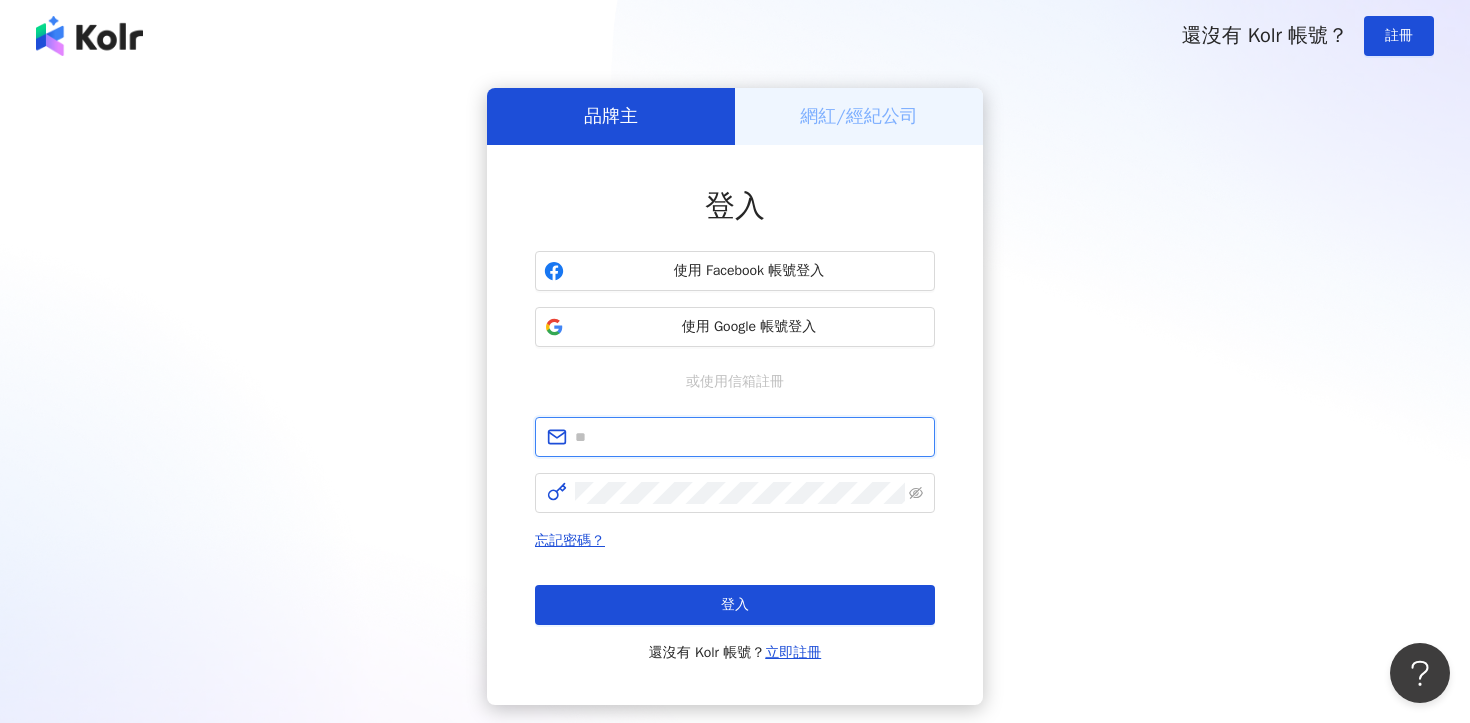 type on "**********" 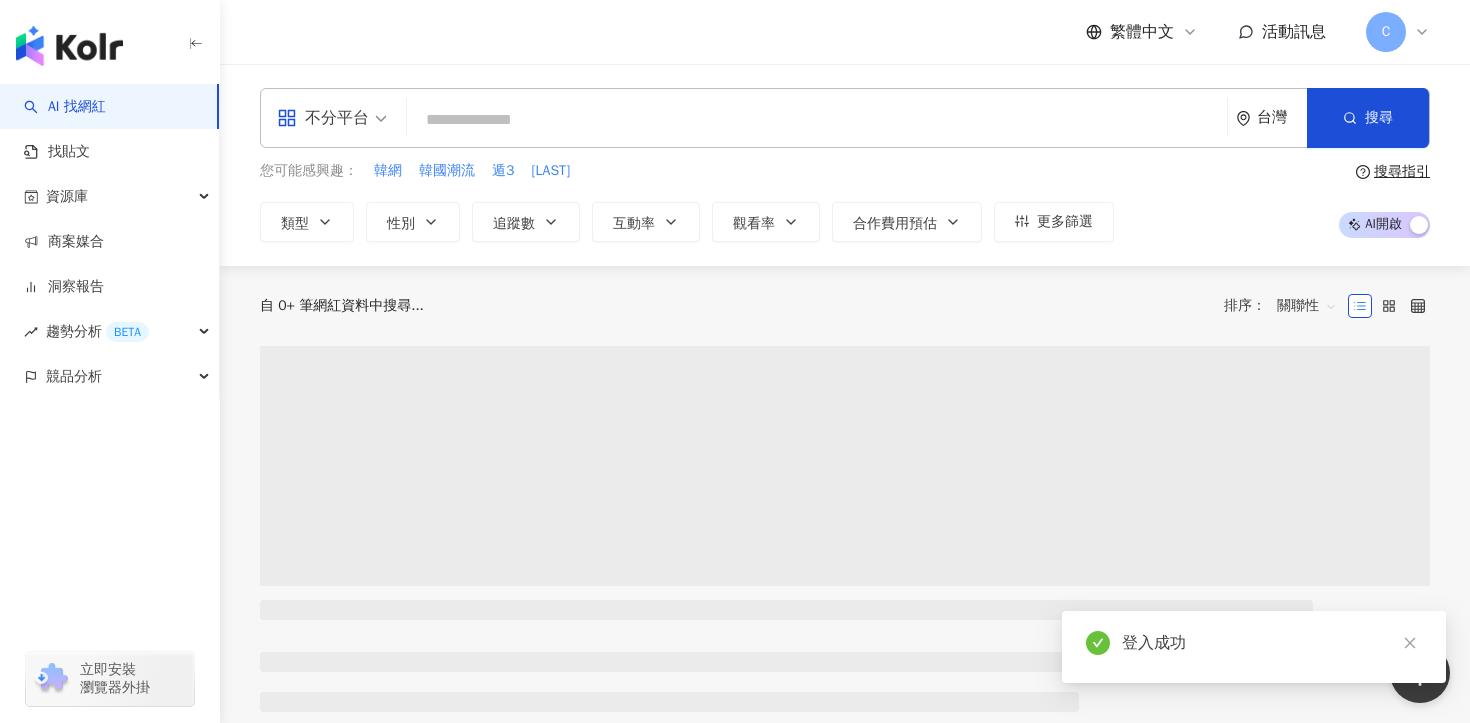 click at bounding box center [817, 120] 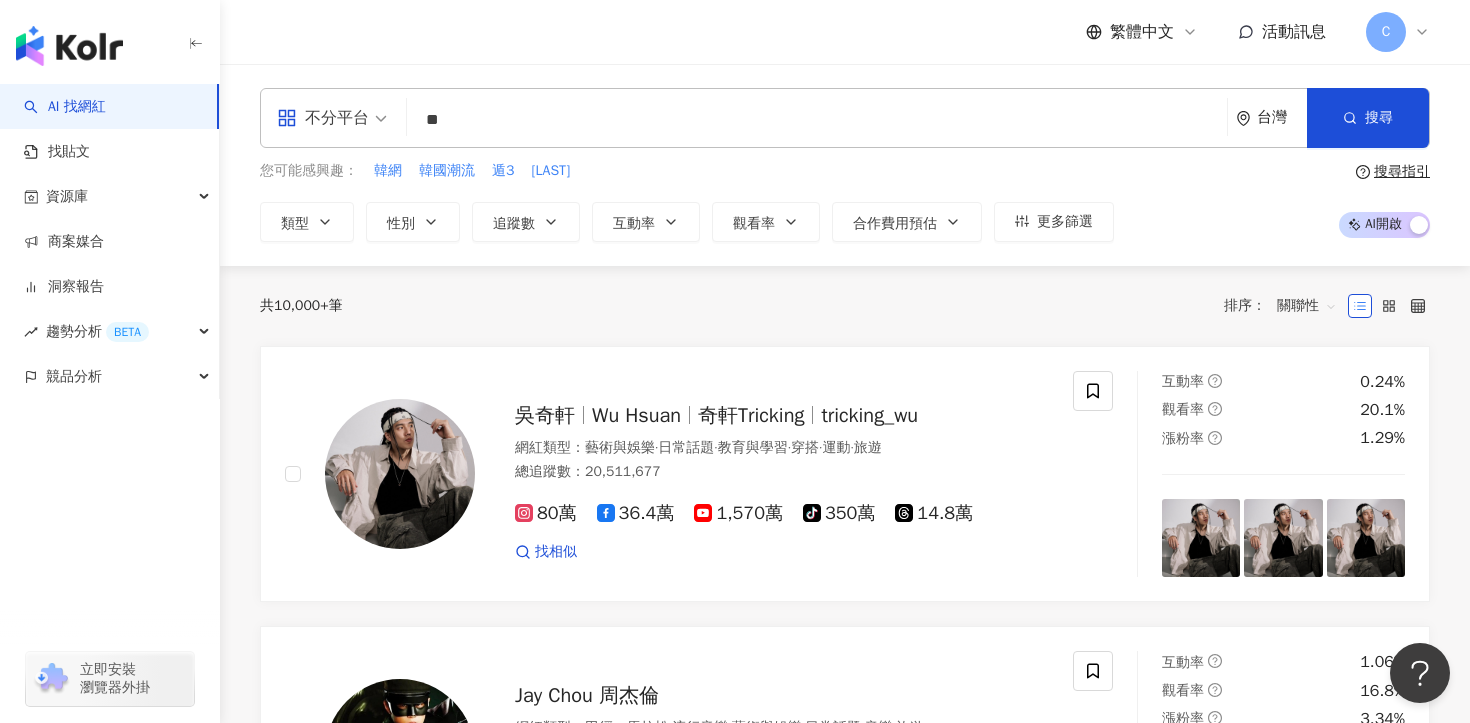 type on "**" 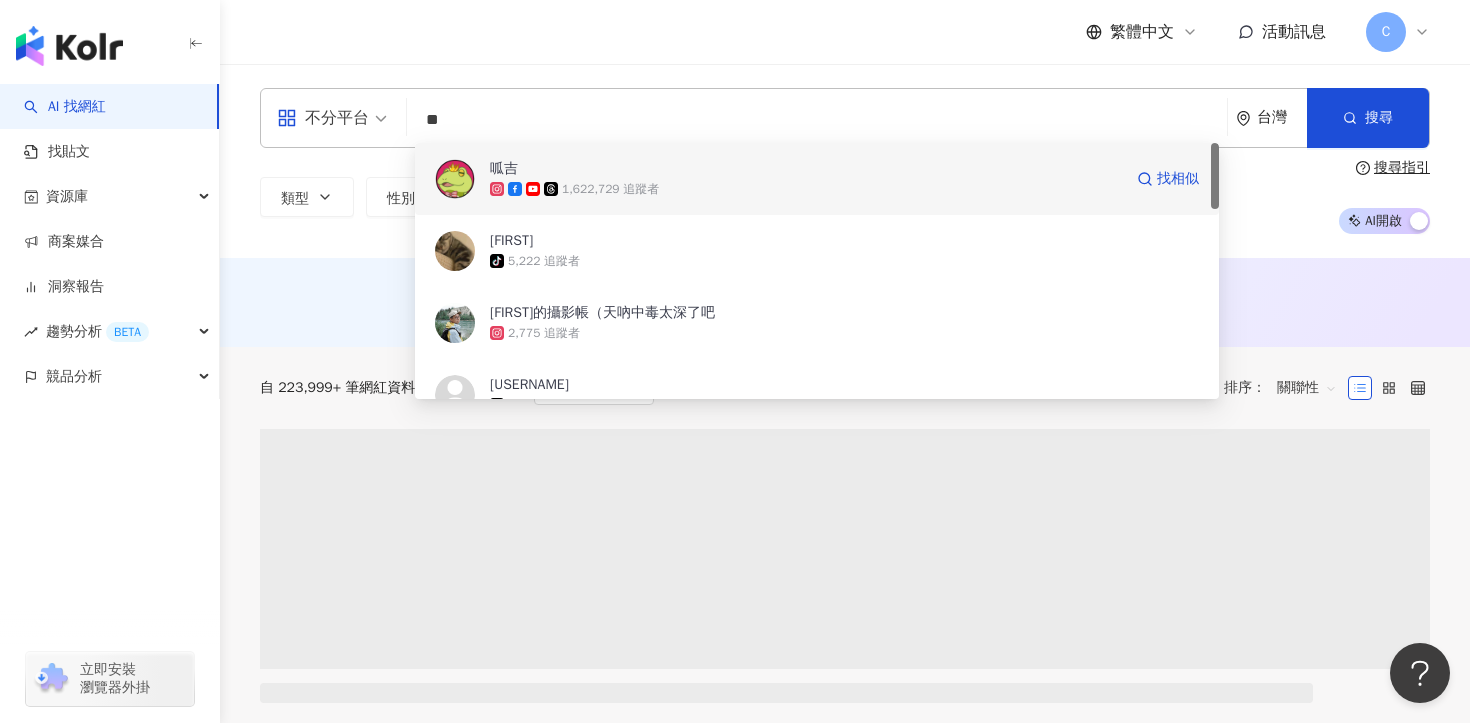 click on "1,622,729   追蹤者" at bounding box center (610, 189) 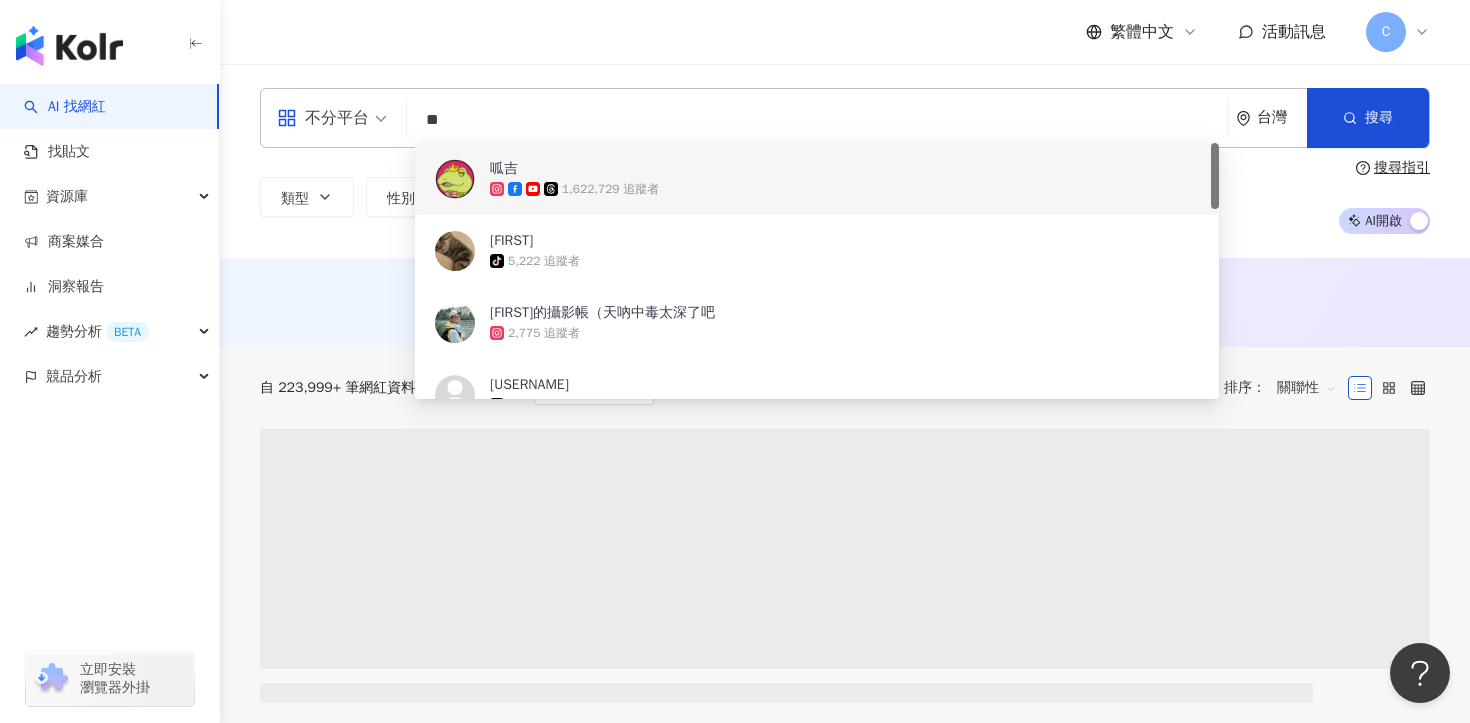 type 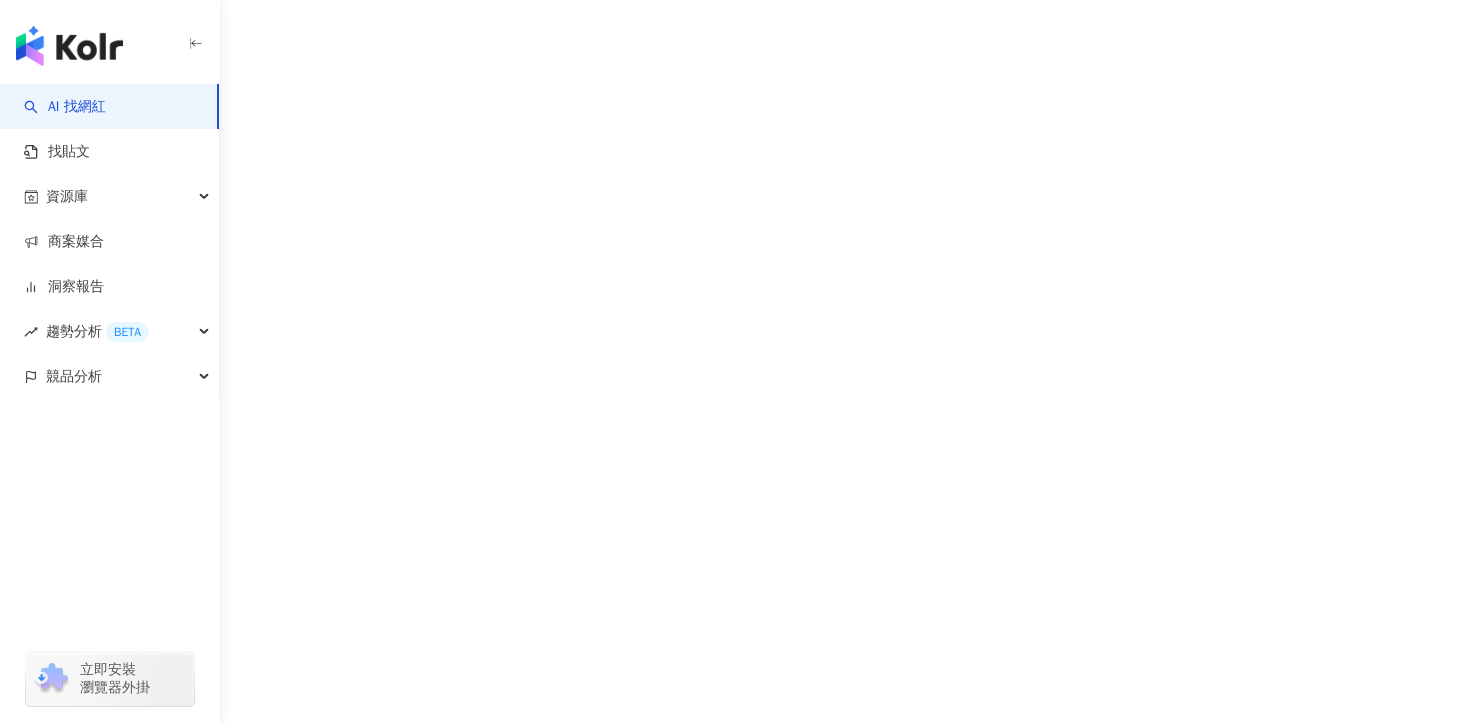 scroll, scrollTop: 0, scrollLeft: 0, axis: both 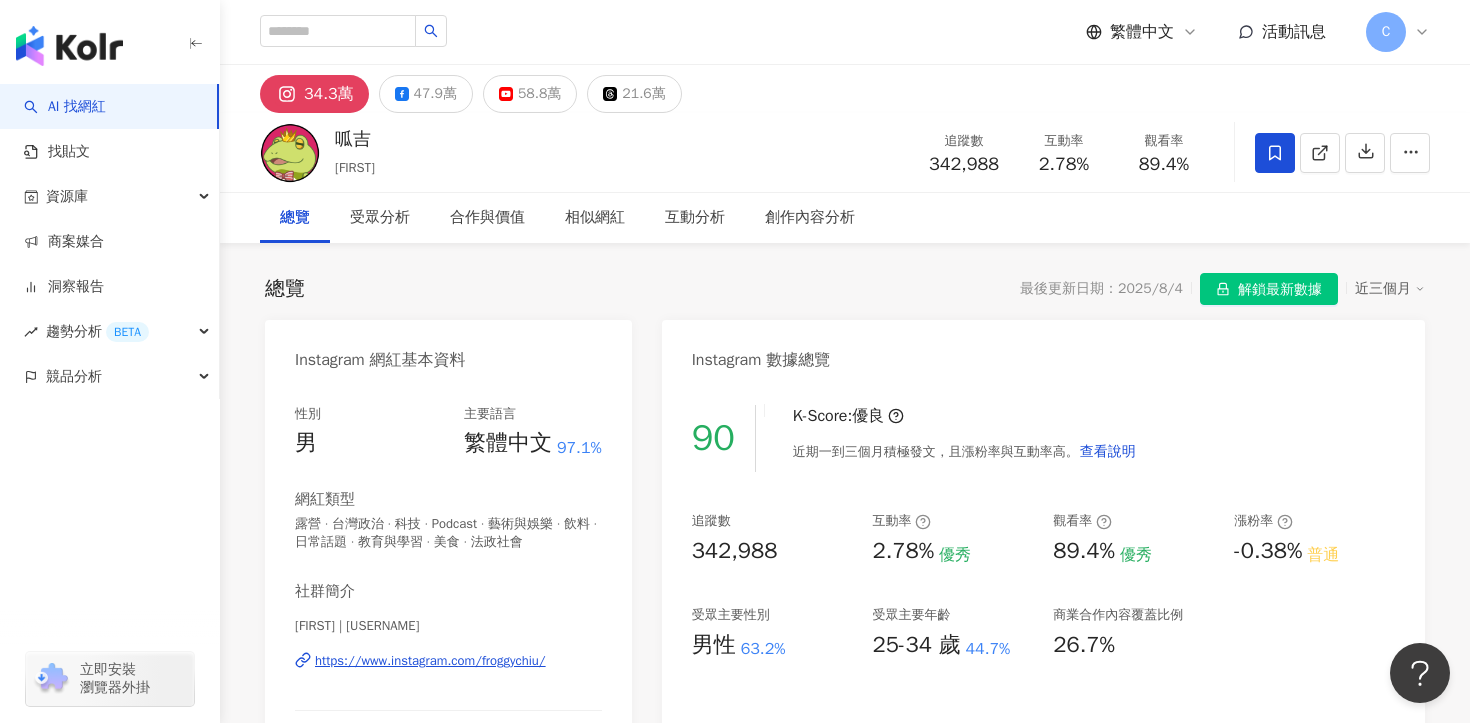 click on "解鎖最新數據" at bounding box center (1280, 290) 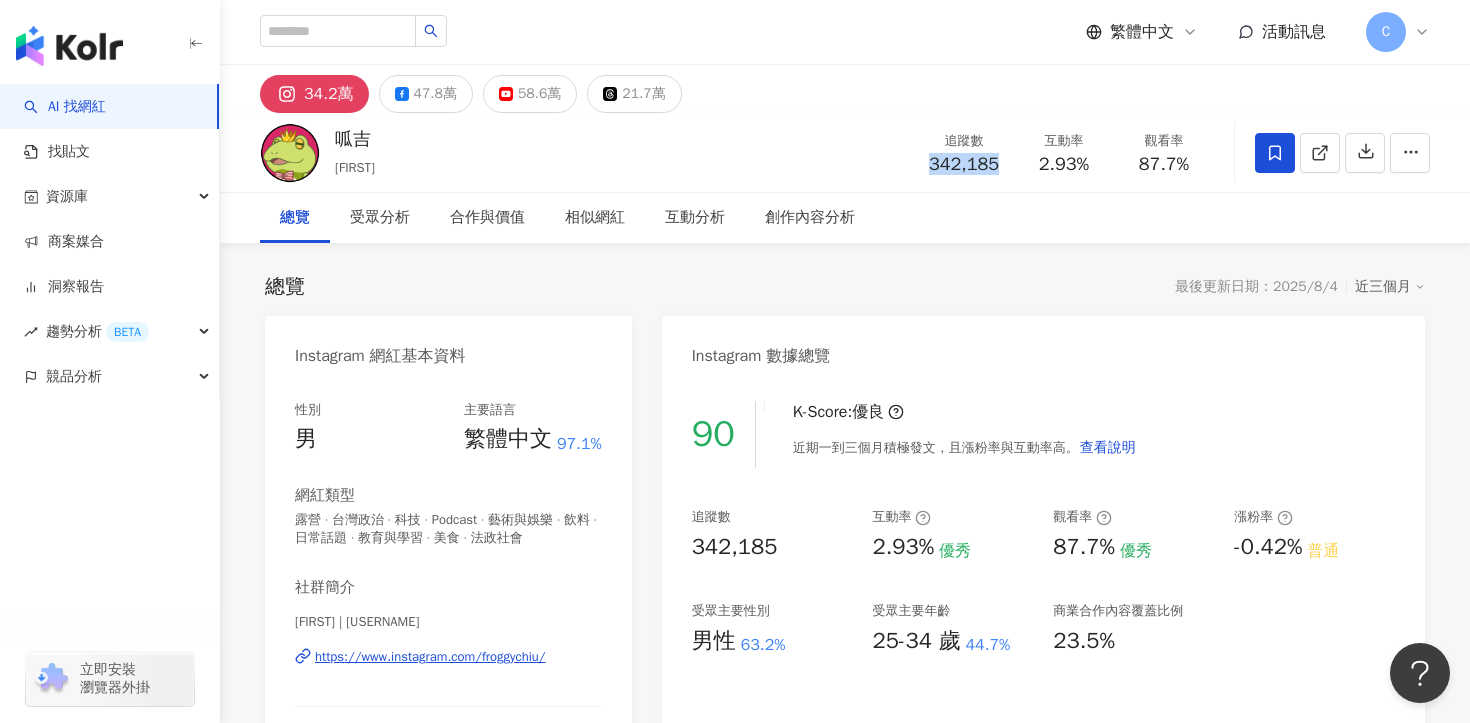 drag, startPoint x: 930, startPoint y: 167, endPoint x: 1001, endPoint y: 167, distance: 71 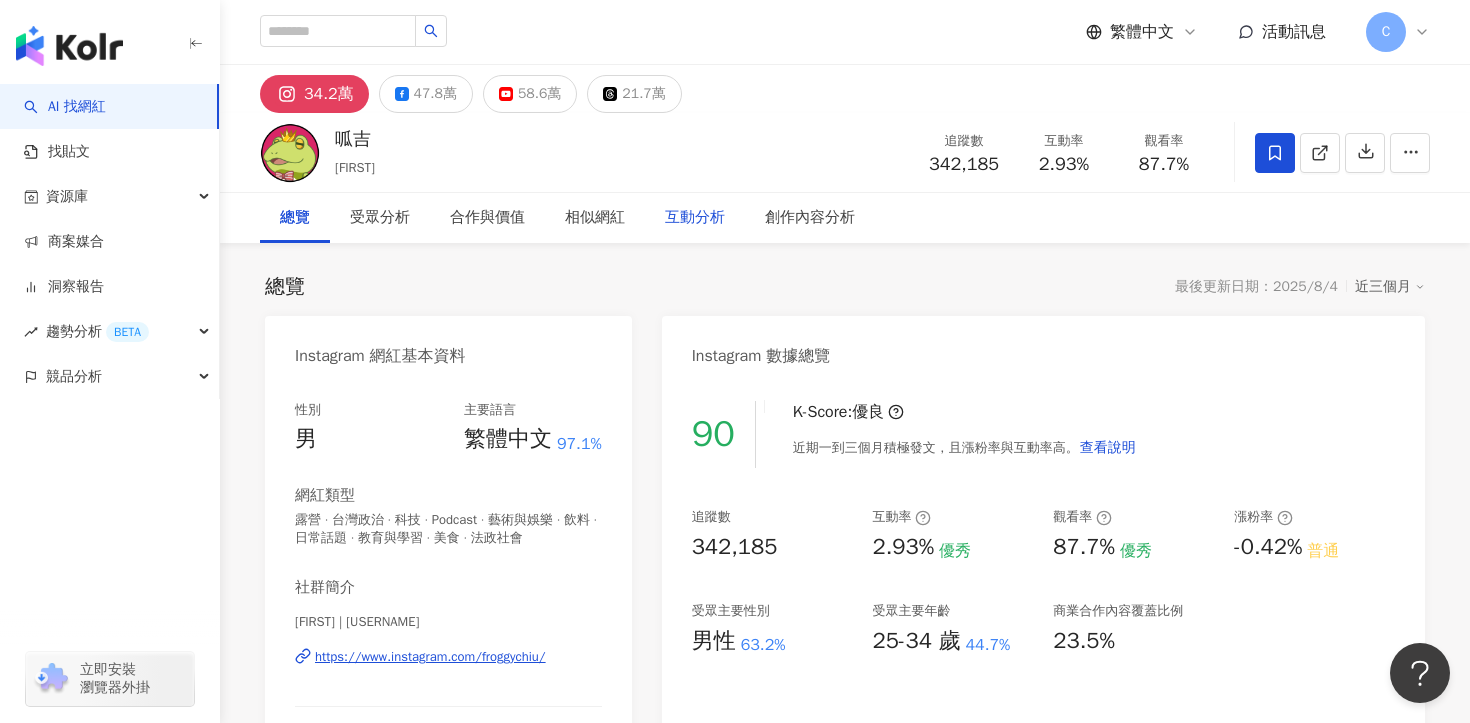 click on "互動分析" at bounding box center [695, 218] 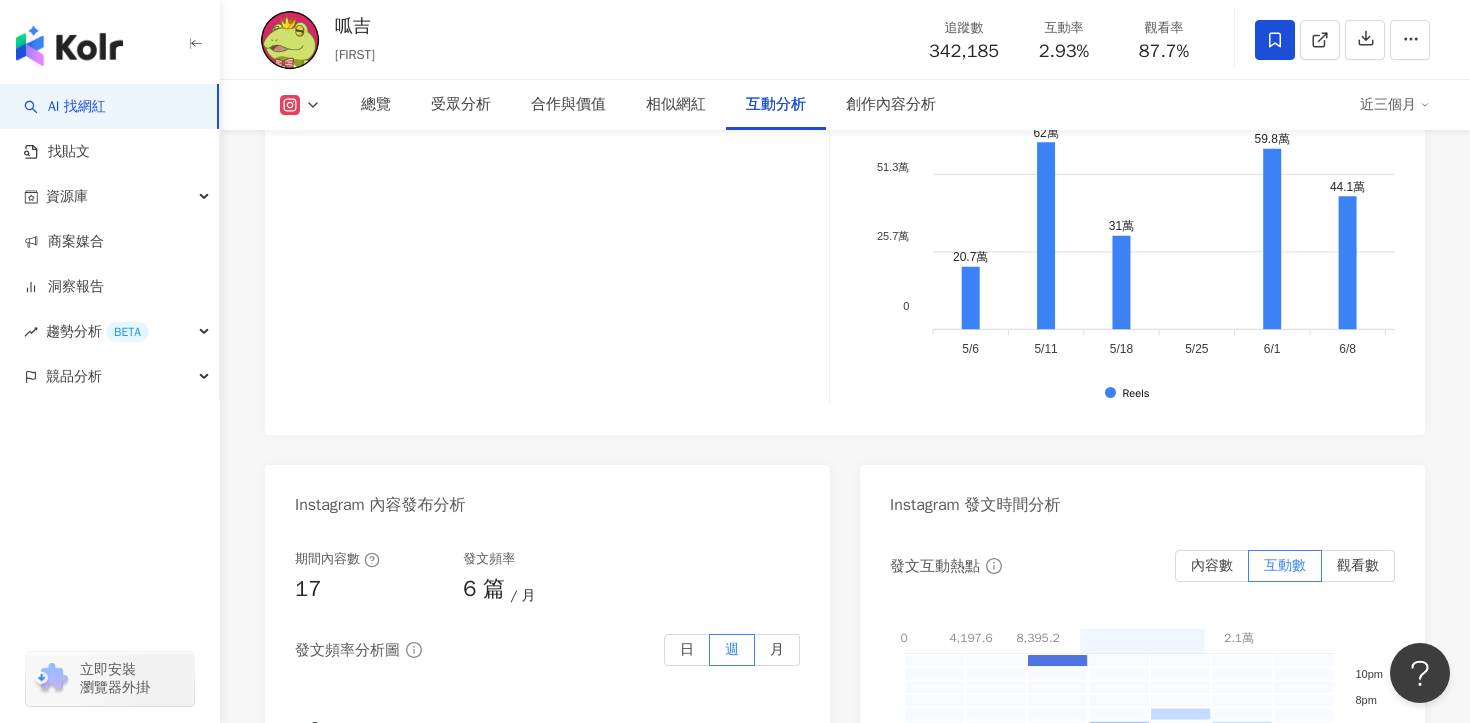 scroll, scrollTop: 4512, scrollLeft: 0, axis: vertical 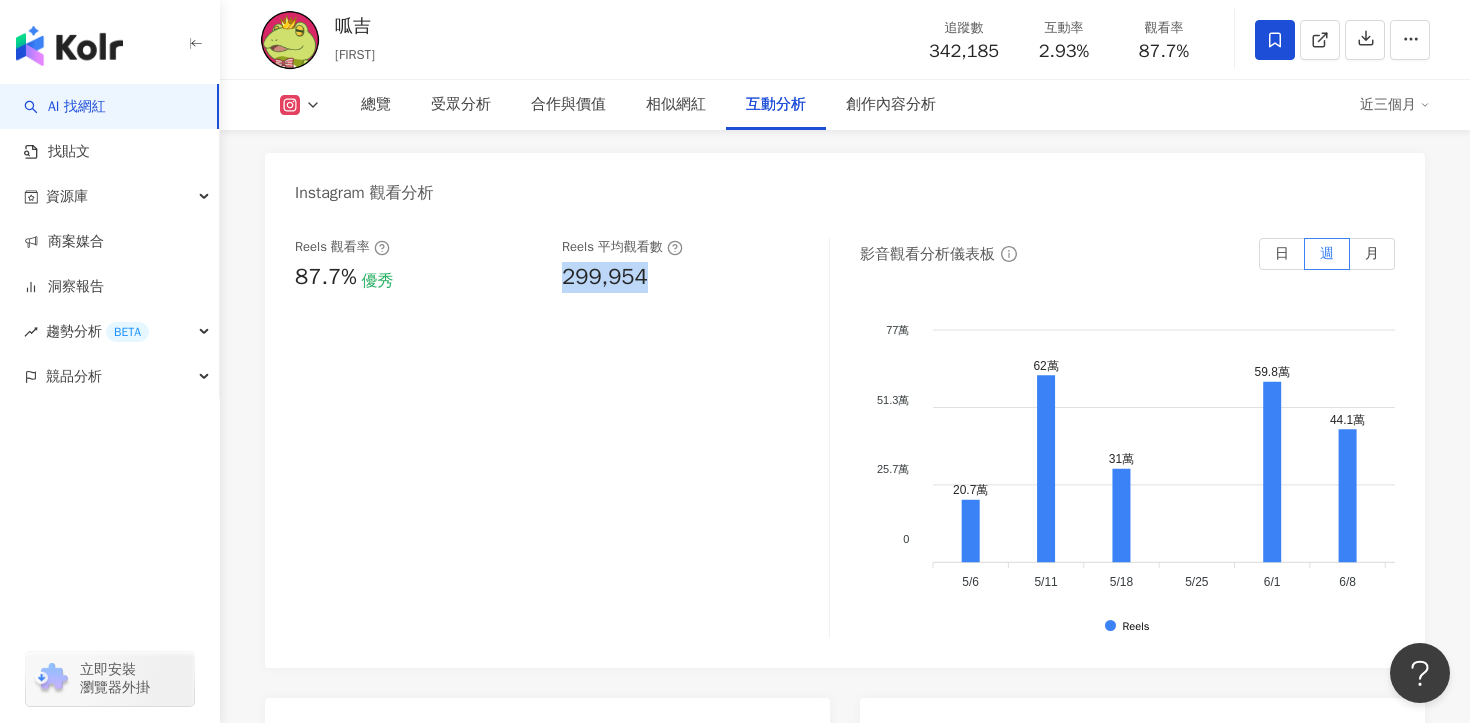 drag, startPoint x: 562, startPoint y: 388, endPoint x: 664, endPoint y: 388, distance: 102 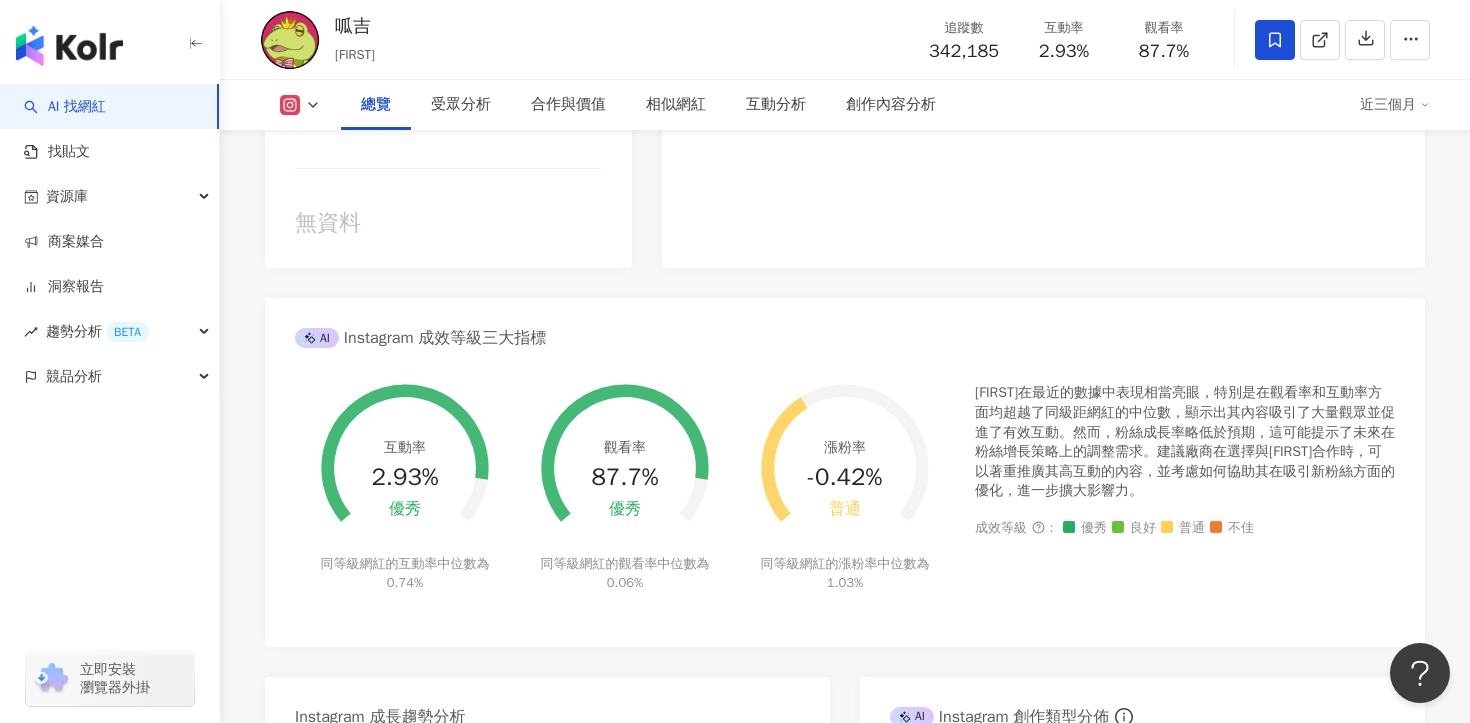 scroll, scrollTop: 0, scrollLeft: 0, axis: both 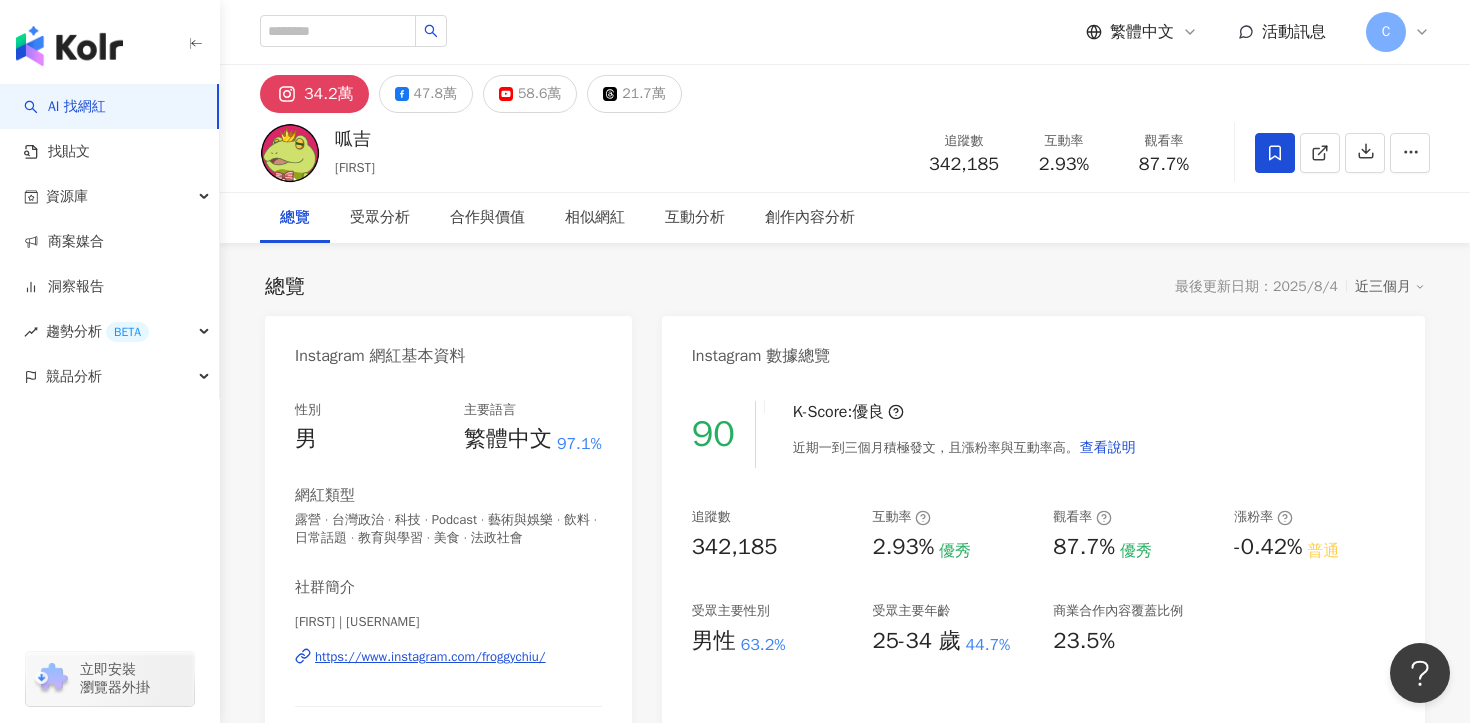 click on "https://www.instagram.com/froggychiu/" at bounding box center (430, 657) 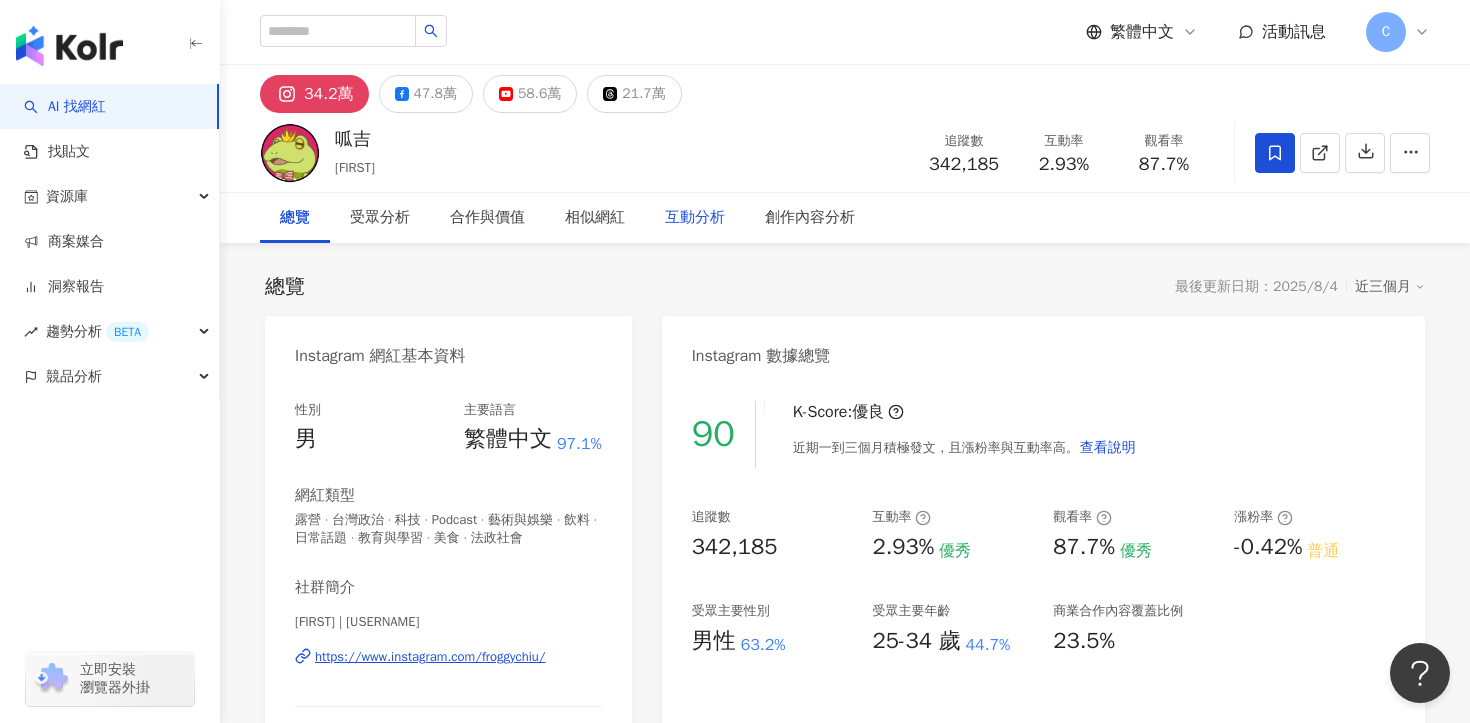 click on "互動分析" at bounding box center (695, 218) 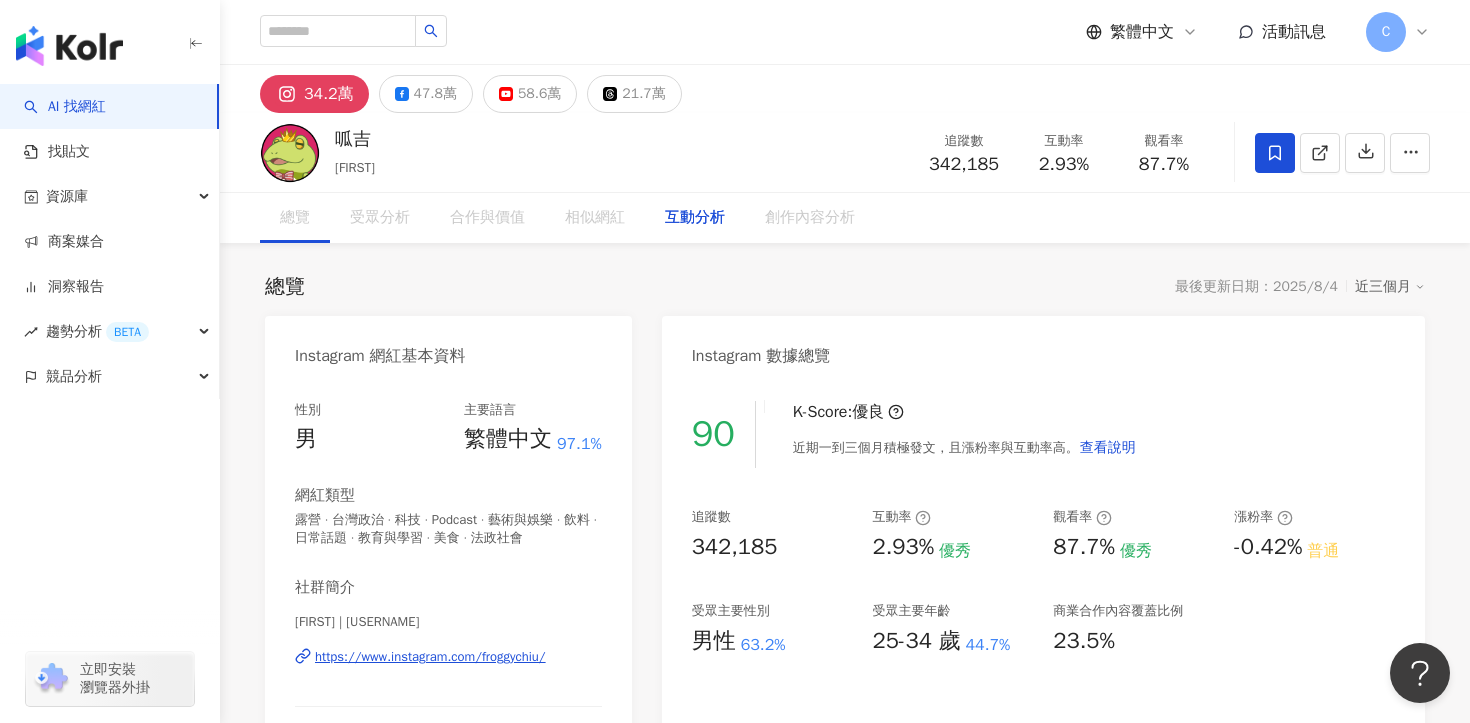 scroll, scrollTop: 4040, scrollLeft: 0, axis: vertical 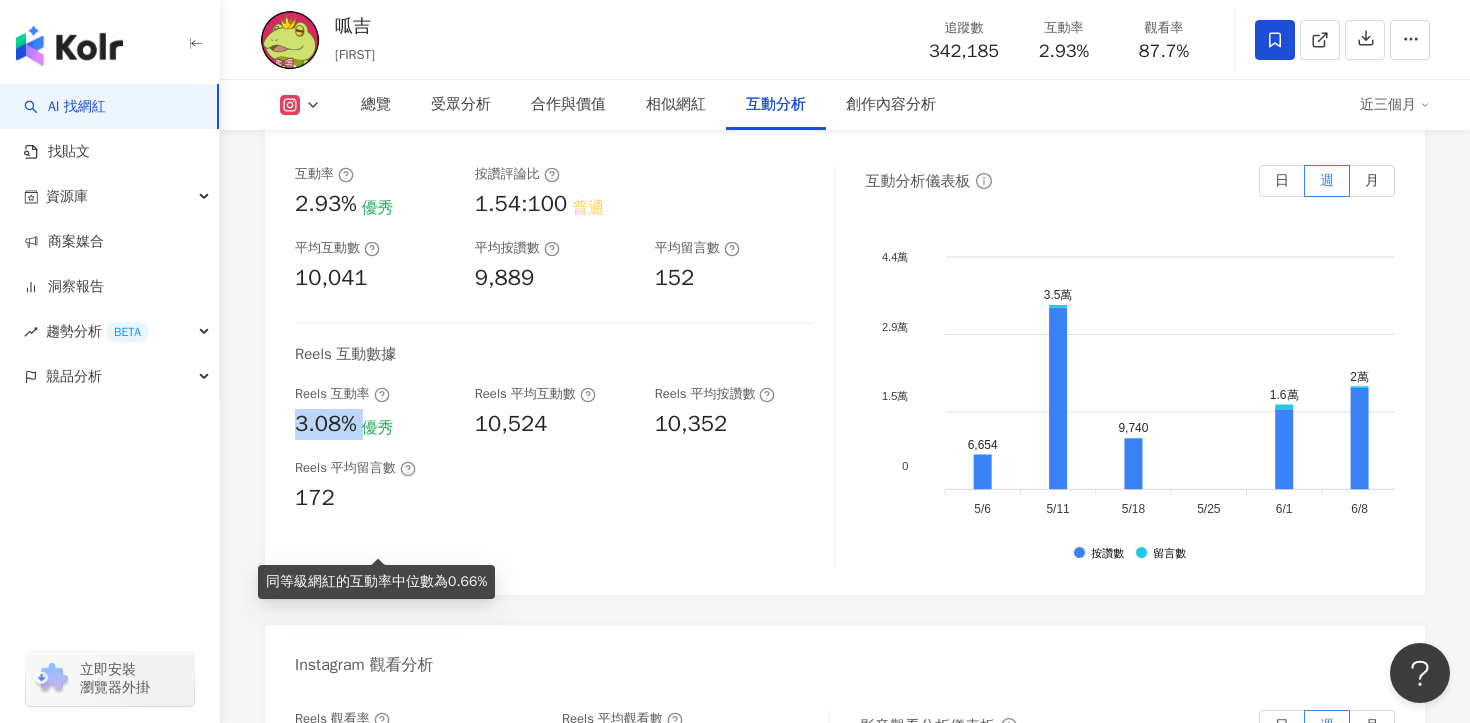 drag, startPoint x: 298, startPoint y: 535, endPoint x: 363, endPoint y: 535, distance: 65 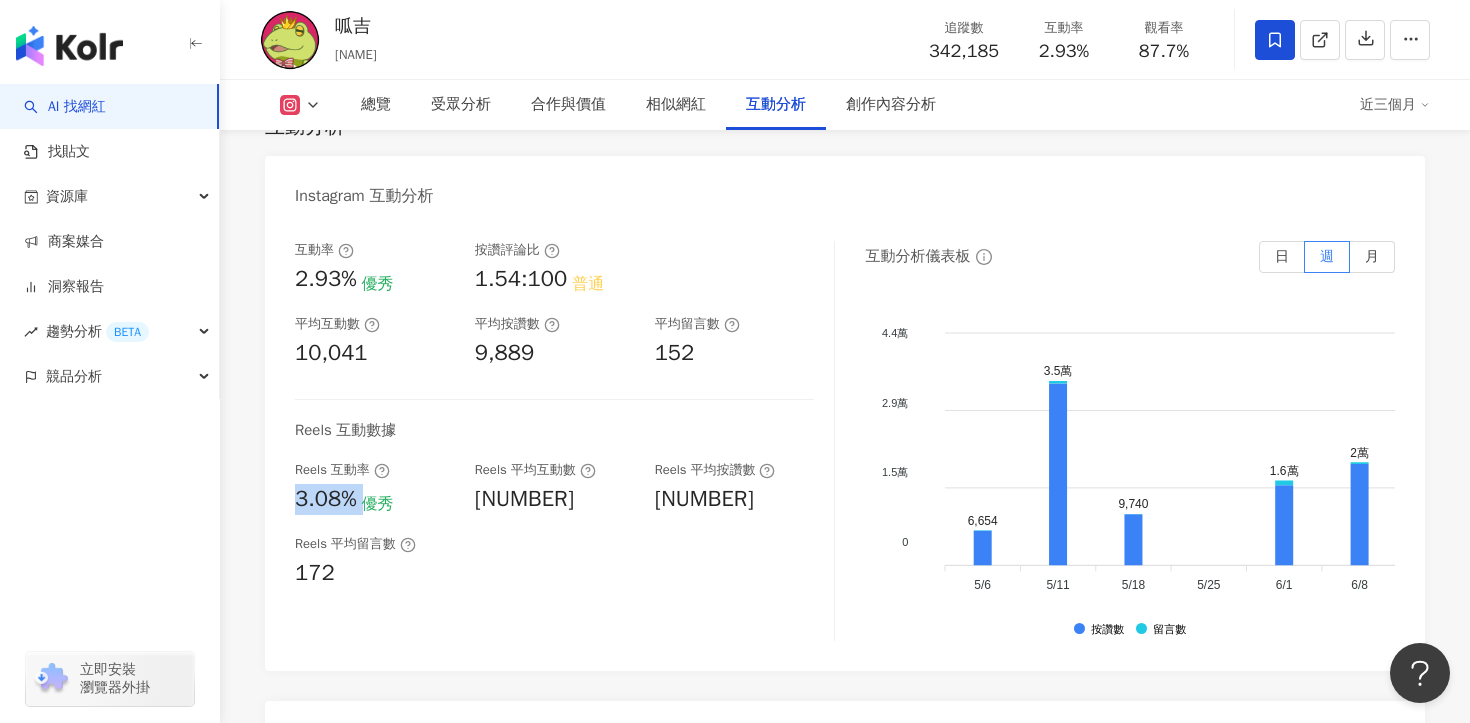 scroll, scrollTop: 0, scrollLeft: 0, axis: both 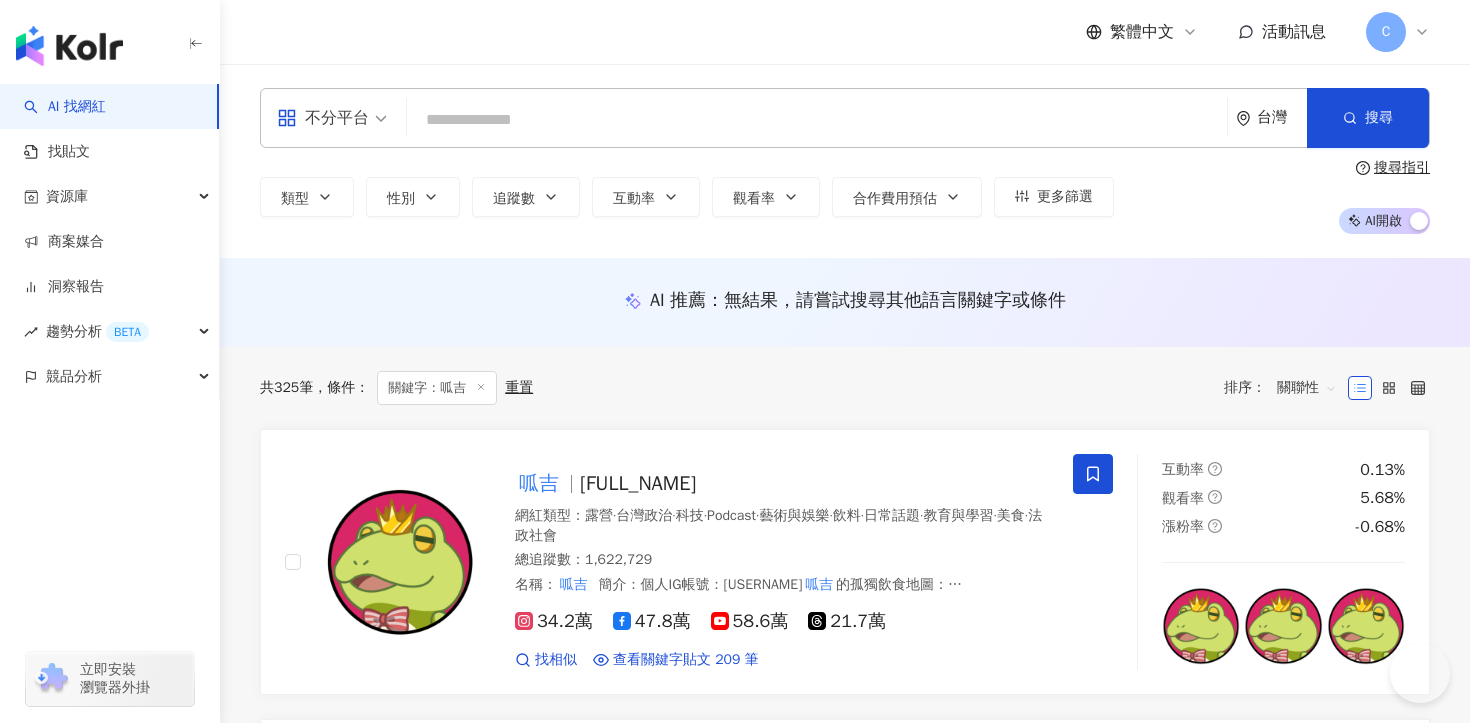 click at bounding box center (817, 120) 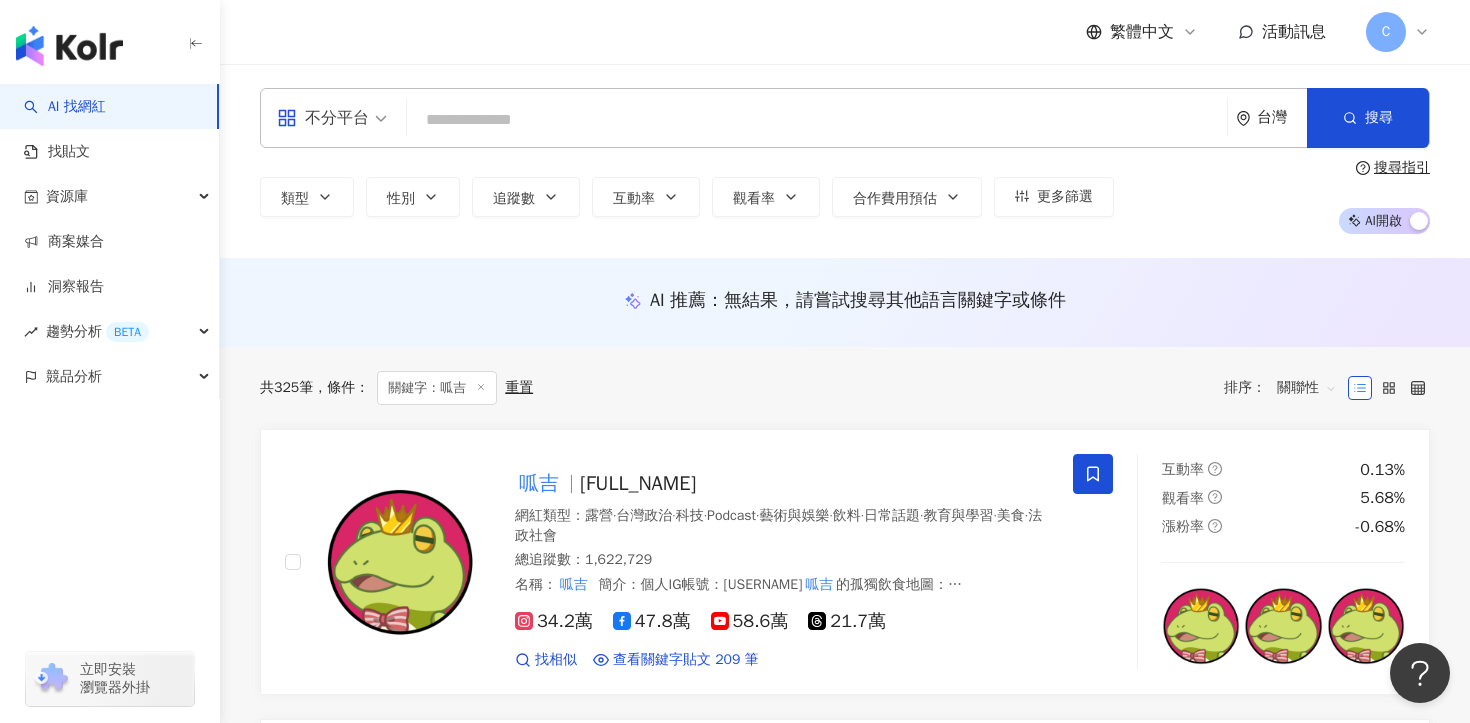 scroll, scrollTop: 0, scrollLeft: 0, axis: both 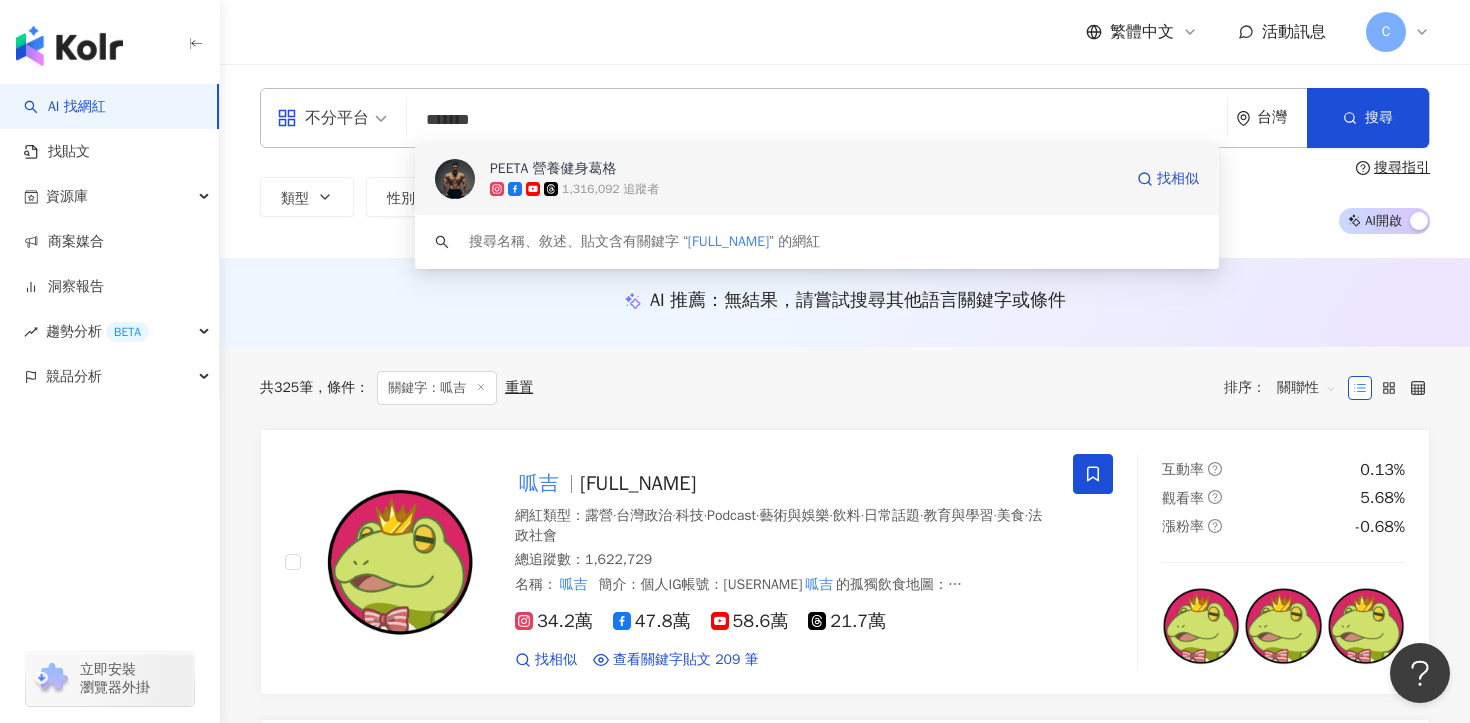 click on "1,316,092   追蹤者" at bounding box center [806, 189] 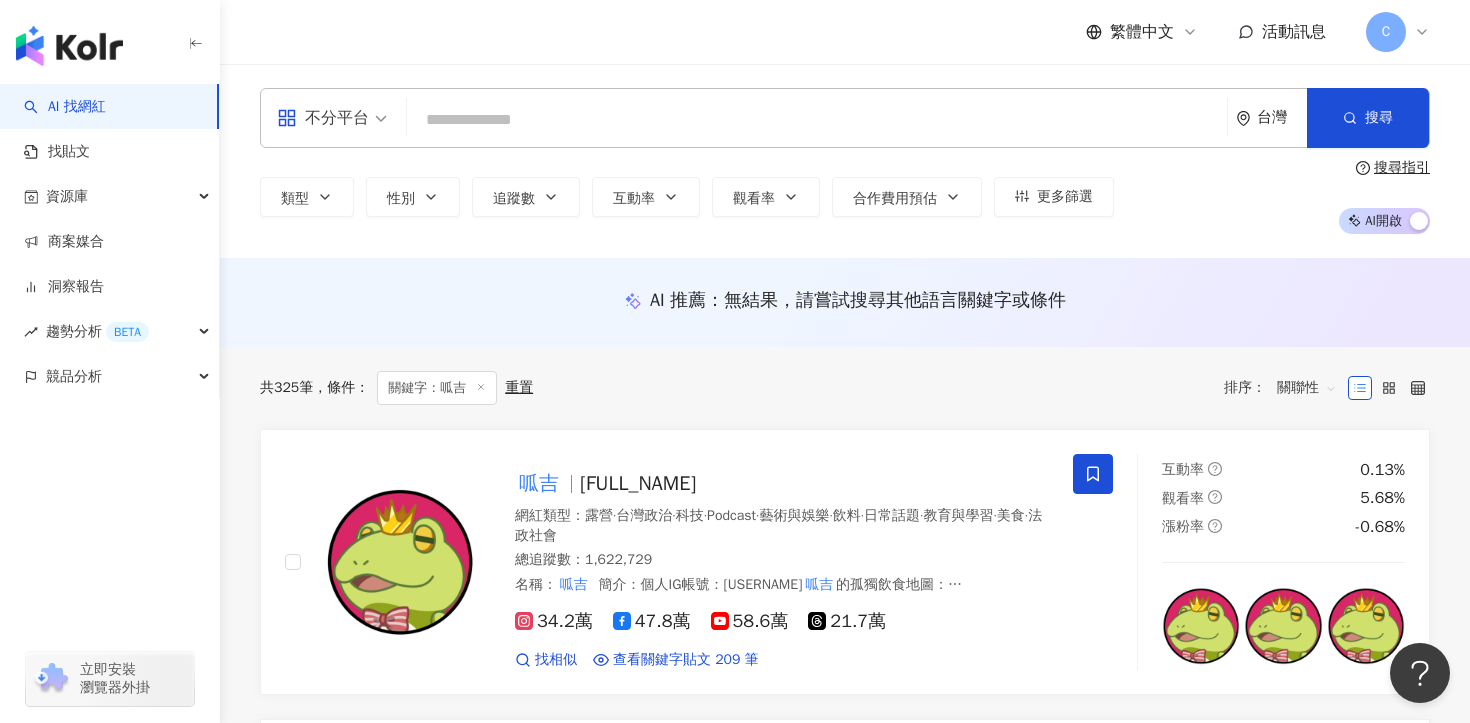paste on "****" 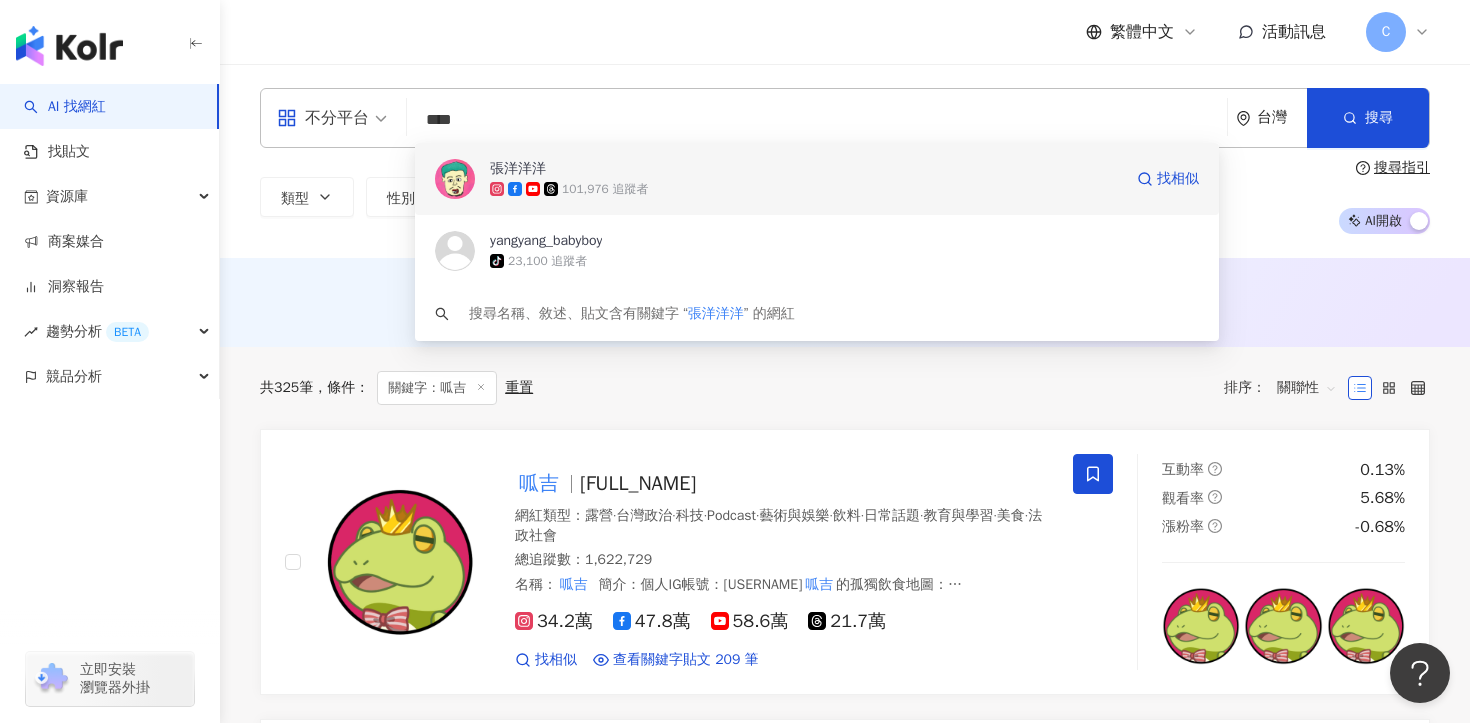 click on "[FULL_NAME] [NUMBER]   追蹤者 找相似" at bounding box center [817, 179] 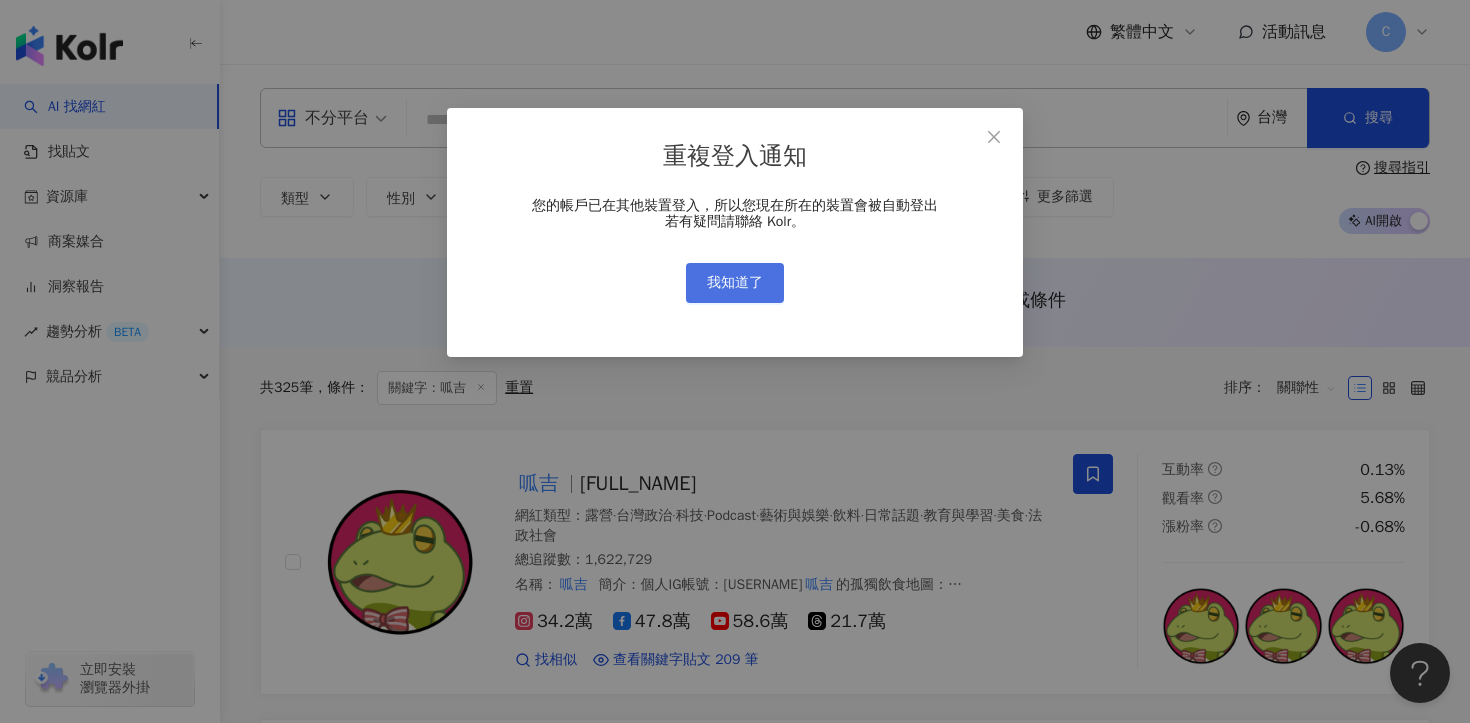 click on "我知道了" at bounding box center [735, 283] 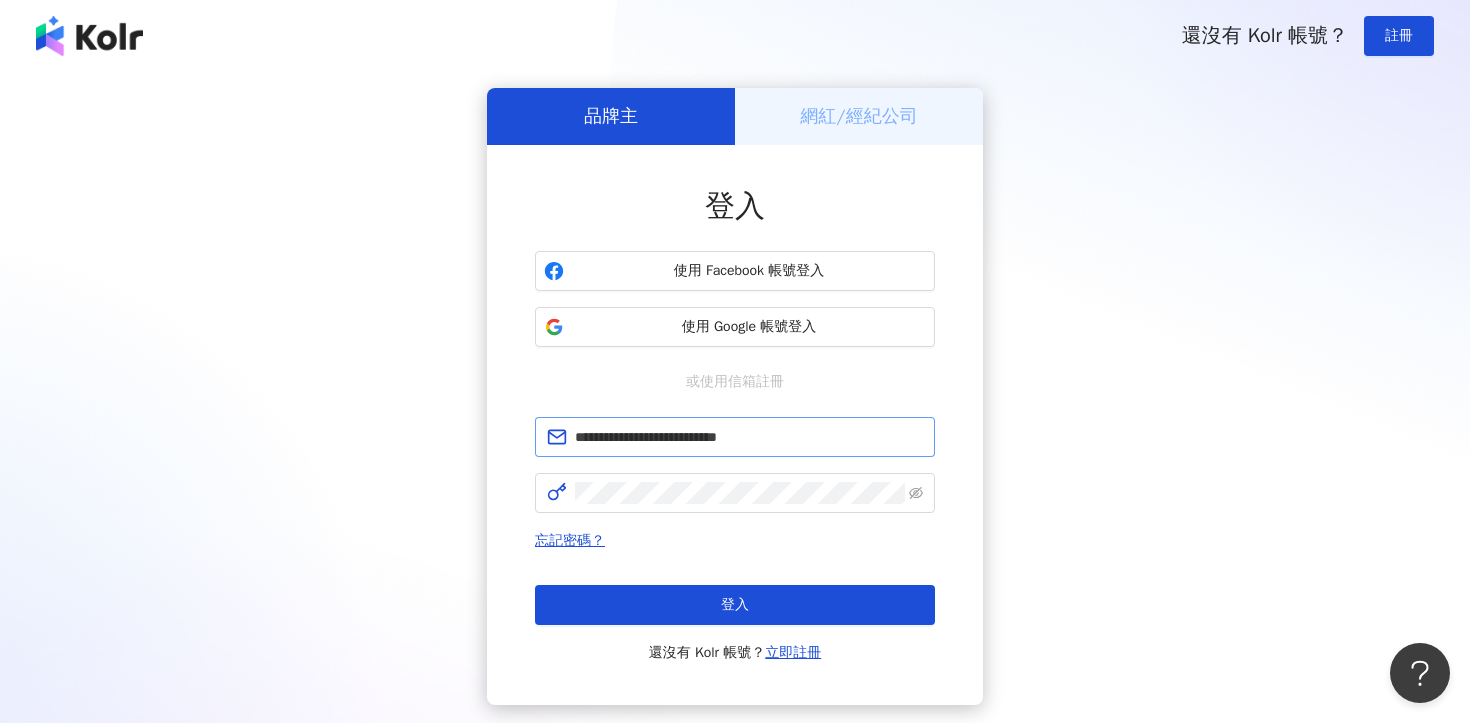 click on "**********" at bounding box center [735, 437] 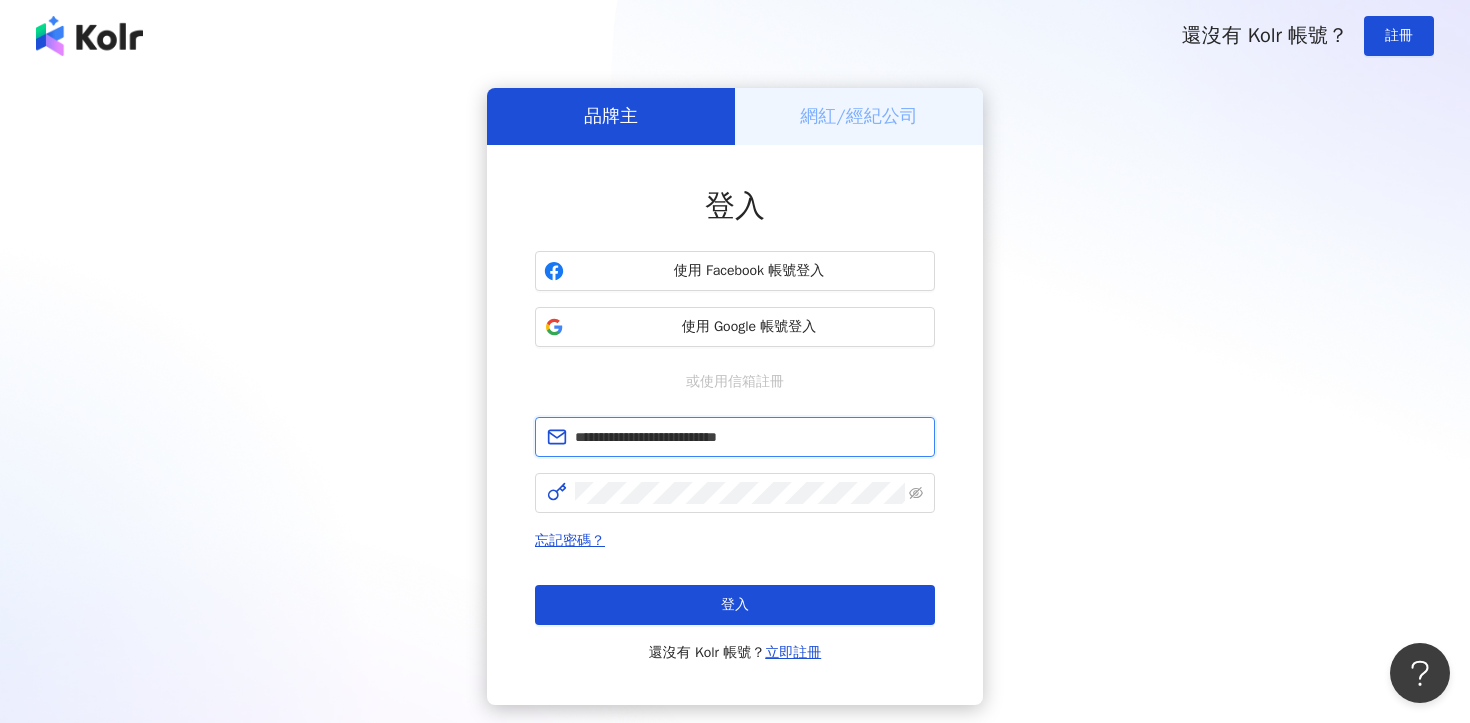 click on "**********" at bounding box center (749, 437) 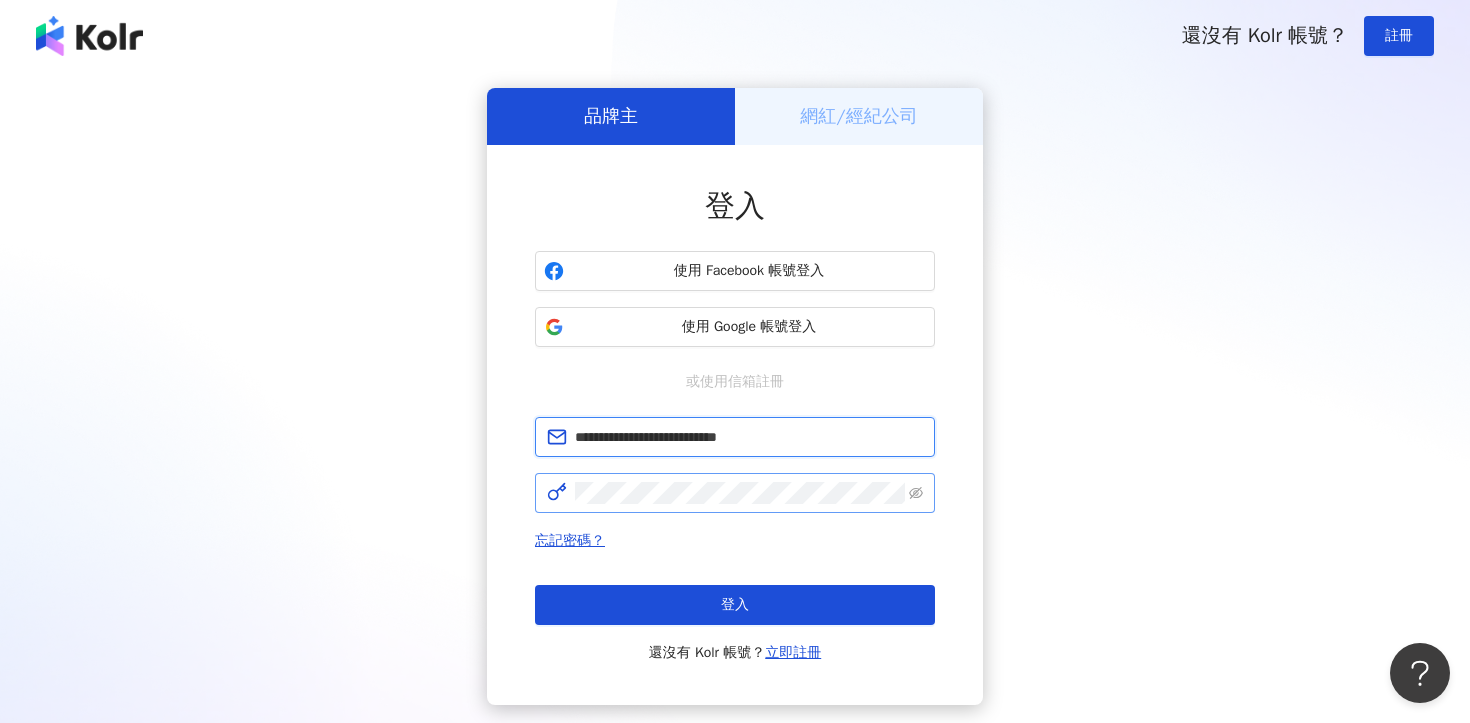type on "**********" 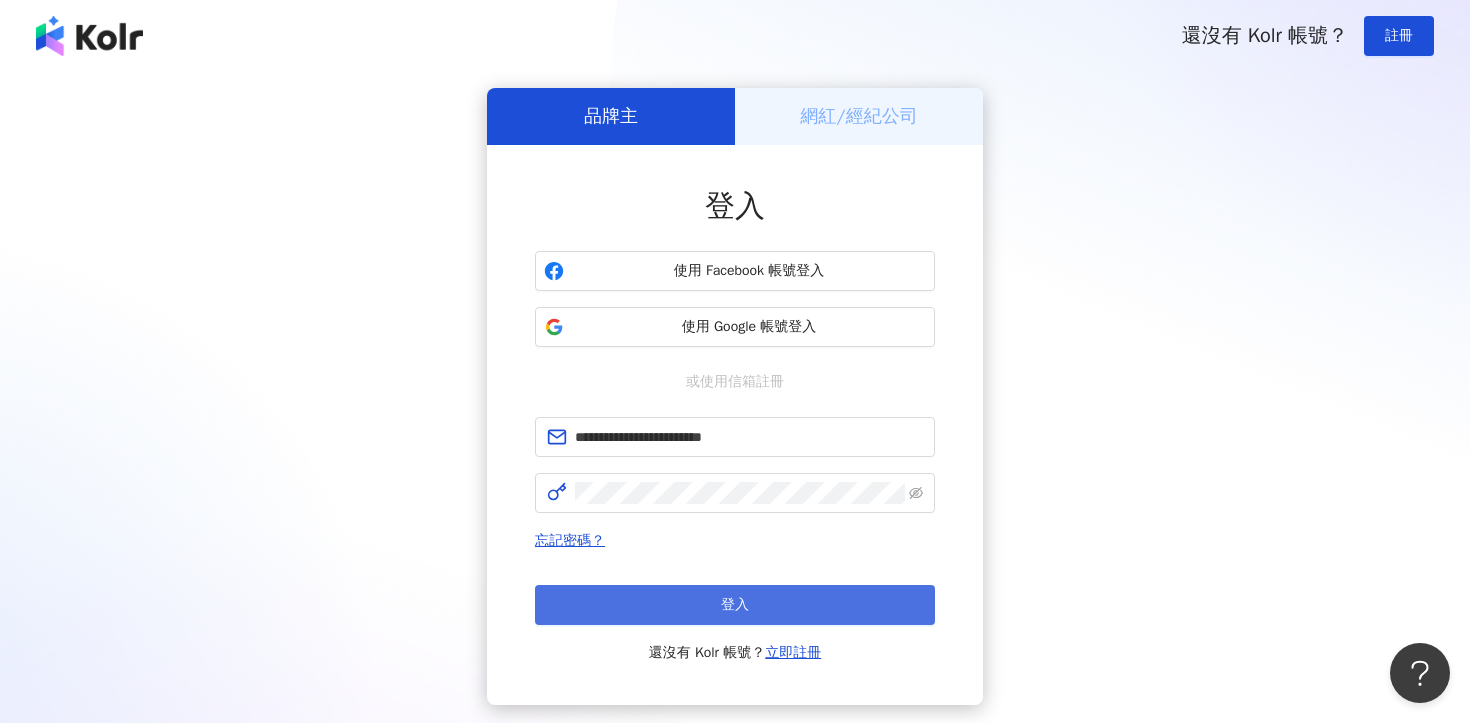 click on "登入" at bounding box center [735, 605] 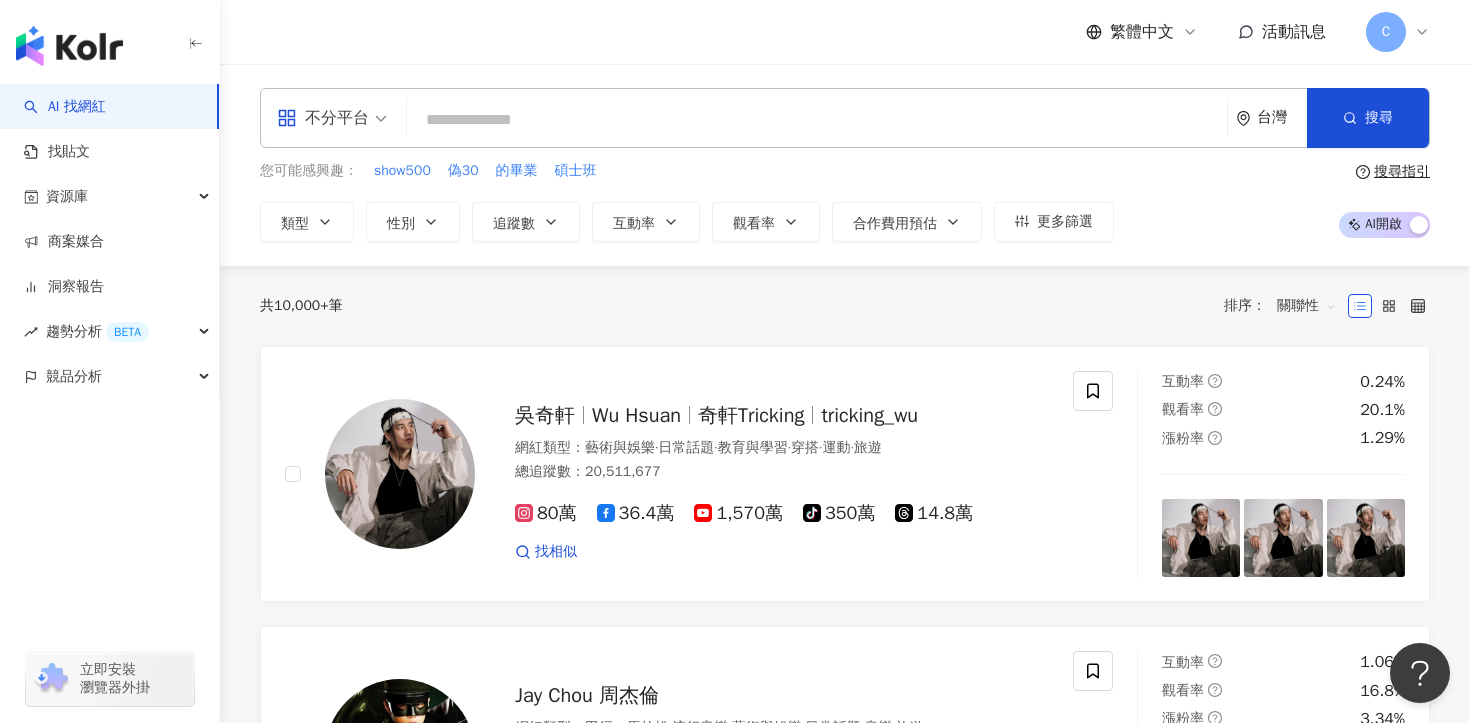 paste on "******" 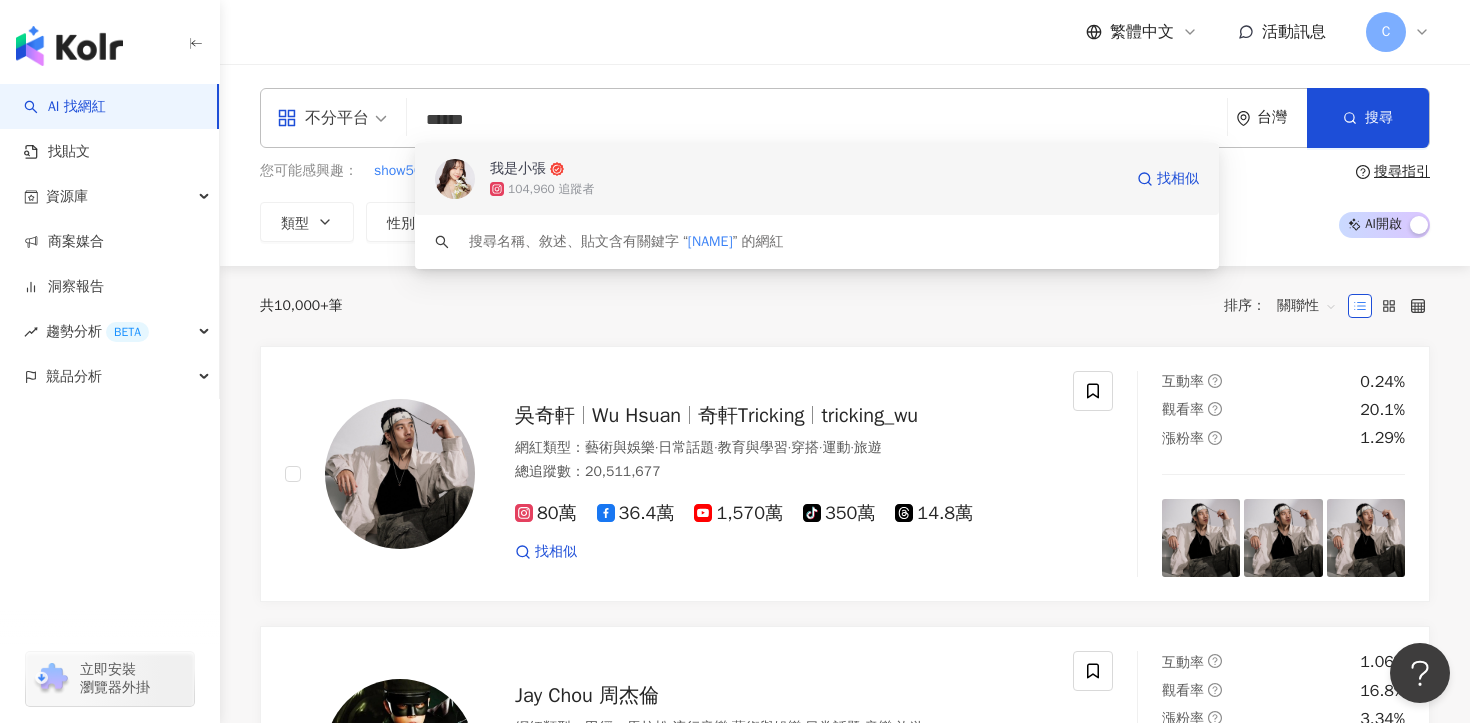 click on "104,960   追蹤者" at bounding box center [806, 189] 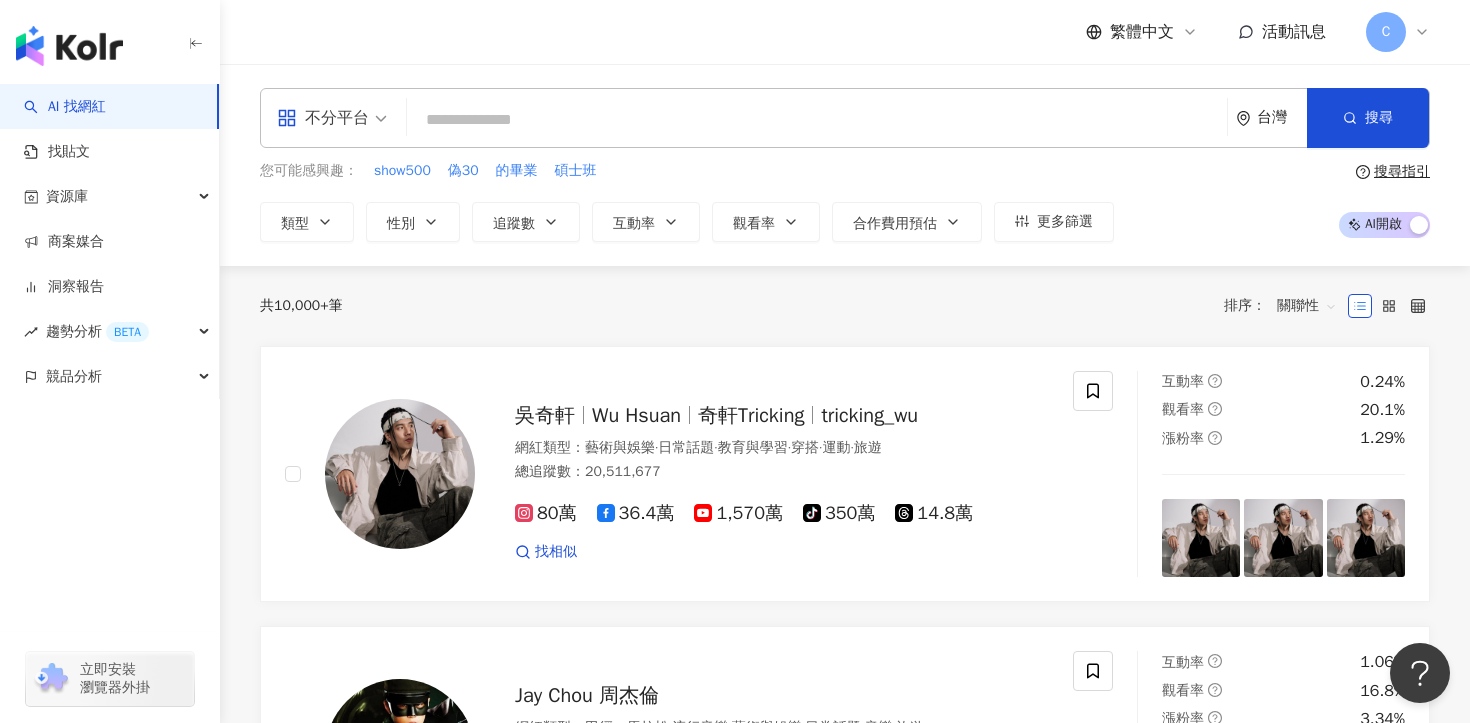 paste on "**" 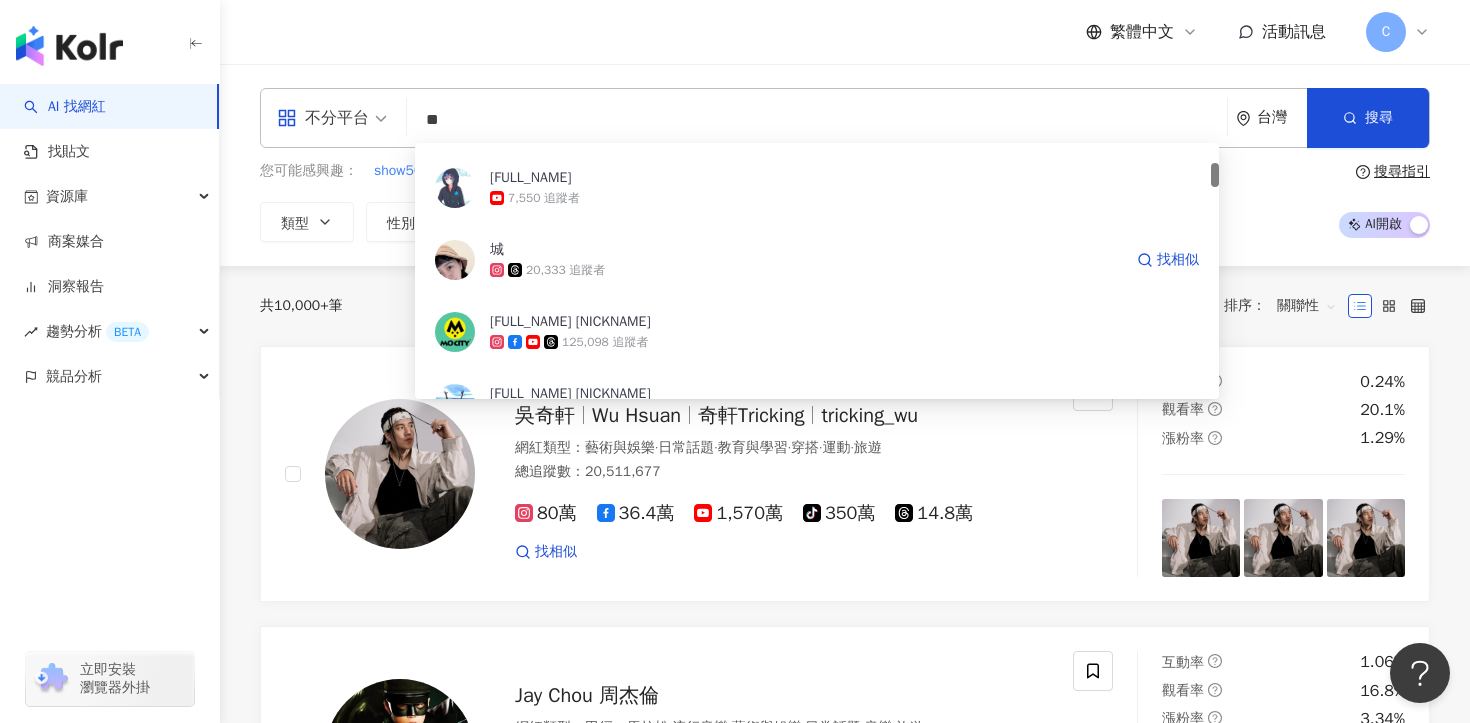 scroll, scrollTop: 210, scrollLeft: 0, axis: vertical 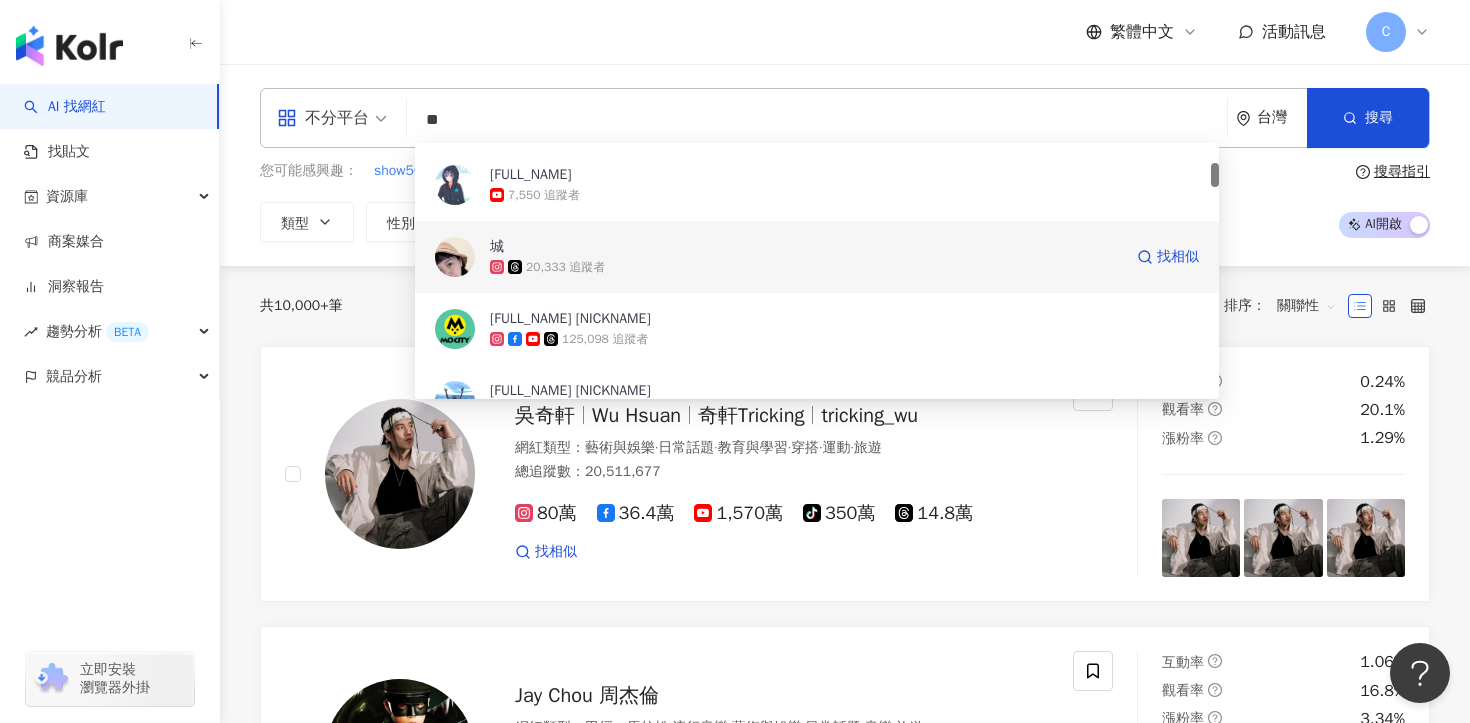 click on "20,333   追蹤者" at bounding box center (806, 267) 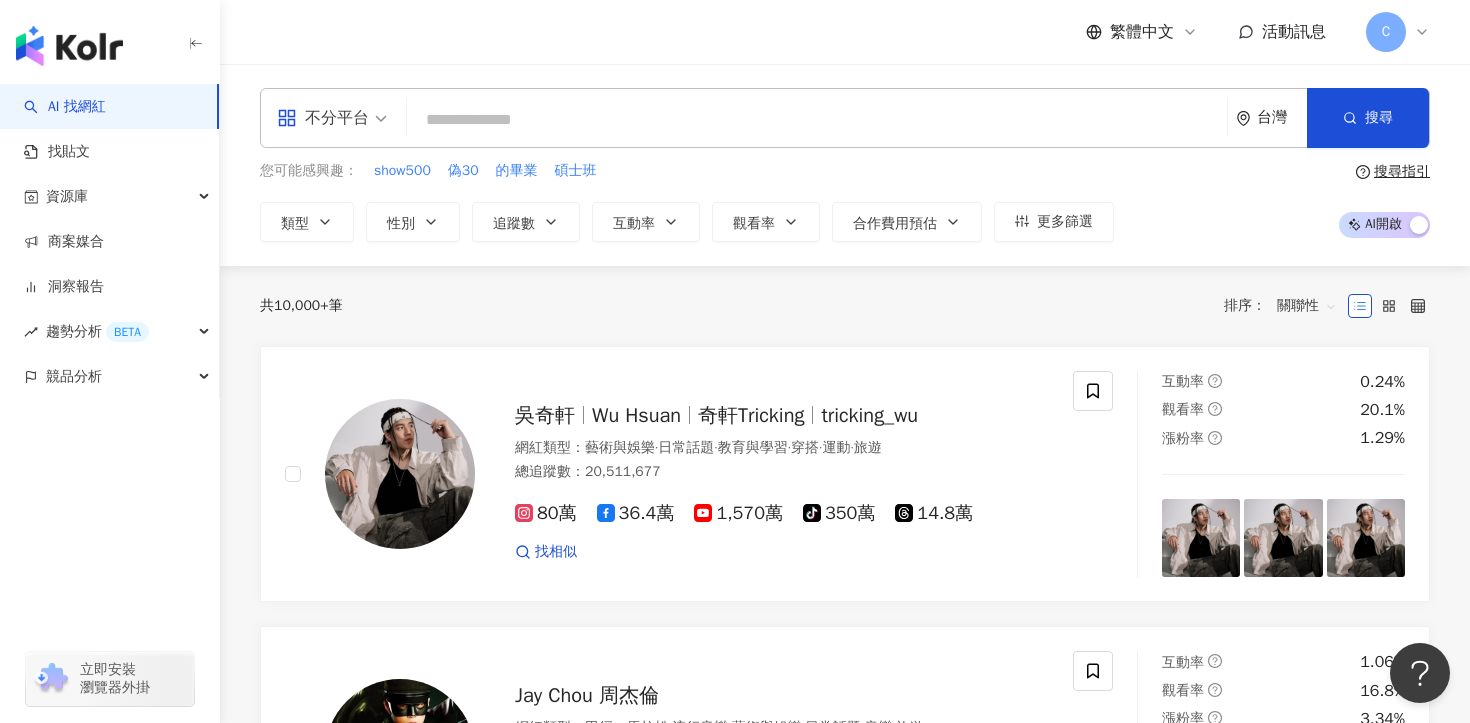 click on "不分平台" at bounding box center [323, 118] 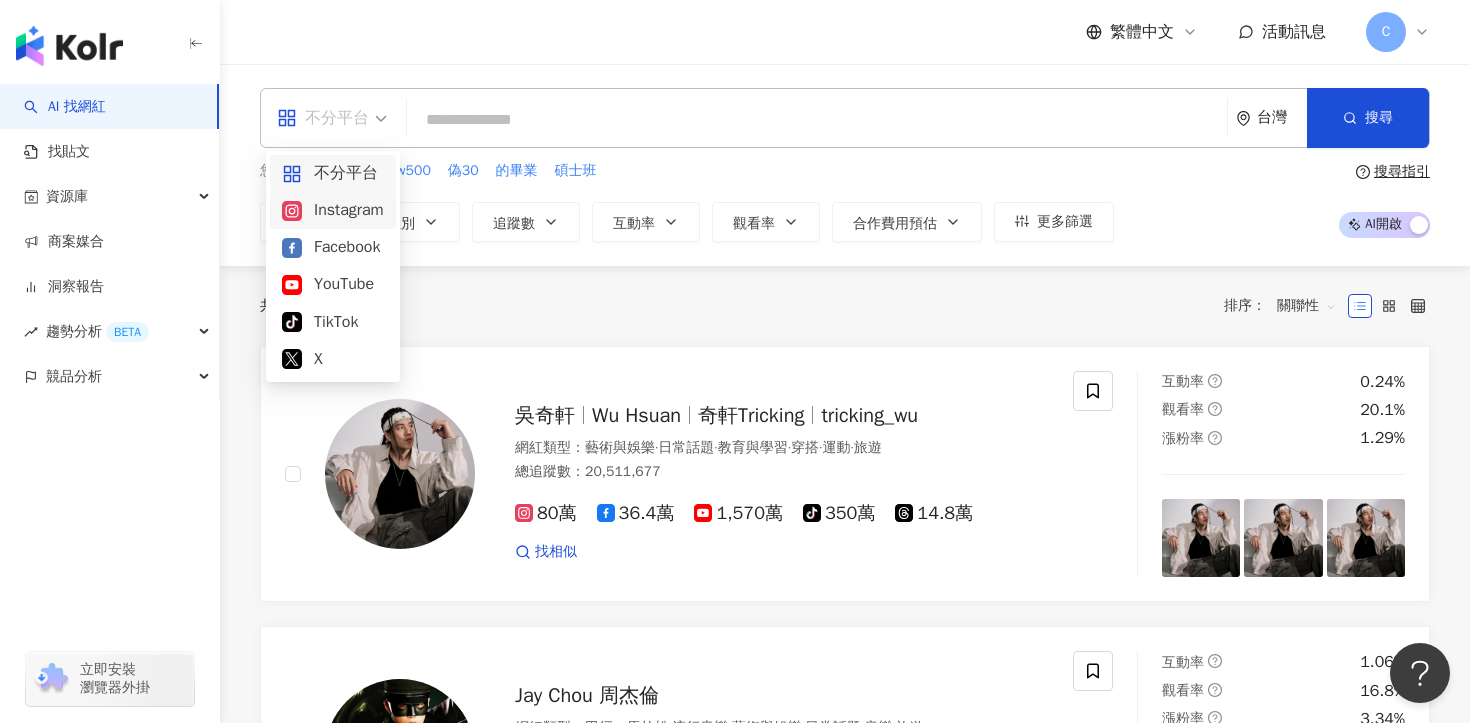 click on "Instagram" at bounding box center [333, 210] 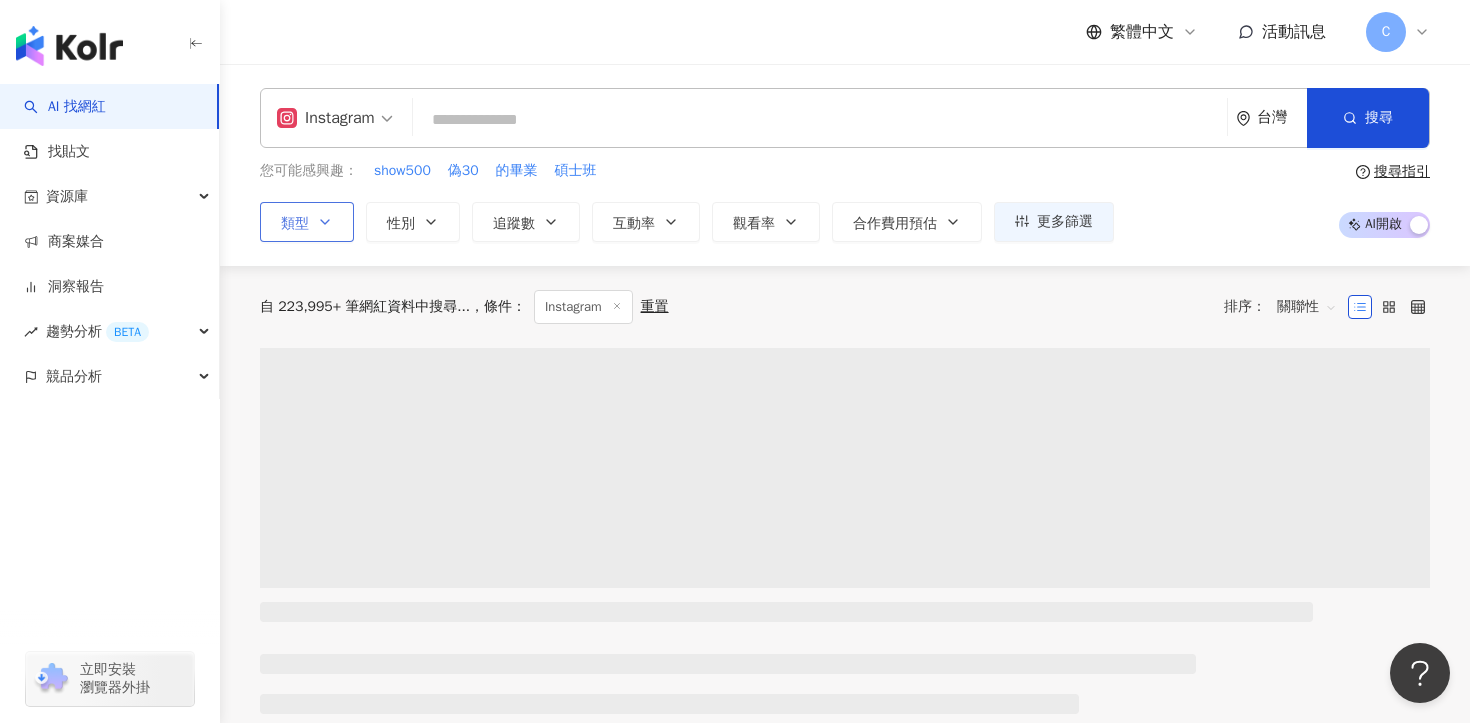 click on "類型" at bounding box center [307, 222] 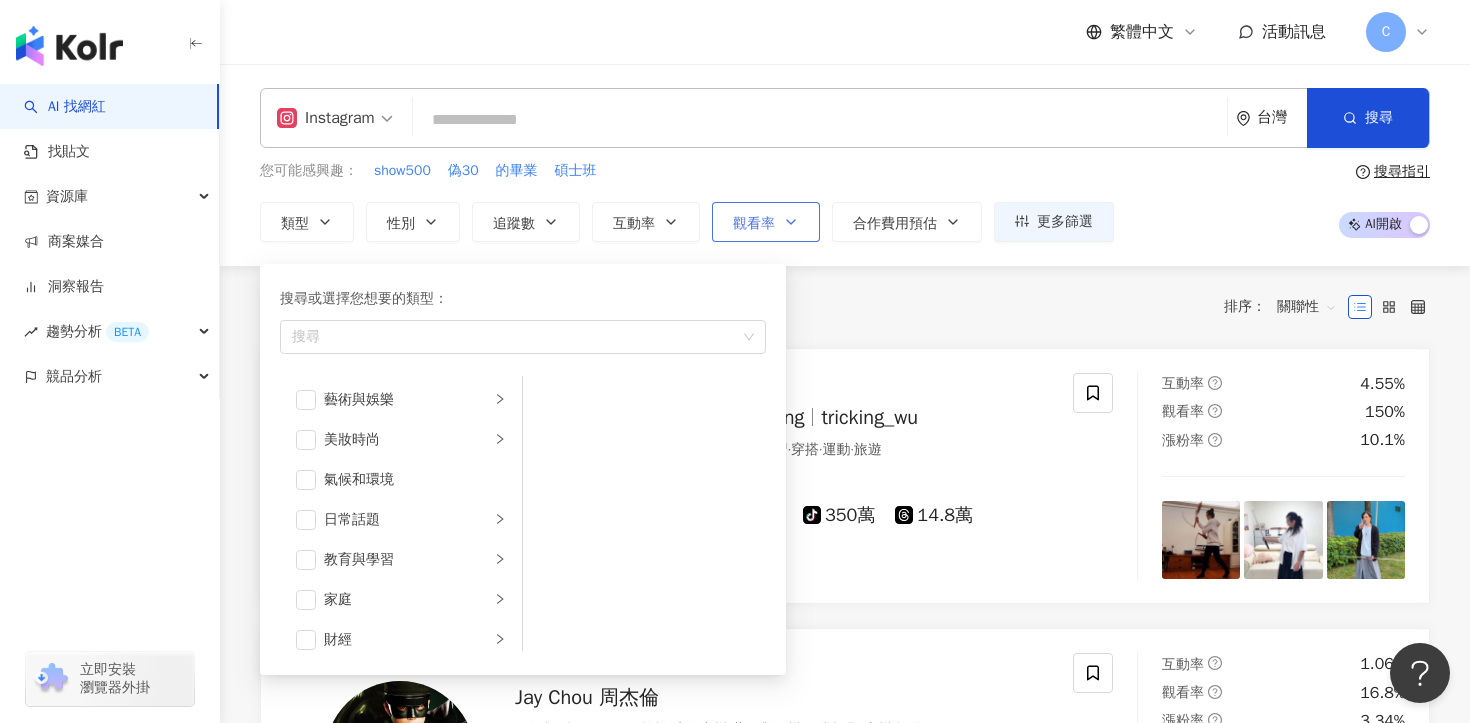 click on "觀看率" at bounding box center [766, 222] 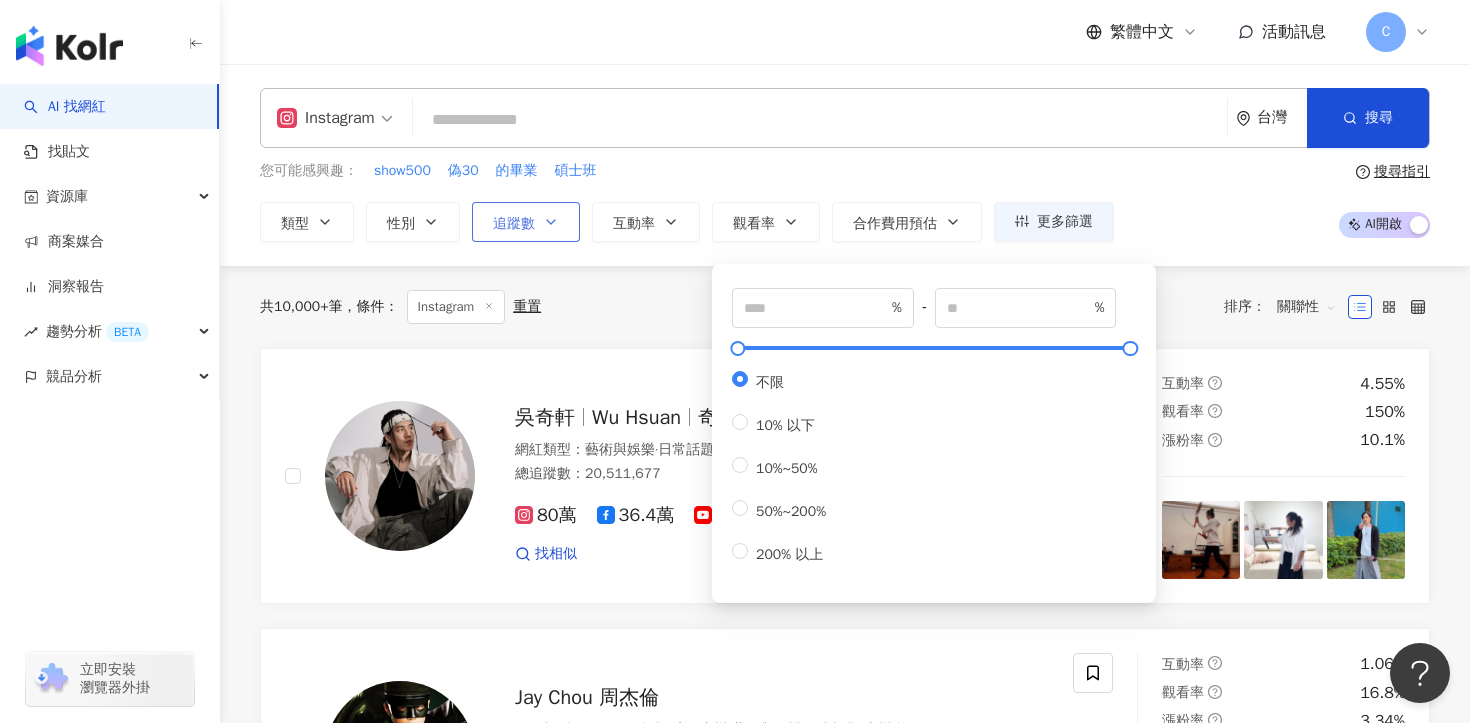 click on "追蹤數" at bounding box center [526, 222] 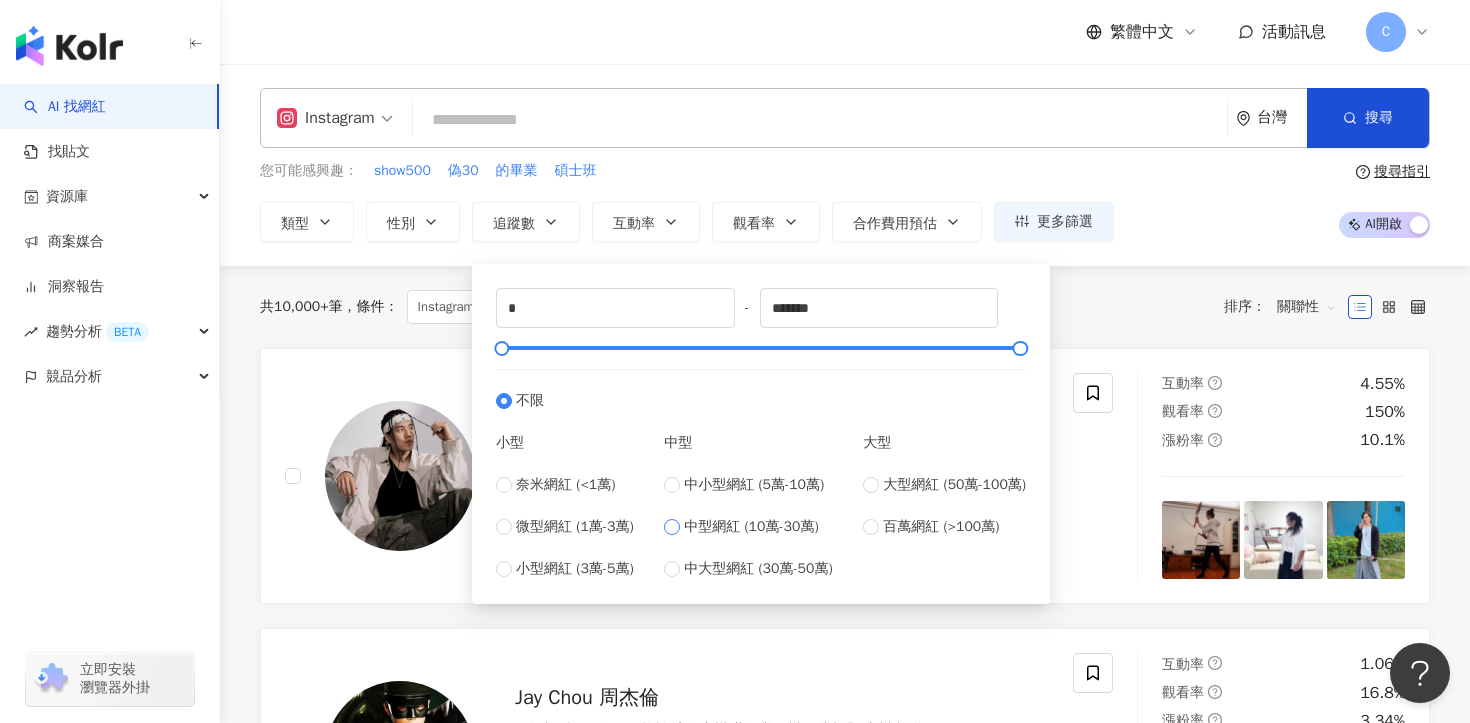 click on "中型網紅 (10萬-30萬)" at bounding box center (751, 527) 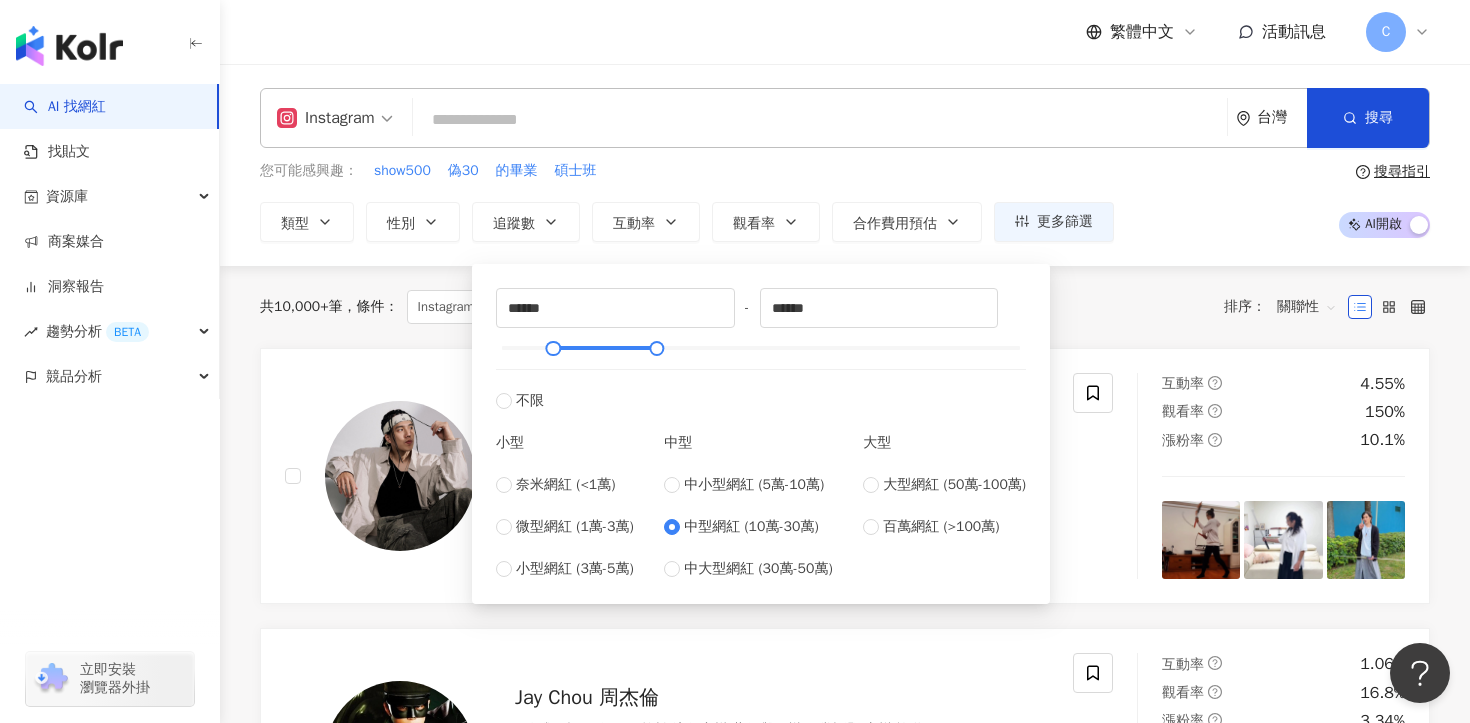 click on "您可能感興趣： show500  偽30  的畢業  碩士班  類型 性別 追蹤數 互動率 觀看率 合作費用預估  更多篩選 %  -  % 不限 10% 以下 10%~50% 50%~200% 200% 以上 ******  -  ****** 不限 小型 奈米網紅 (<1萬) 微型網紅 (1萬-3萬) 小型網紅 (3萬-5萬) 中型 中小型網紅 (5萬-10萬) 中型網紅 (10萬-30萬) 中大型網紅 (30萬-50萬) 大型 大型網紅 (50萬-100萬) 百萬網紅 (>100萬)" at bounding box center (687, 201) 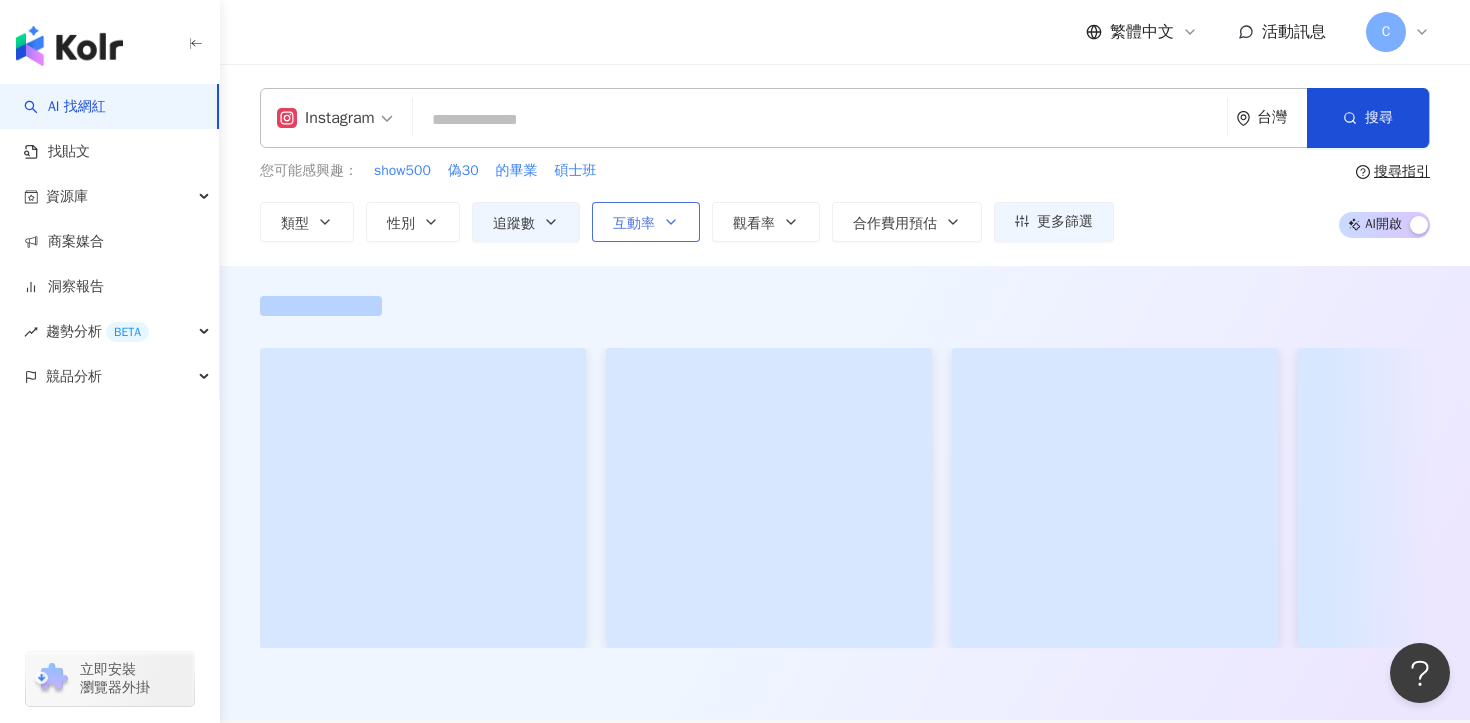 click on "互動率" at bounding box center (646, 222) 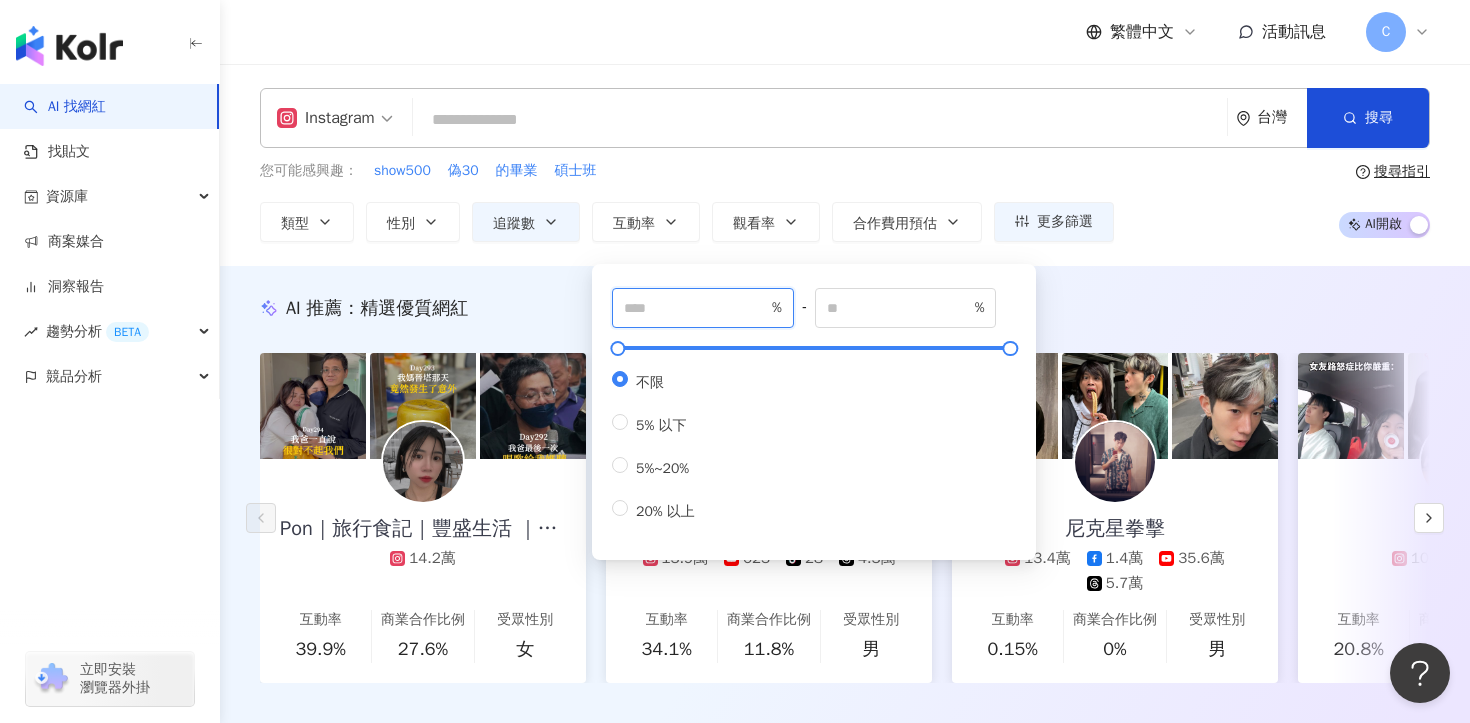 click at bounding box center (696, 308) 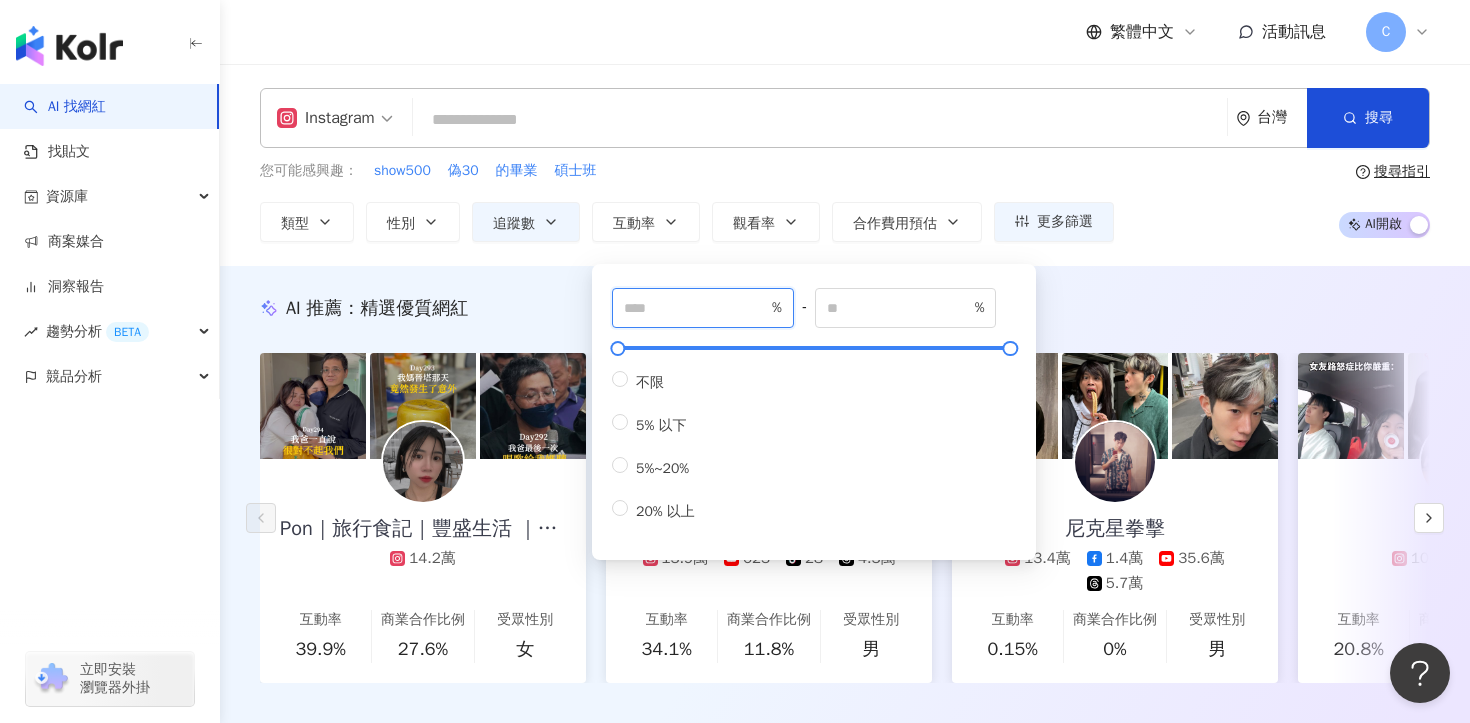 type on "*" 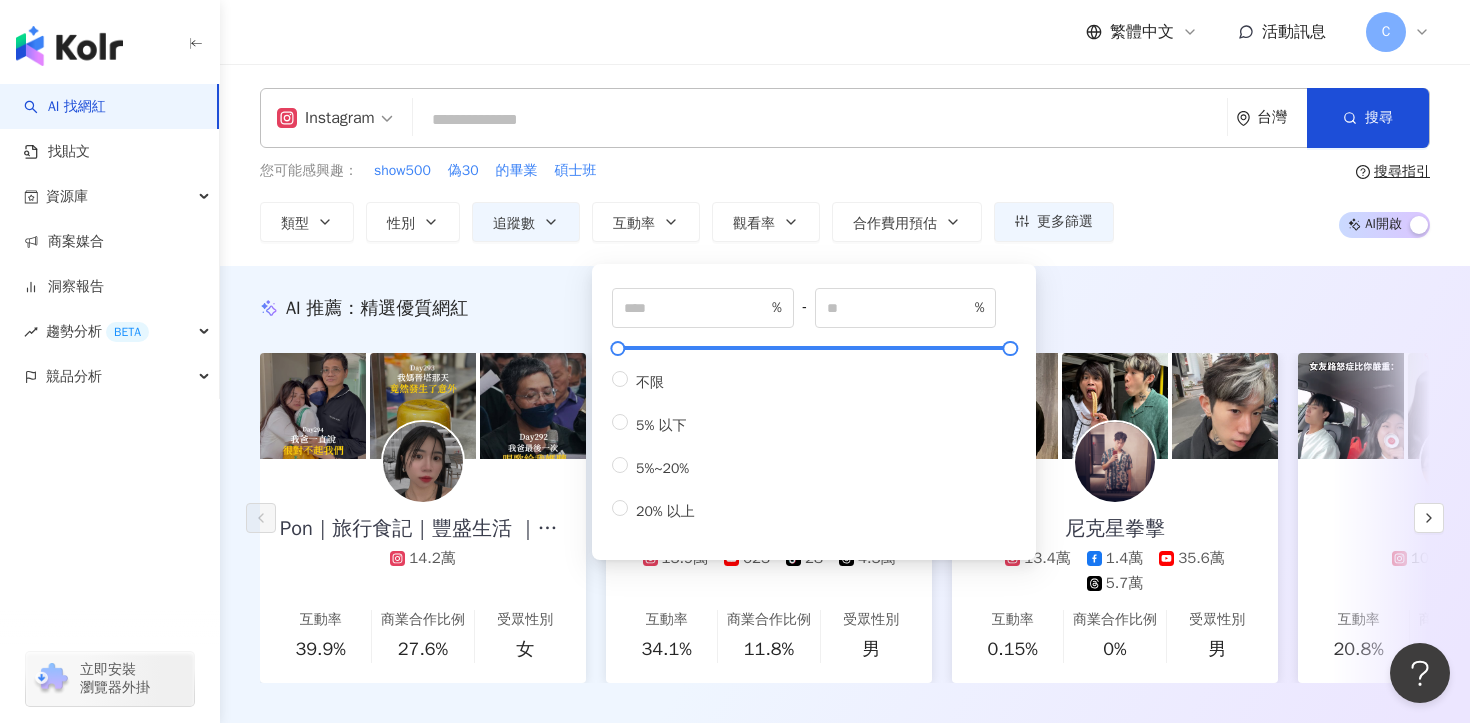 click on "您可能感興趣： show500  偽30  的畢業  碩士班" at bounding box center [687, 171] 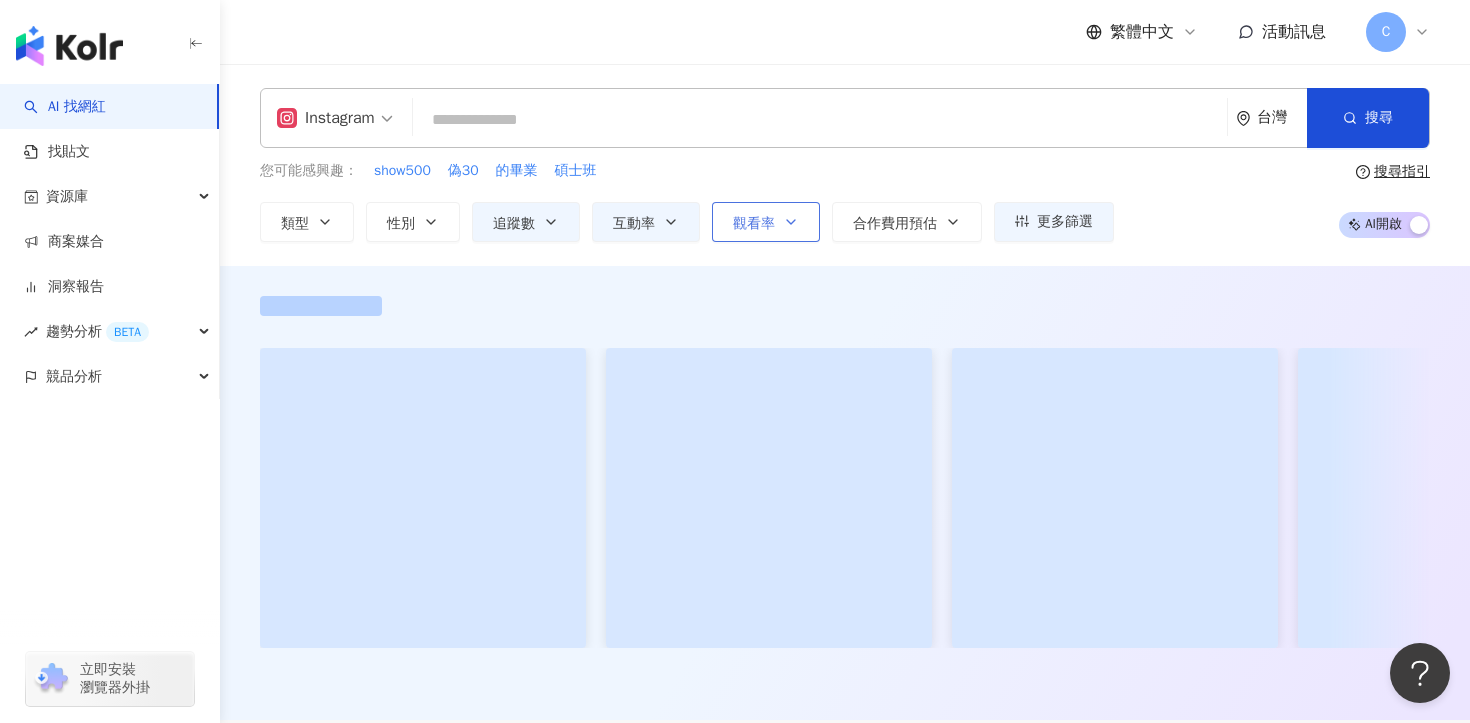 click on "觀看率" at bounding box center [754, 224] 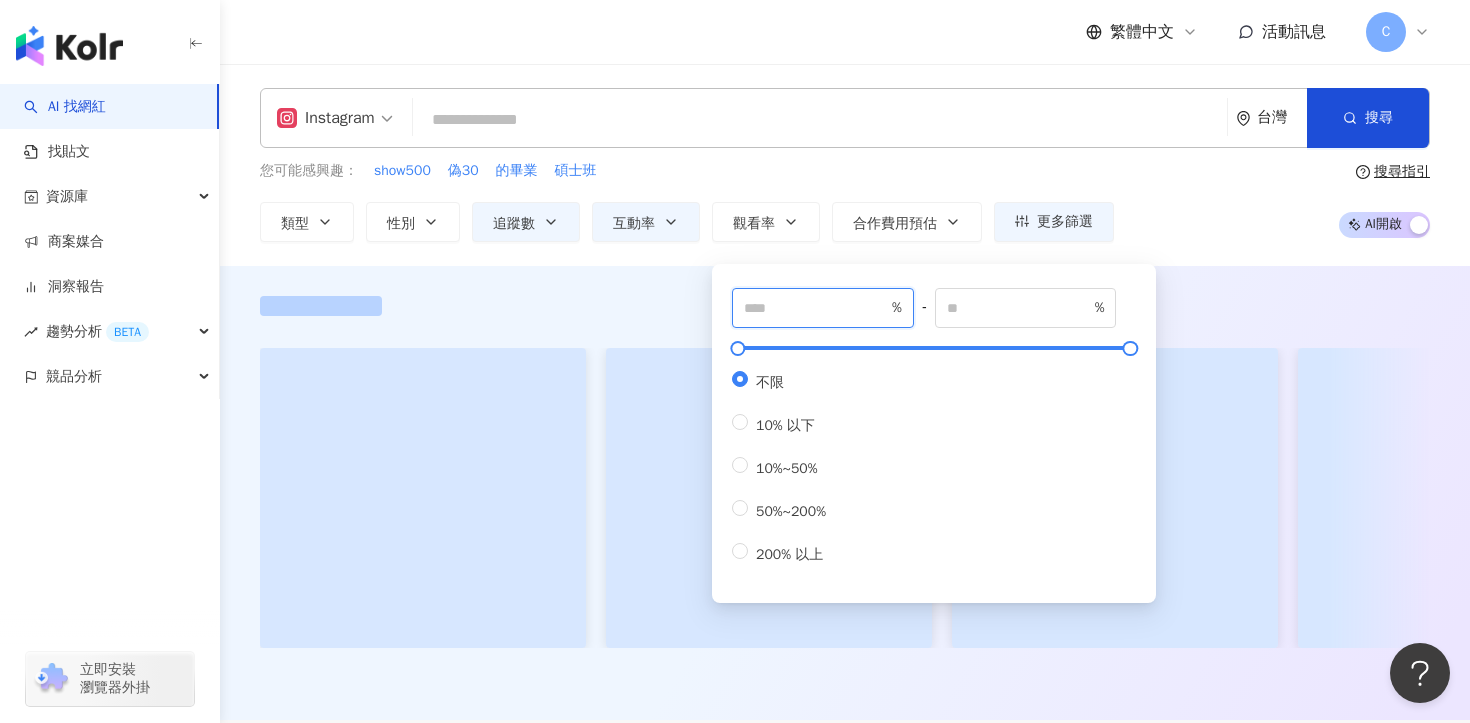 click at bounding box center (816, 308) 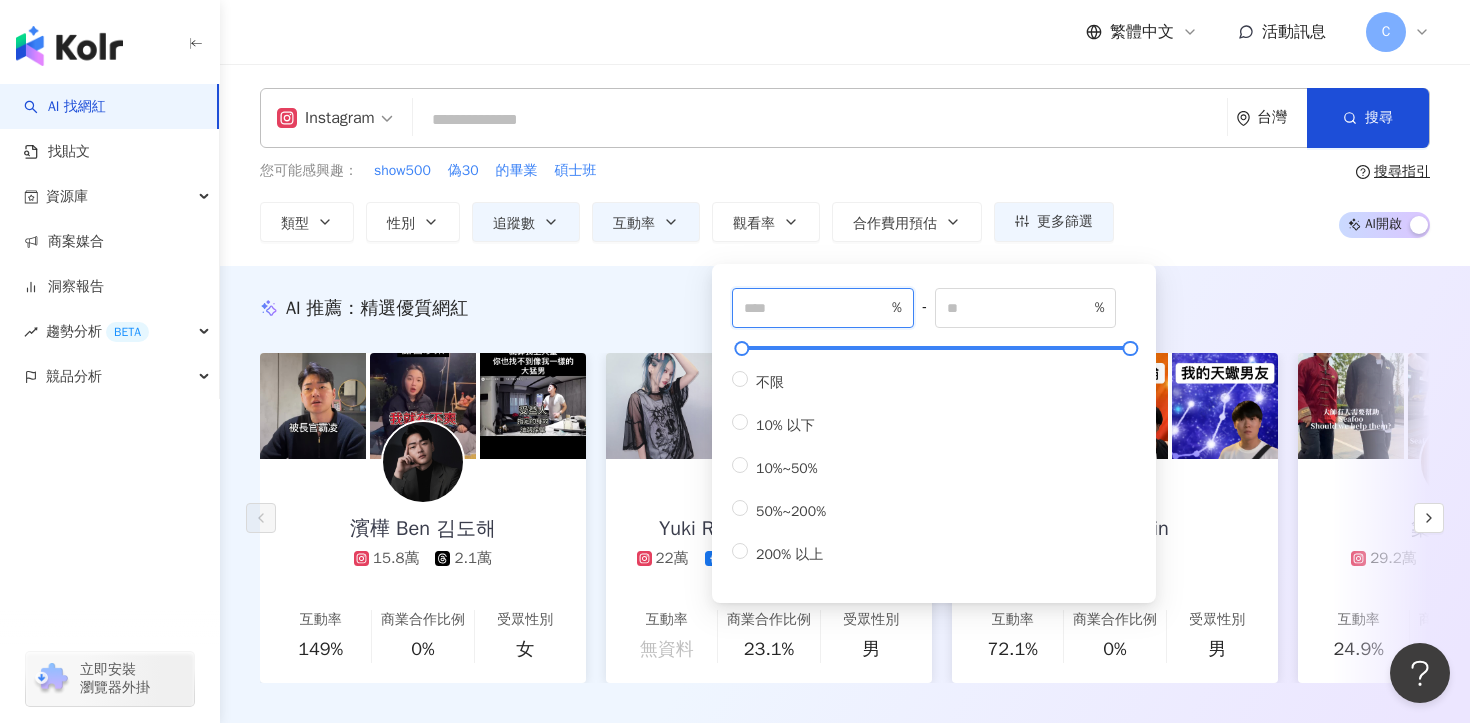 type on "***" 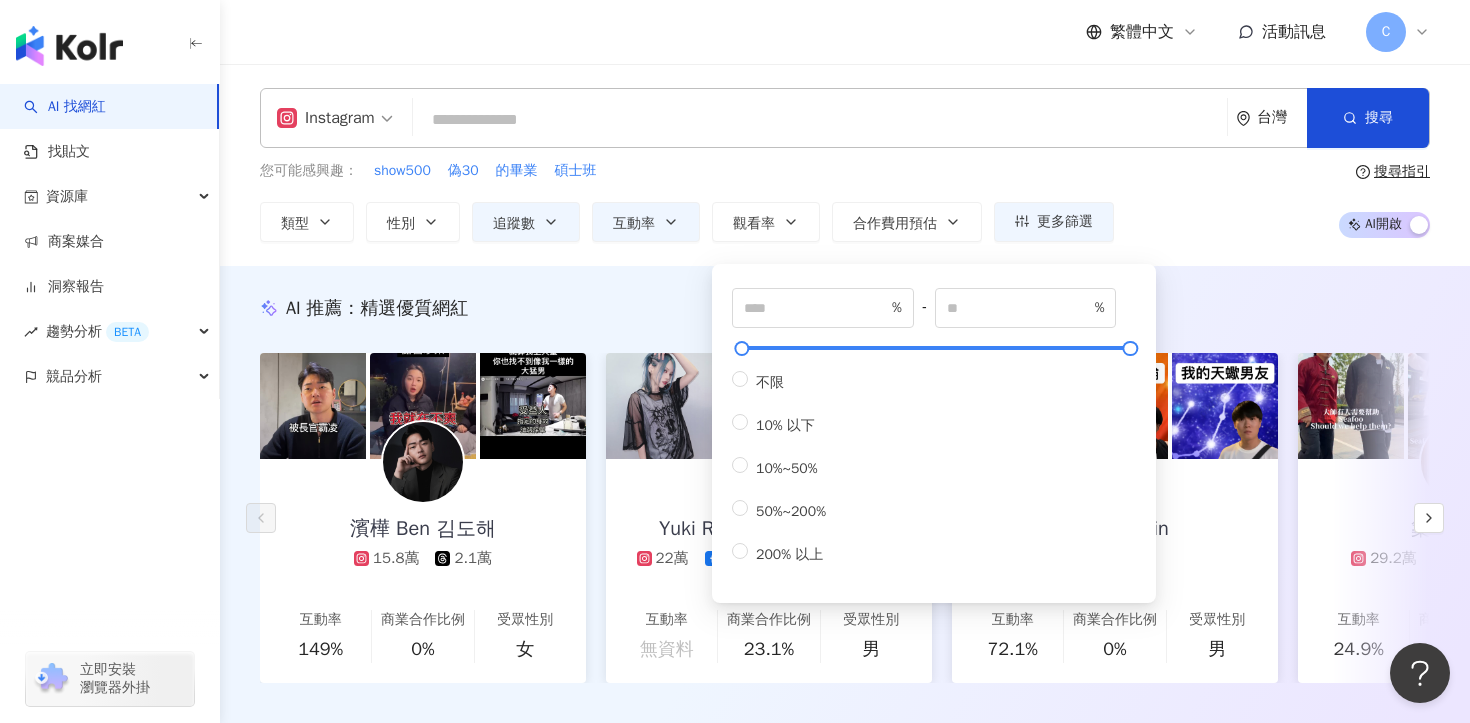 click on "您可能感興趣： show500  偽30  的畢業  碩士班" at bounding box center [687, 171] 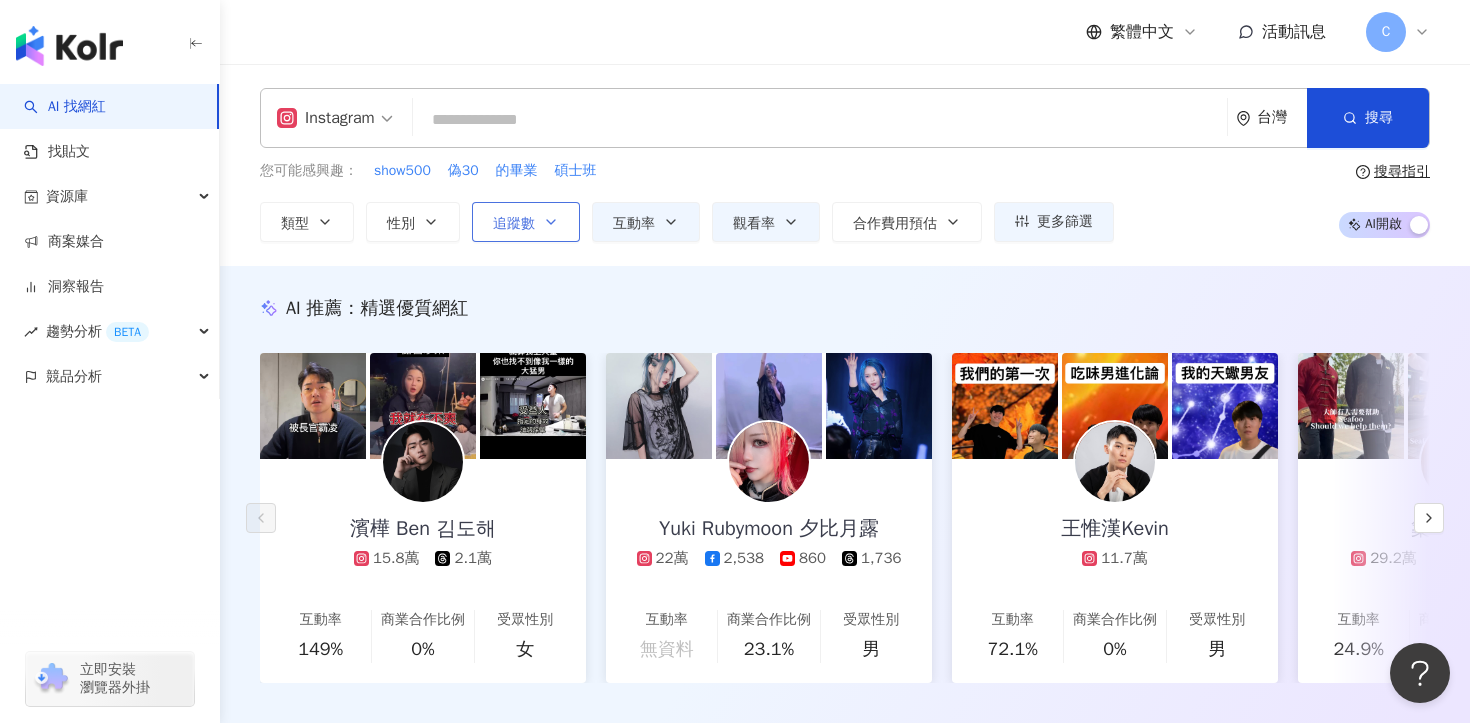 click on "追蹤數" at bounding box center (526, 222) 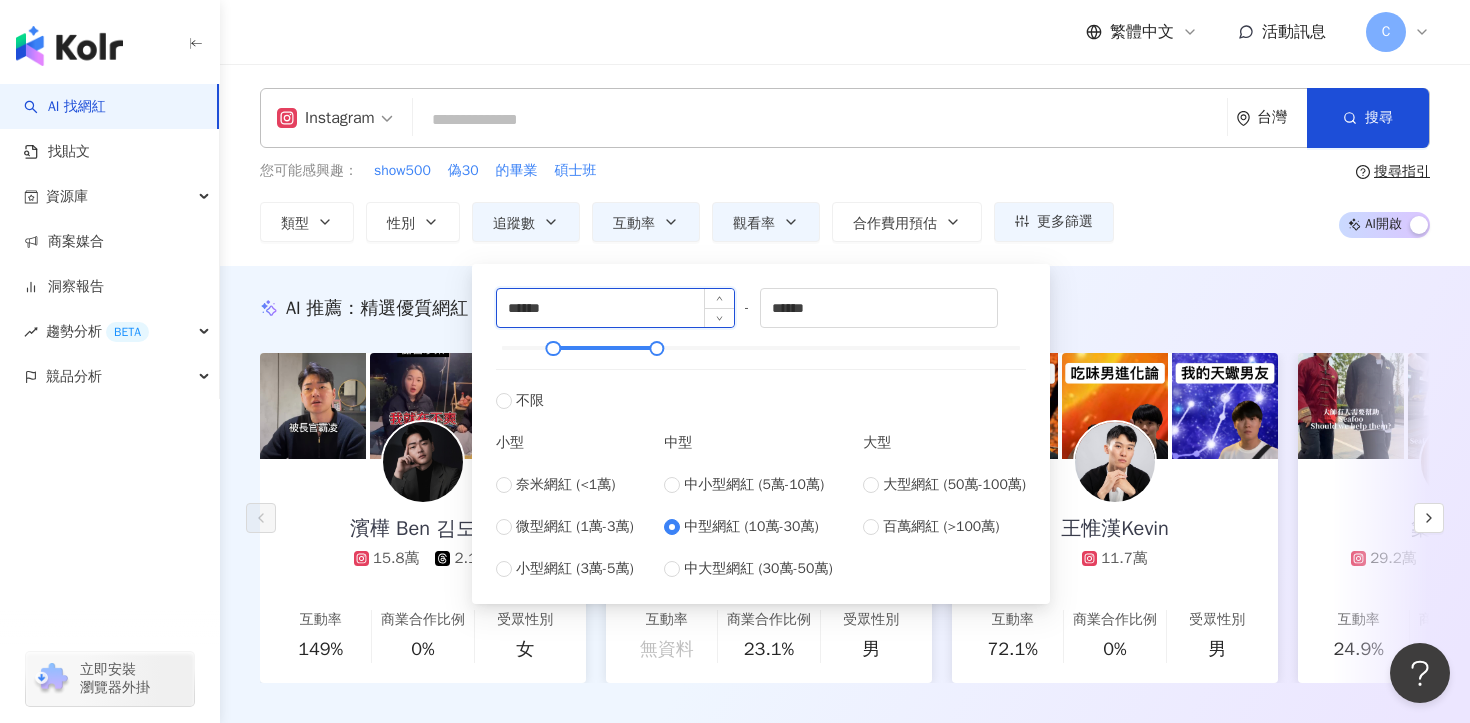 click on "******" at bounding box center (615, 308) 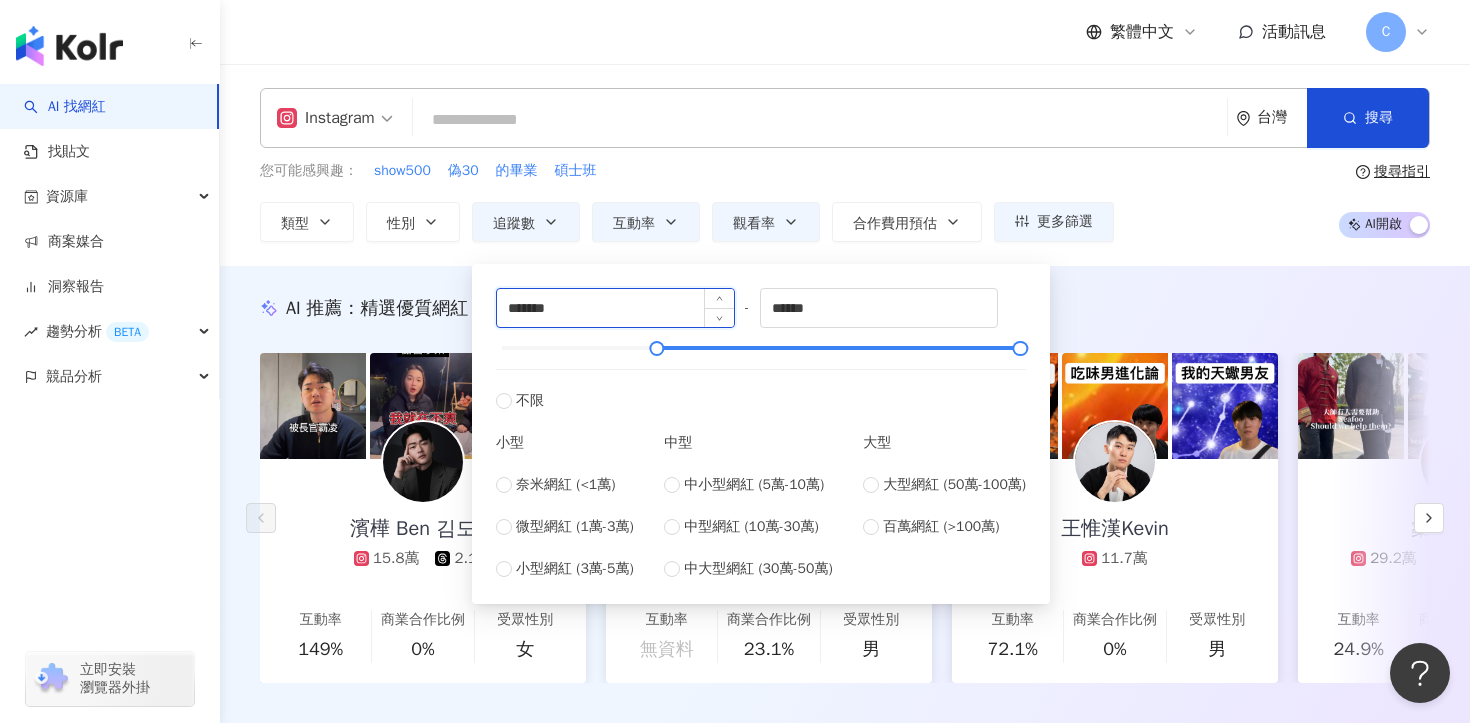 click on "*******" at bounding box center [615, 308] 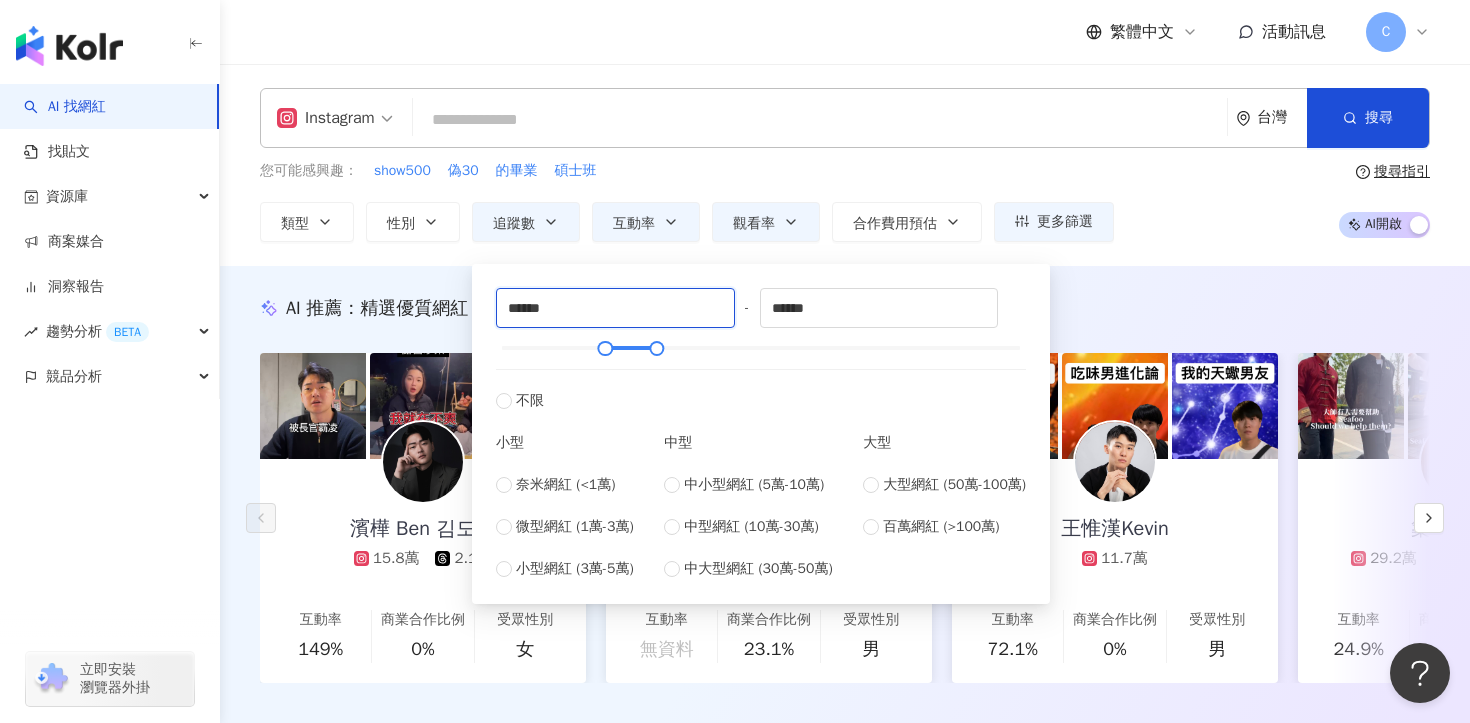type on "******" 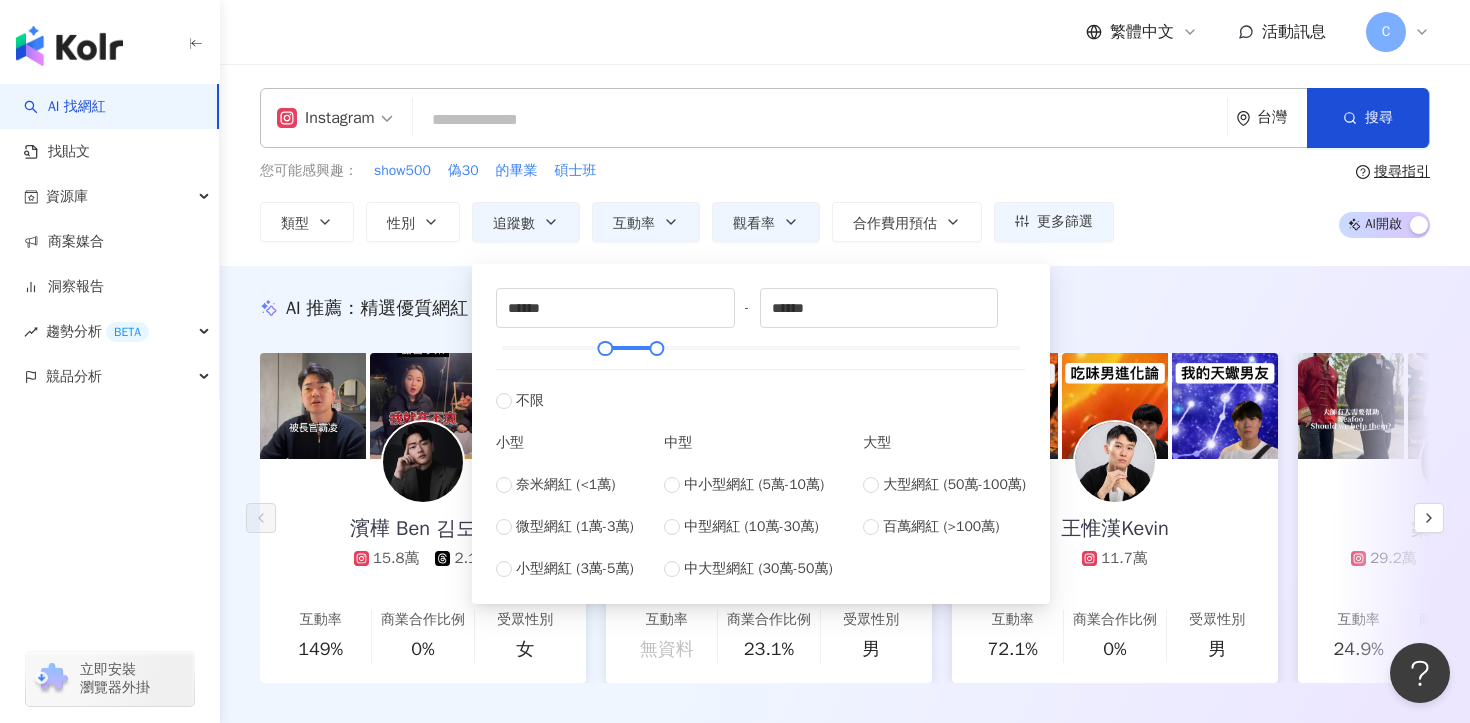 click on "AI 推薦 ： 精選優質網紅 濱樺 Ben 김도해 15.8萬 2.1萬 互動率 149% 商業合作比例 0% 受眾性別 女 Yuki Rubymoon 夕比月露 22萬 2,538 860 1,736 互動率 無資料 商業合作比例 23.1% 受眾性別 男 王惟漢Kevin 11.7萬 互動率 72.1% 商業合作比例 0% 受眾性別 男 築夢者哈利 29.2萬 tiktok-icon 54.3萬 1.9萬 互動率 24.9% 商業合作比例 10.7% 受眾性別 男 ainslife 14.6萬 2.4萬 互動率 51.6% 商業合作比例 27.3% 受眾性別 女 JOEYKAOTYK 10.2萬 1,469 17.2萬 2.4萬 2.3萬 互動率 0.18% 商業合作比例 13.8% 受眾性別 男 吳至晟 29.6萬 6.4萬 17.4萬 互動率 50.3% 商業合作比例 33.3% 受眾性別 女 謙 17.7萬 1.6萬 互動率 49.7% 商業合作比例 25% 受眾性別 男 🟡兔瓜圖文動畫 10.2萬 3.2萬 互動率 49.7% 商業合作比例 16.7% 受眾性別 女 李弘毅的第二春 18.8萬 互動率 46.5% 商業合作比例 0% 受眾性別 女 阿金 13.3萬 1.8萬 互動率 40.8% 商業合作比例 12.5% 女" at bounding box center (845, 510) 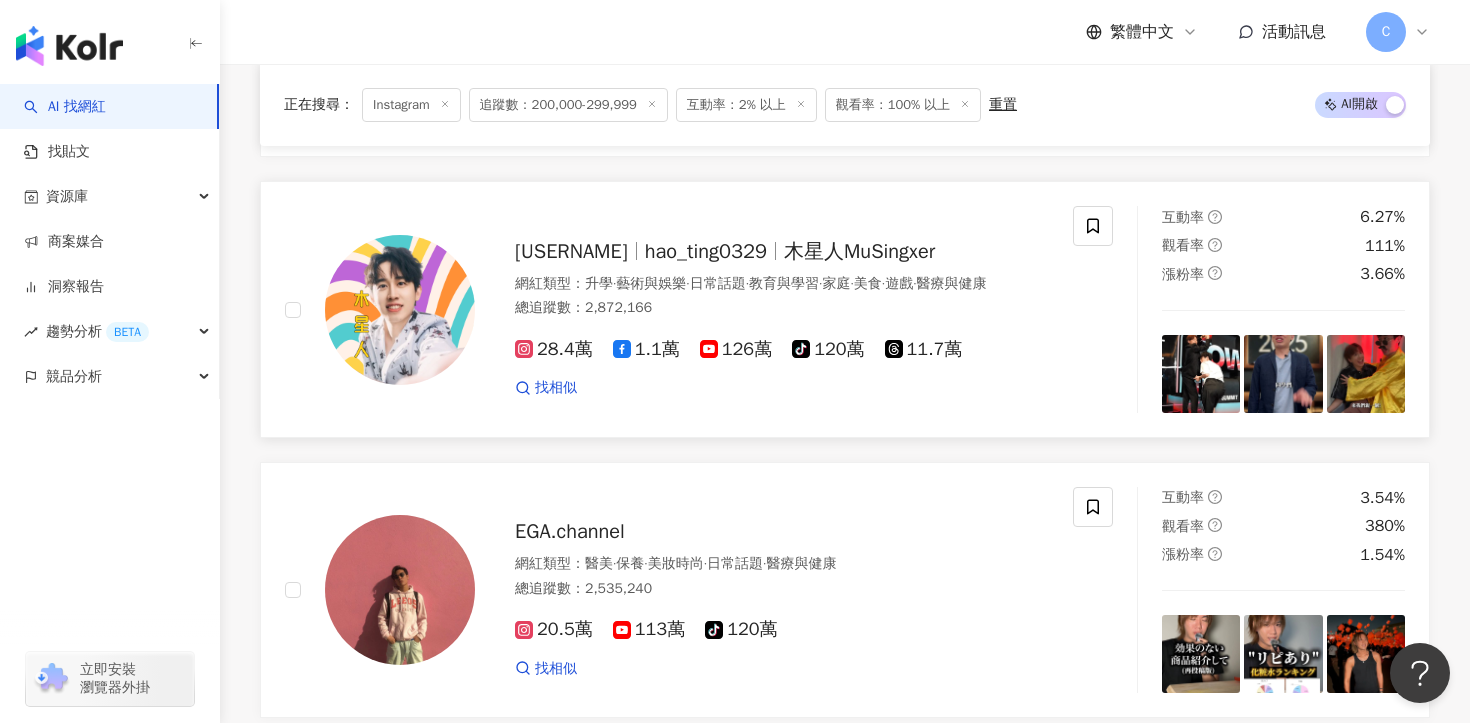 scroll, scrollTop: 561, scrollLeft: 0, axis: vertical 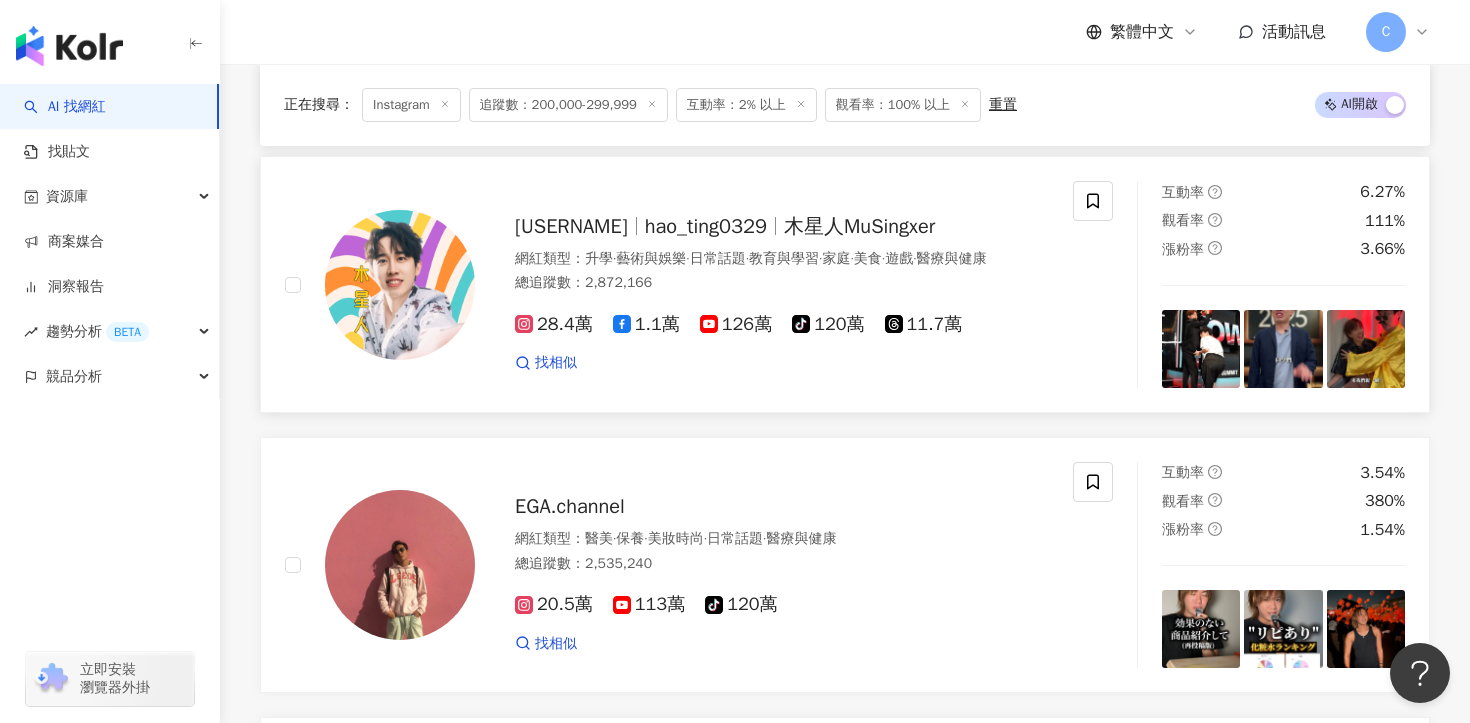 click on "hao_ting0329" at bounding box center (706, 226) 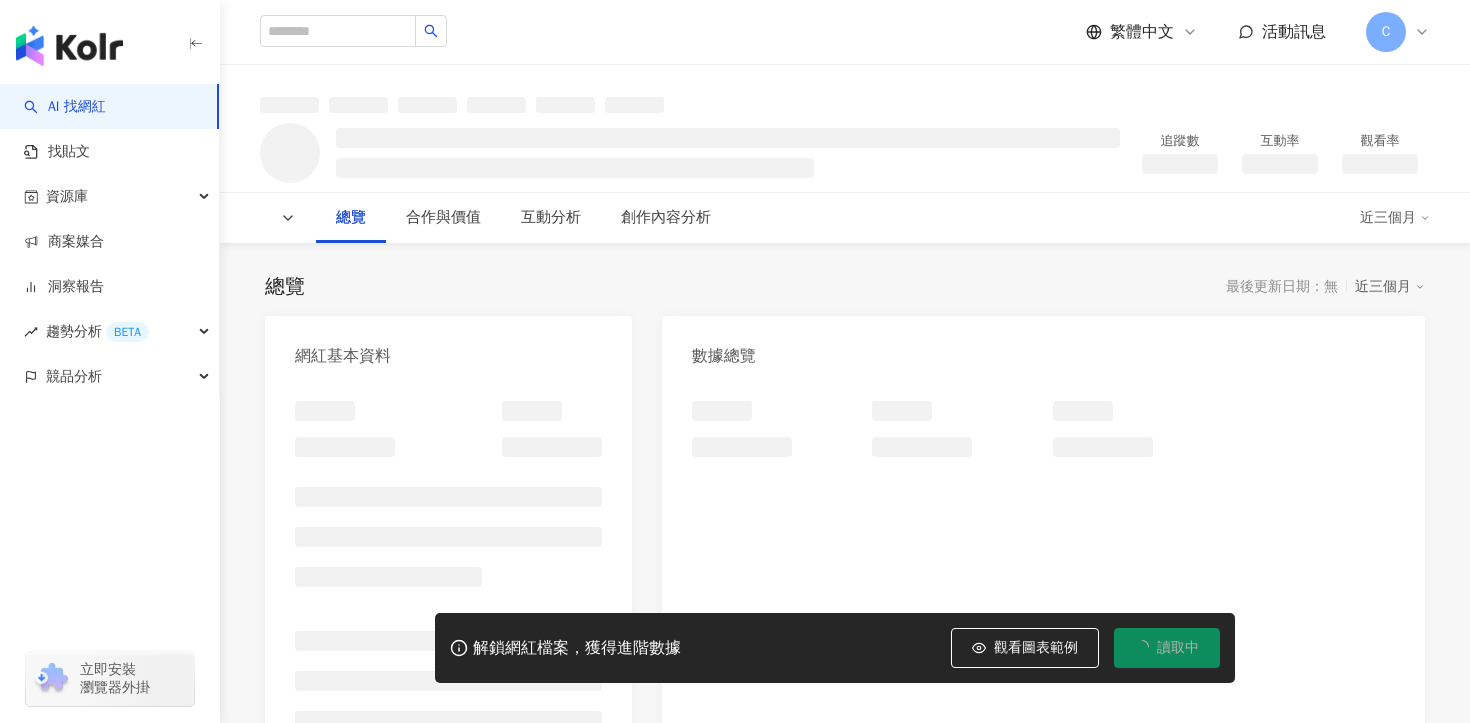 scroll, scrollTop: 0, scrollLeft: 0, axis: both 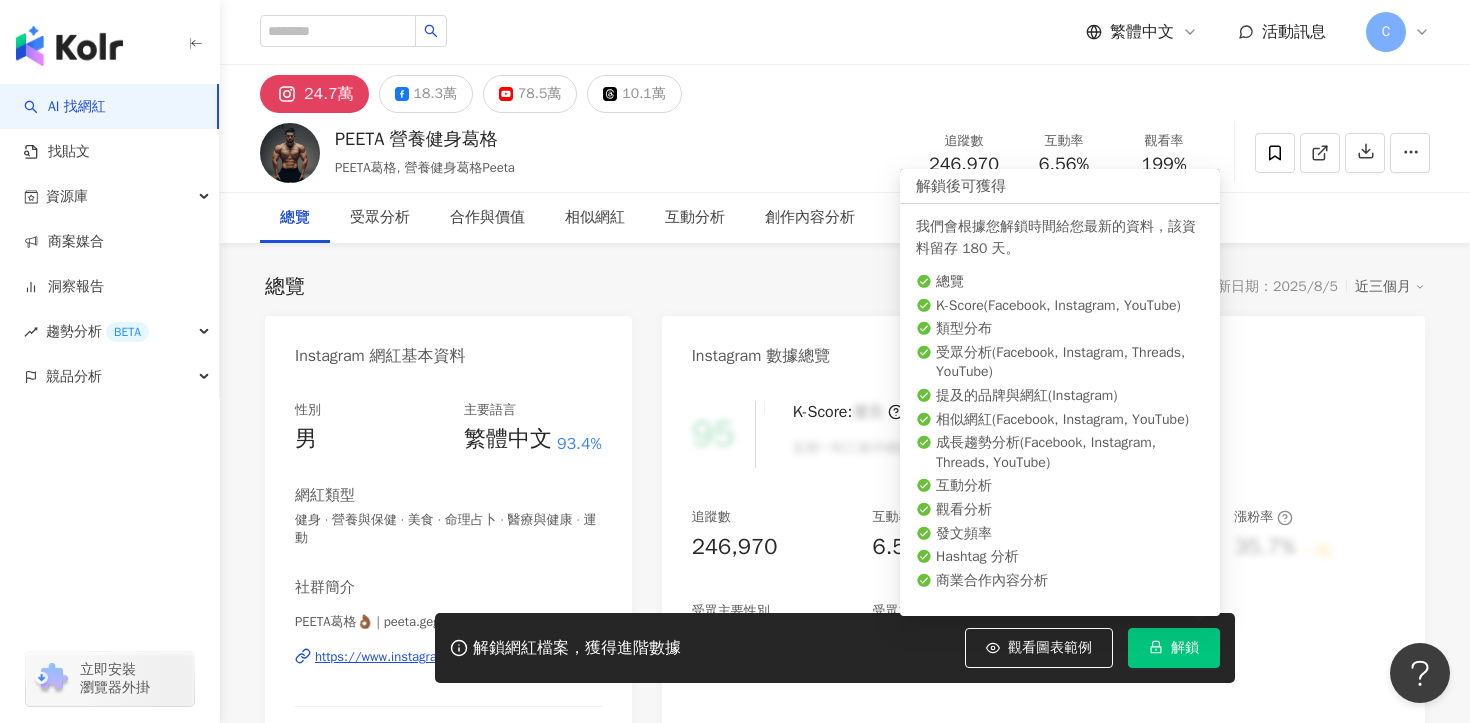 click on "解鎖" at bounding box center (1185, 648) 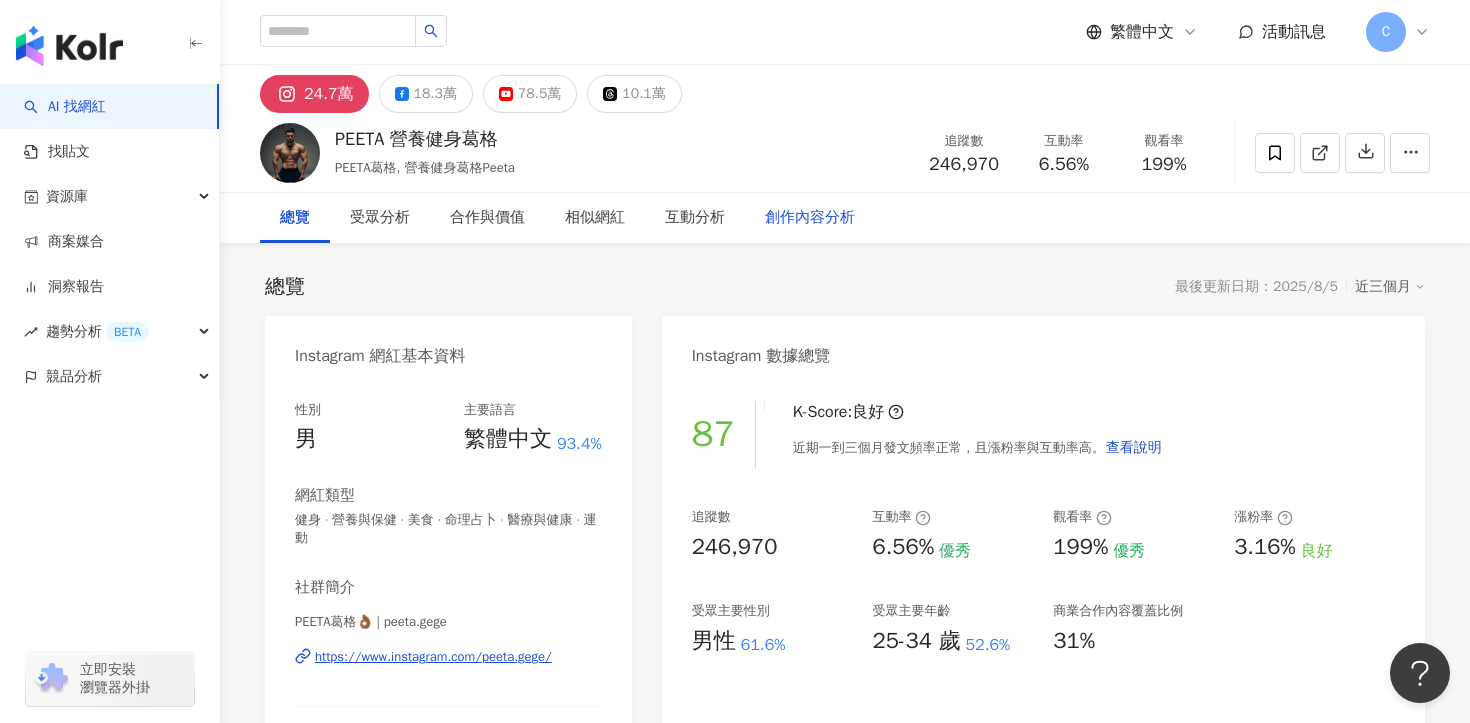 click on "創作內容分析" at bounding box center (810, 218) 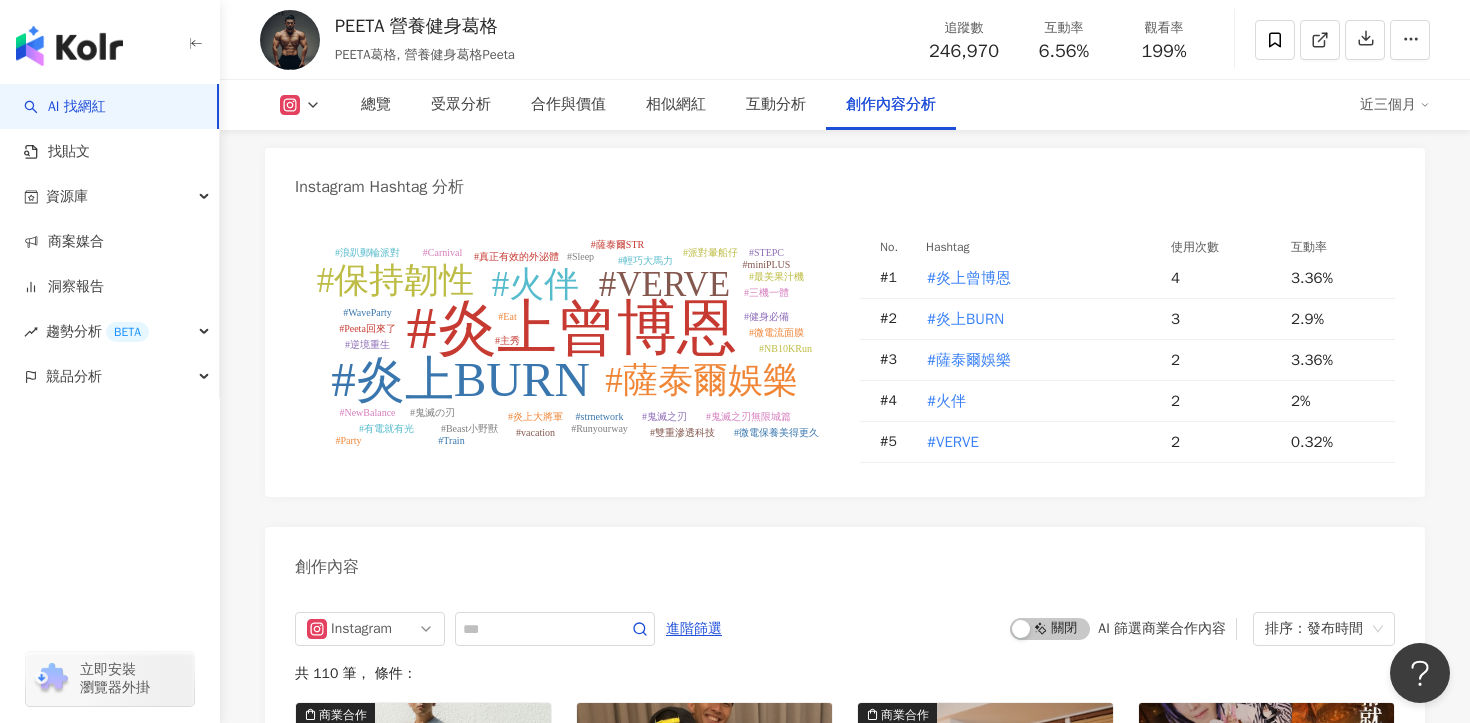 scroll, scrollTop: 5919, scrollLeft: 0, axis: vertical 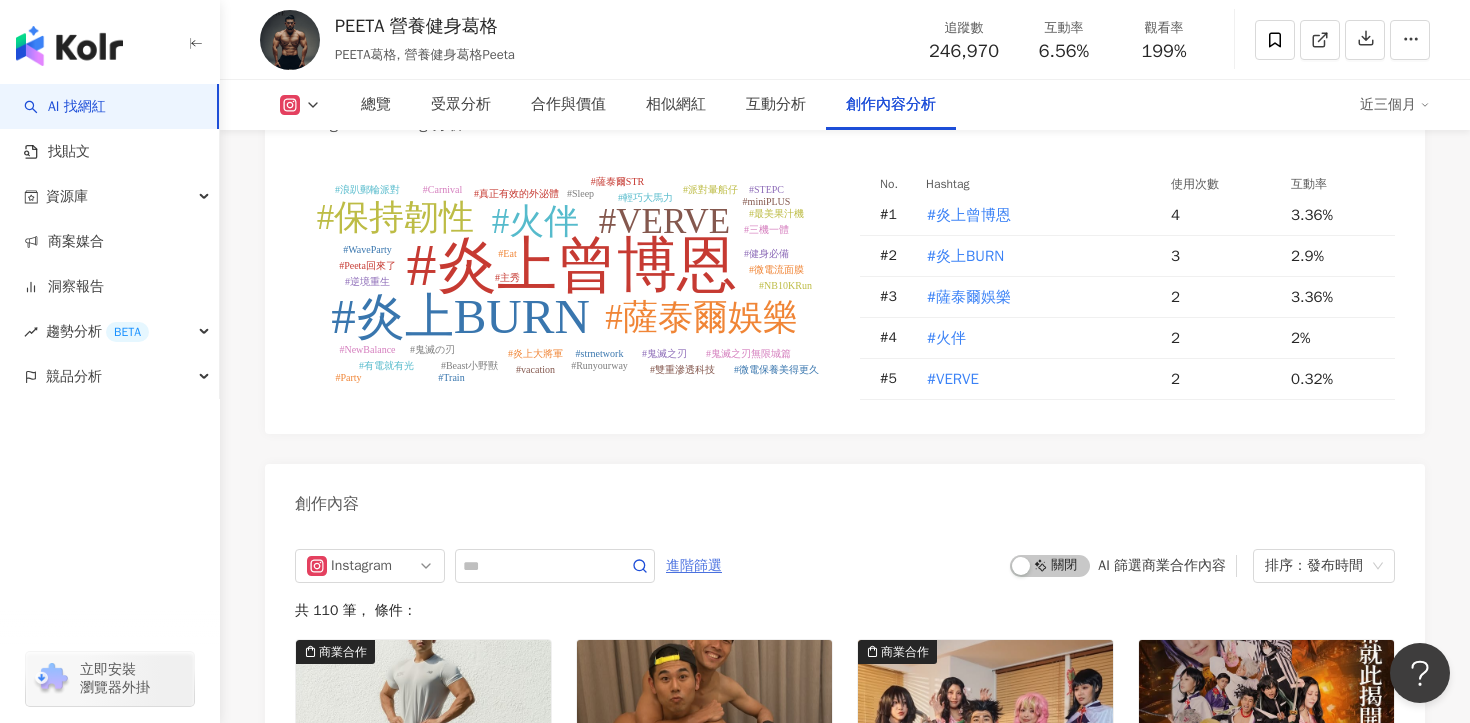 click on "進階篩選" at bounding box center (694, 566) 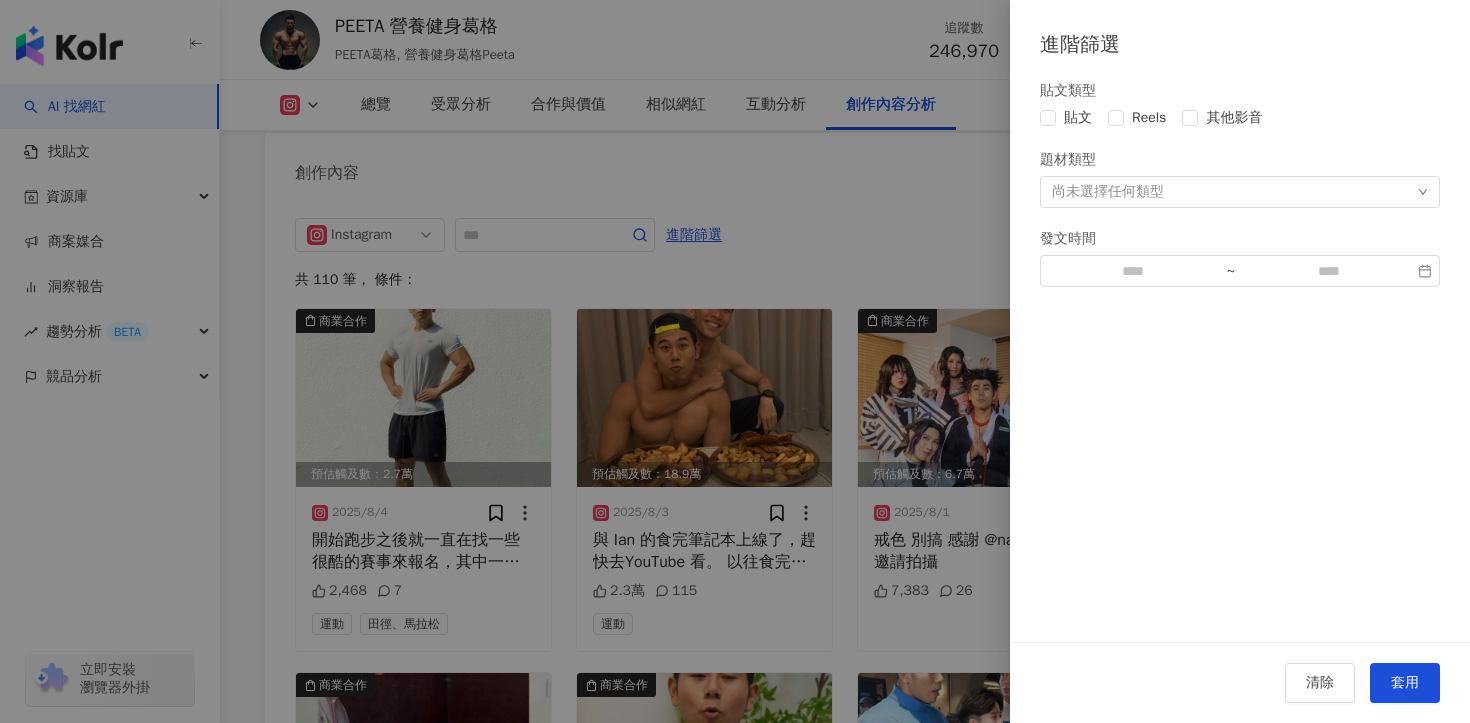 scroll, scrollTop: 6251, scrollLeft: 0, axis: vertical 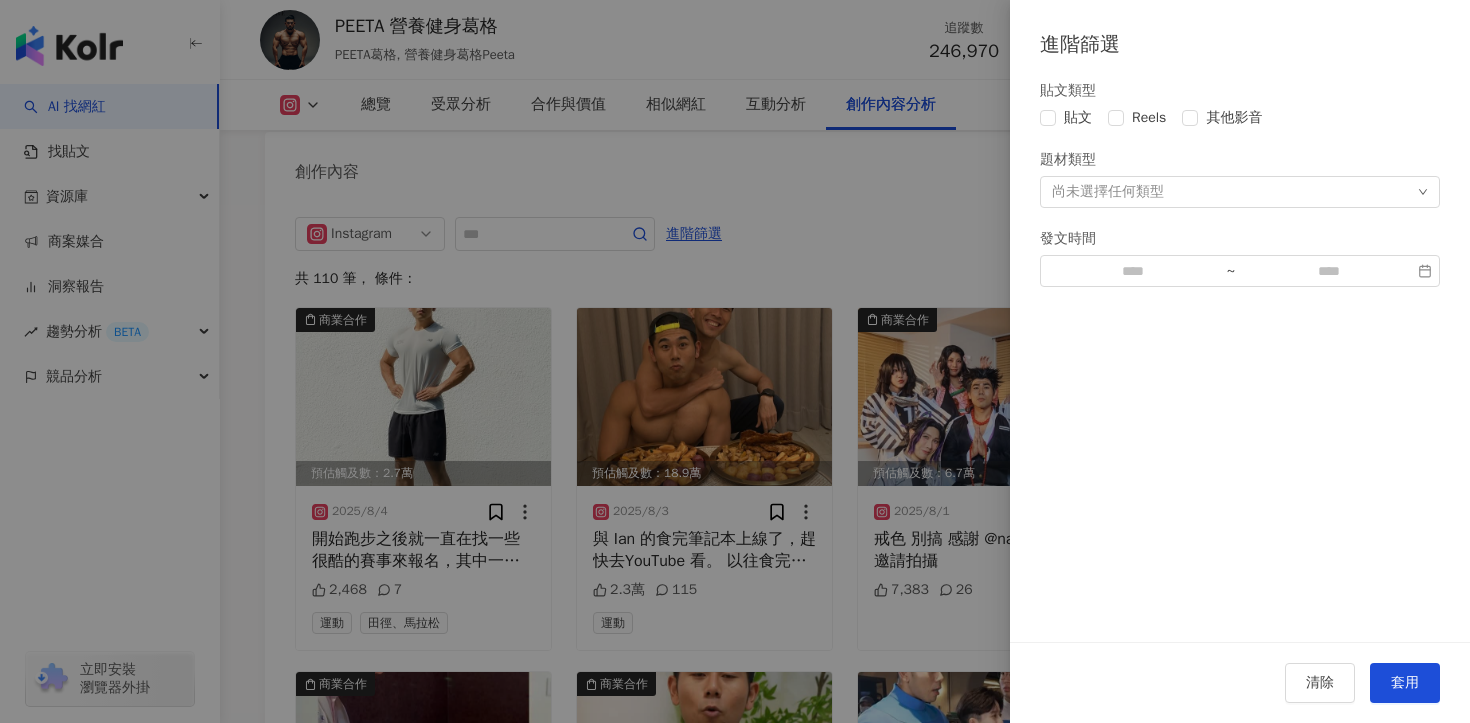 click at bounding box center [735, 361] 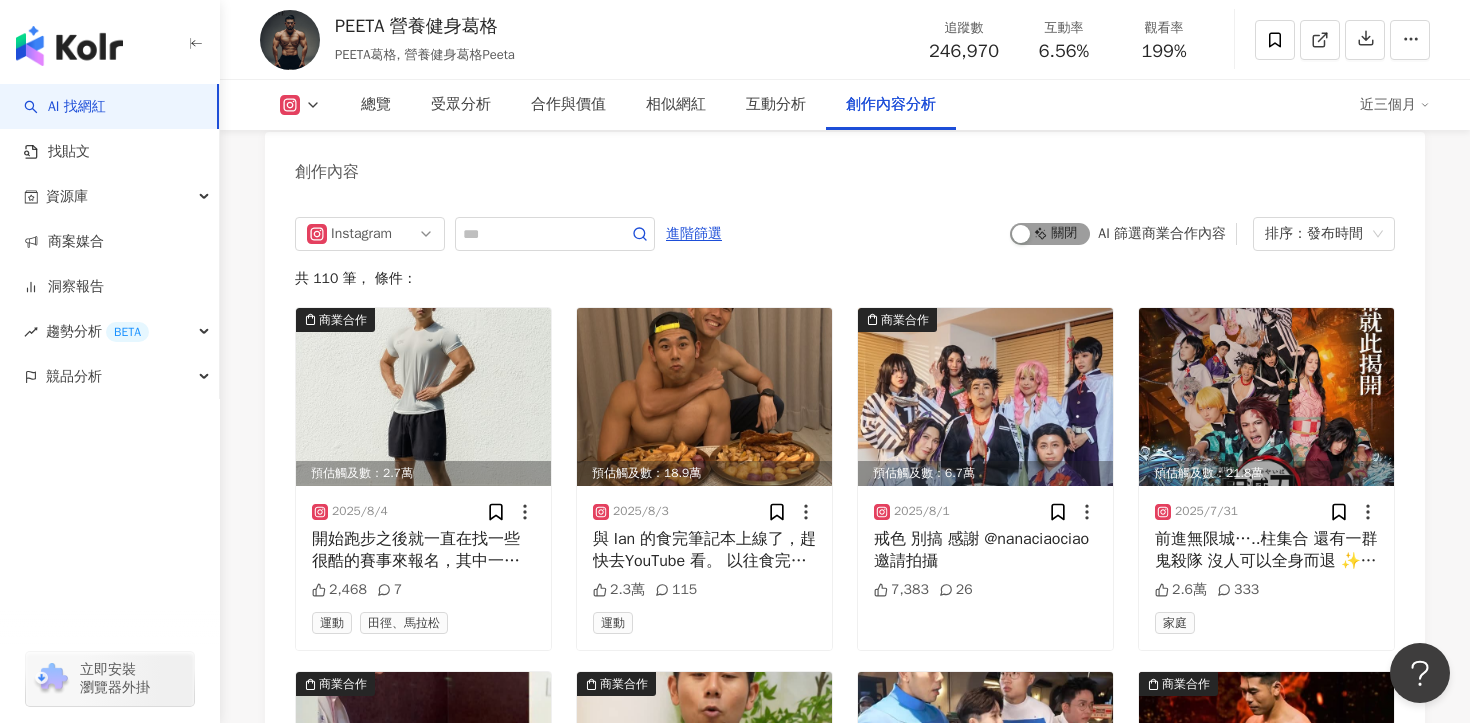 click at bounding box center [1021, 234] 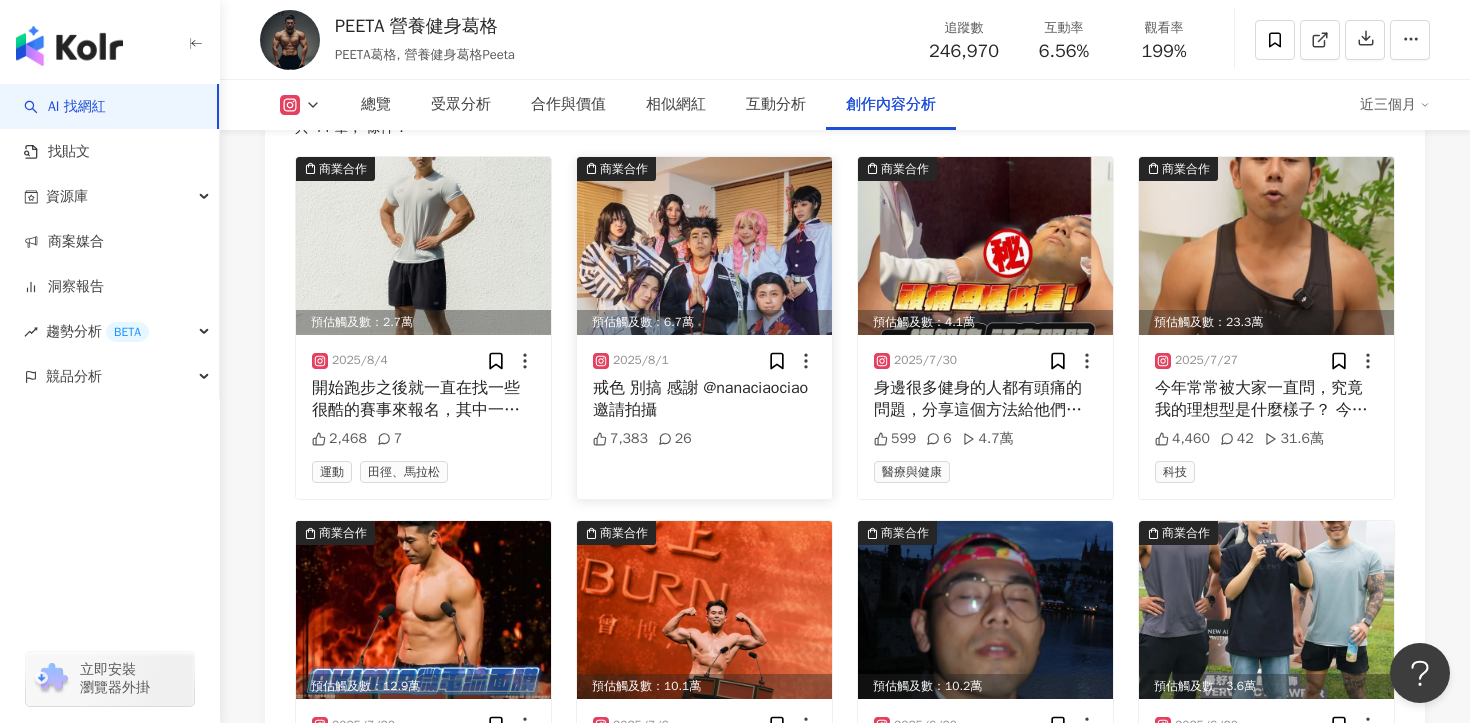 scroll, scrollTop: 6471, scrollLeft: 0, axis: vertical 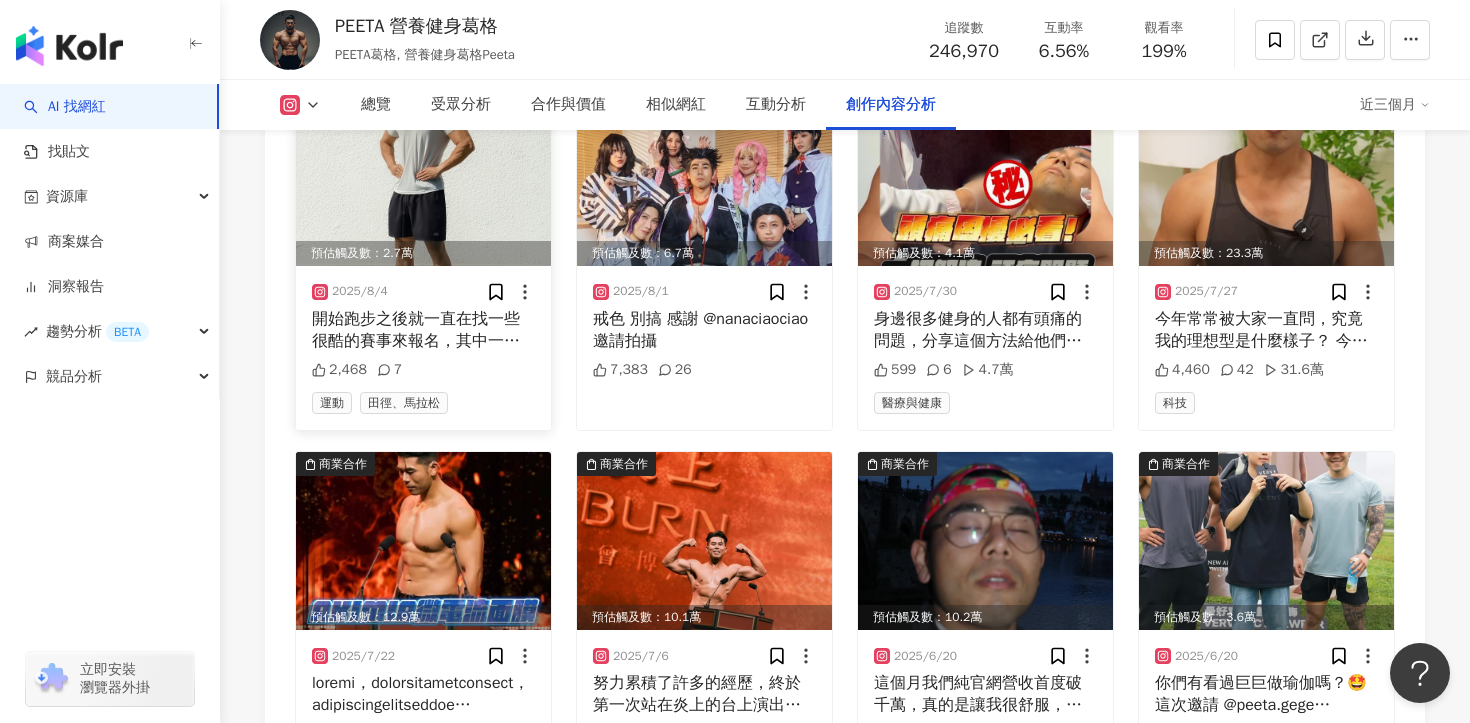 click on "開始跑步之後就一直在找一些很酷的賽事來報名，其中一場讓我很期待的是NewBalance在11/23的10K賽事，因為可以跟超級多名人朋友一起完成賽事。除此之外還有超多獎品可以在活動結束後拿，賽事當天穿著裝備參賽更有機會得到海外跑步旅遊的機會。
時間在11/23（日） 地點在大佳河濱公園
大家要趁早報名！期待與大家相見
#NewBalance #NB10KRun #Runyourway" at bounding box center (423, 330) 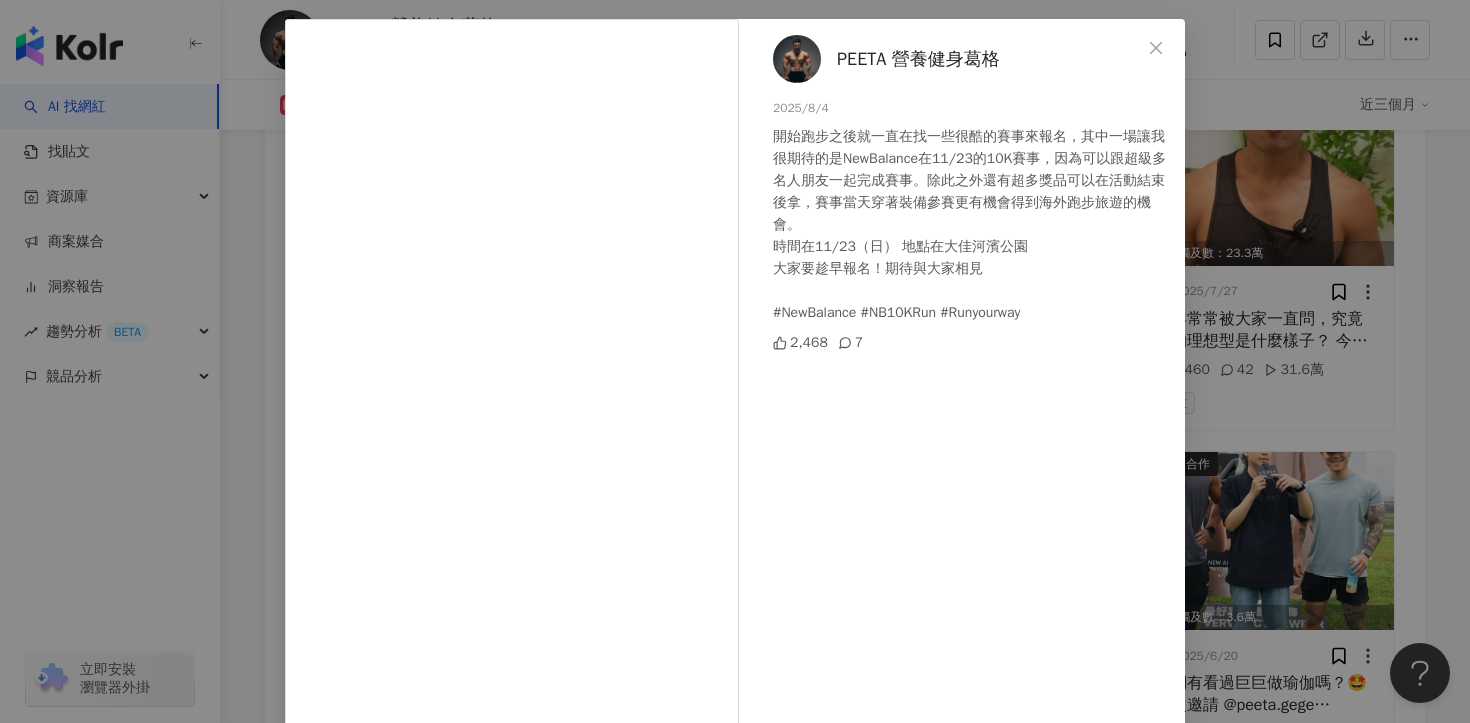 scroll, scrollTop: 95, scrollLeft: 0, axis: vertical 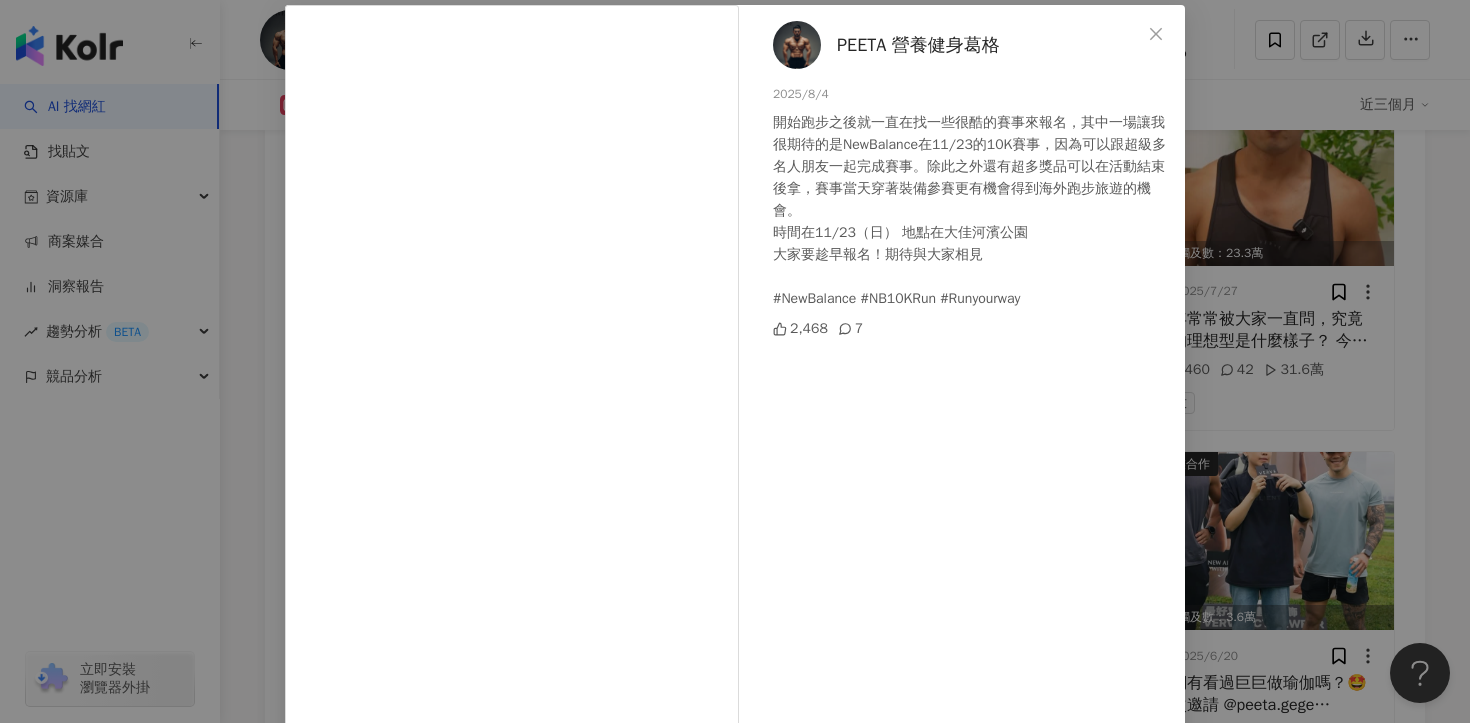 click on "PEETA 營養健身葛格 2025/8/4 開始跑步之後就一直在找一些很酷的賽事來報名，其中一場讓我很期待的是NewBalance在11/23的10K賽事，因為可以跟超級多名人朋友一起完成賽事。除此之外還有超多獎品可以在活動結束後拿，賽事當天穿著裝備參賽更有機會得到海外跑步旅遊的機會。
時間在11/23（日） 地點在大佳河濱公園
大家要趁早報名！期待與大家相見
#NewBalance #NB10KRun #Runyourway 2,468 7 查看原始貼文" at bounding box center [735, 361] 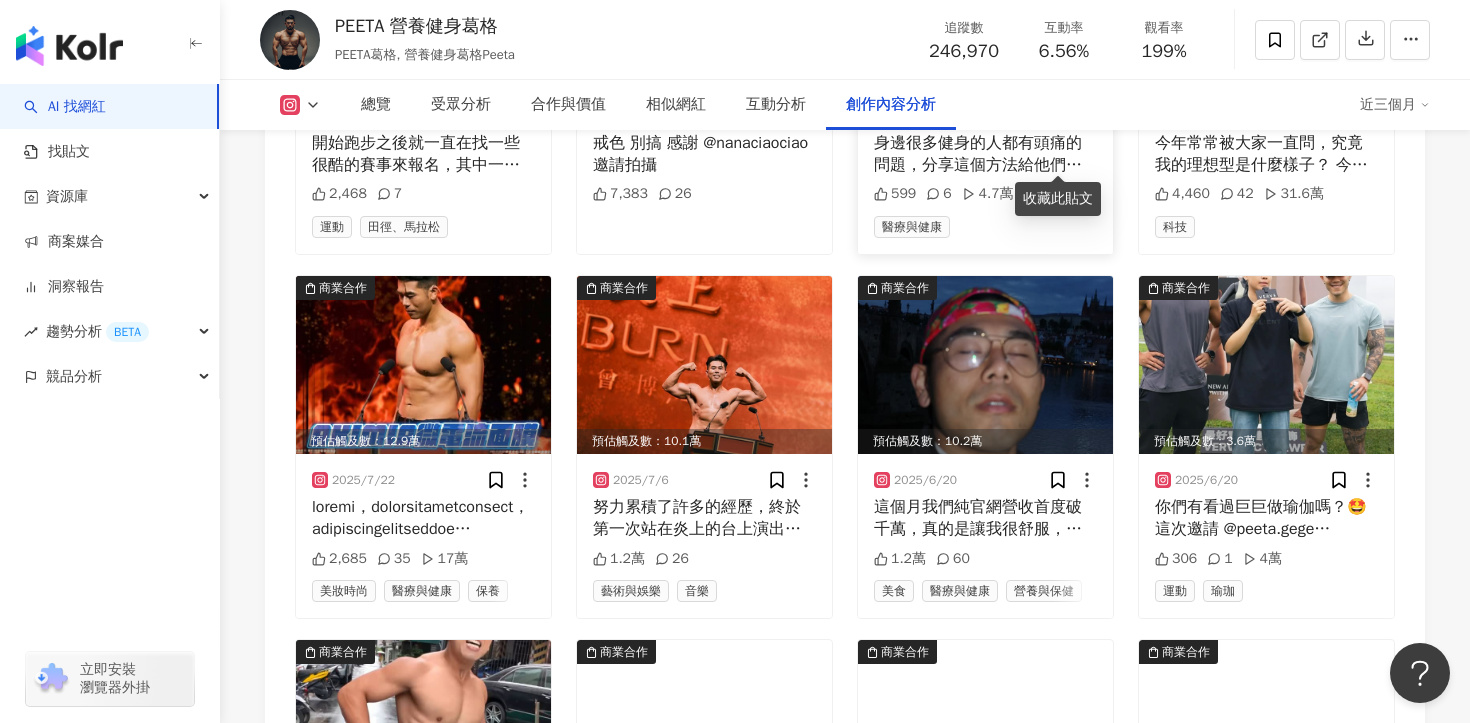 scroll, scrollTop: 6661, scrollLeft: 0, axis: vertical 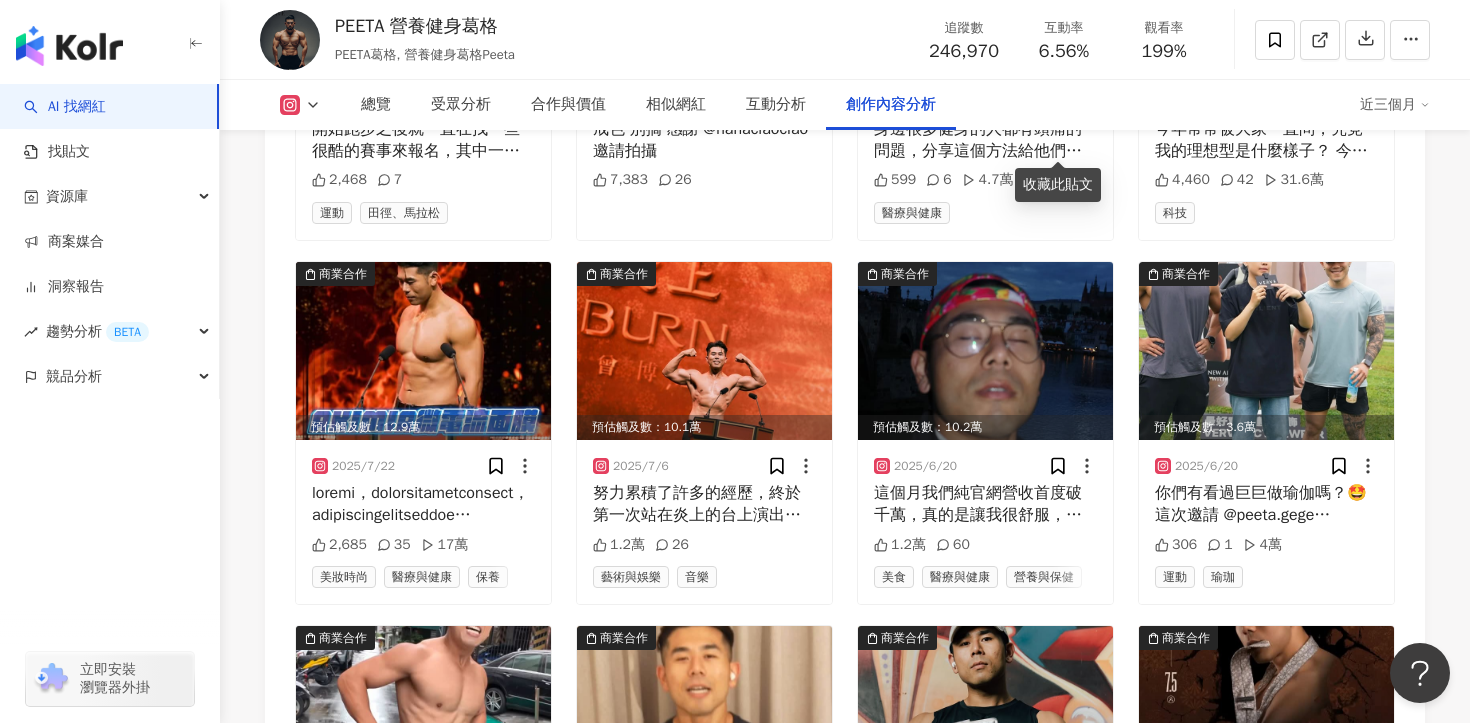 click on "商業合作 預估觸及數：2.7萬 2025/8/4 開始跑步之後就一直在找一些很酷的賽事來報名，其中一場讓我很期待的是NewBalance在11/23的10K賽事，因為可以跟超級多名人朋友一起完成賽事。除此之外還有超多獎品可以在活動結束後拿，賽事當天穿著裝備參賽更有機會得到海外跑步旅遊的機會。
時間在11/23（日） 地點在大佳河濱公園
大家要趁早報名！期待與大家相見
#NewBalance #NB10KRun #Runyourway 2,468 7 運動 田徑、馬拉松 商業合作 預估觸及數：6.7萬 2025/8/1 戒色 別搞
感謝 @nanaciaociao 邀請拍攝 7,383 26 商業合作 預估觸及數：4.1萬 2025/7/30 身邊很多健身的人都有頭痛的問題，分享這個方法給他們後都回饋不錯。如果有類似的問題，可以去跟醫生詢問看看！
@dr.victor_xiao
@kimjungclinic 599 6 4.7萬 醫療與健康 商業合作 預估觸及數：23.3萬 2025/7/27 4,460 42 31.6萬 科技 商業合作 2025/7/22 2,685 35 17萬" at bounding box center (845, 433) 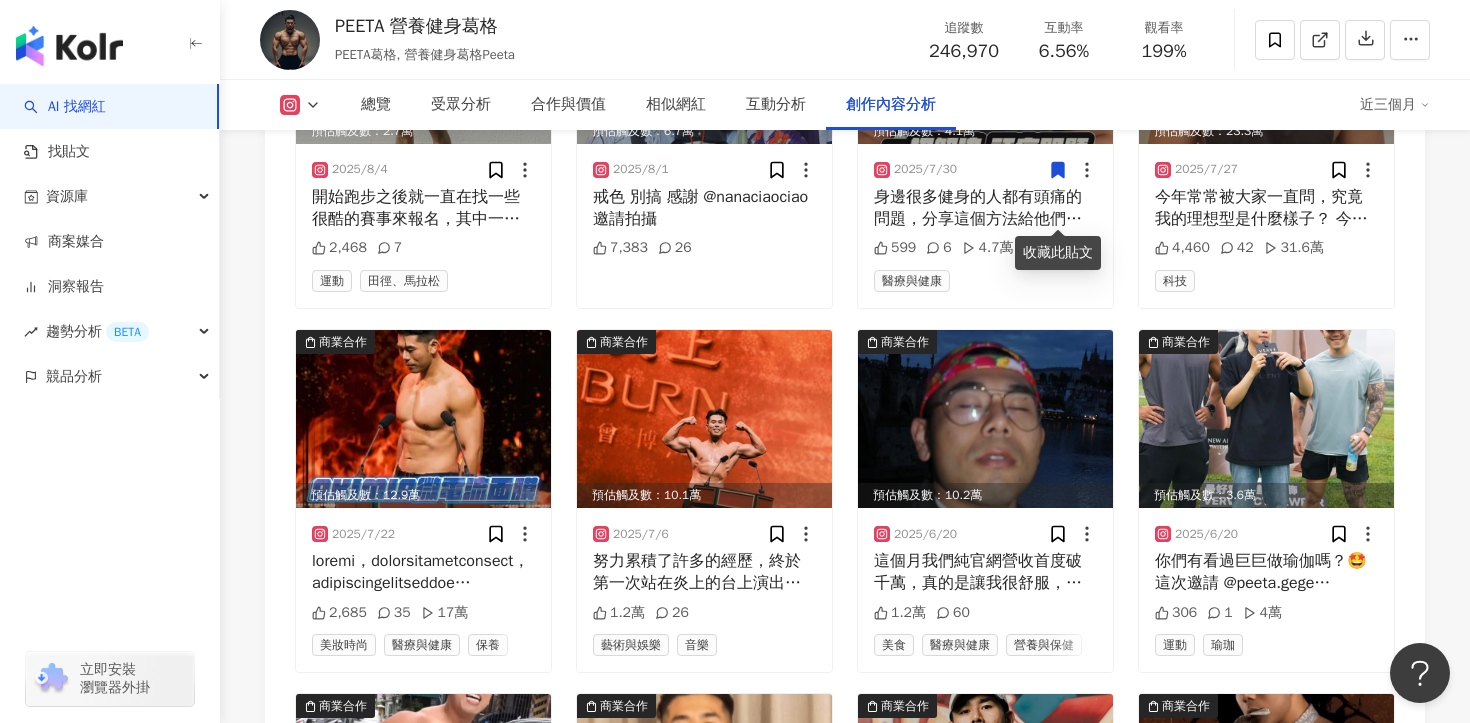 scroll, scrollTop: 6586, scrollLeft: 0, axis: vertical 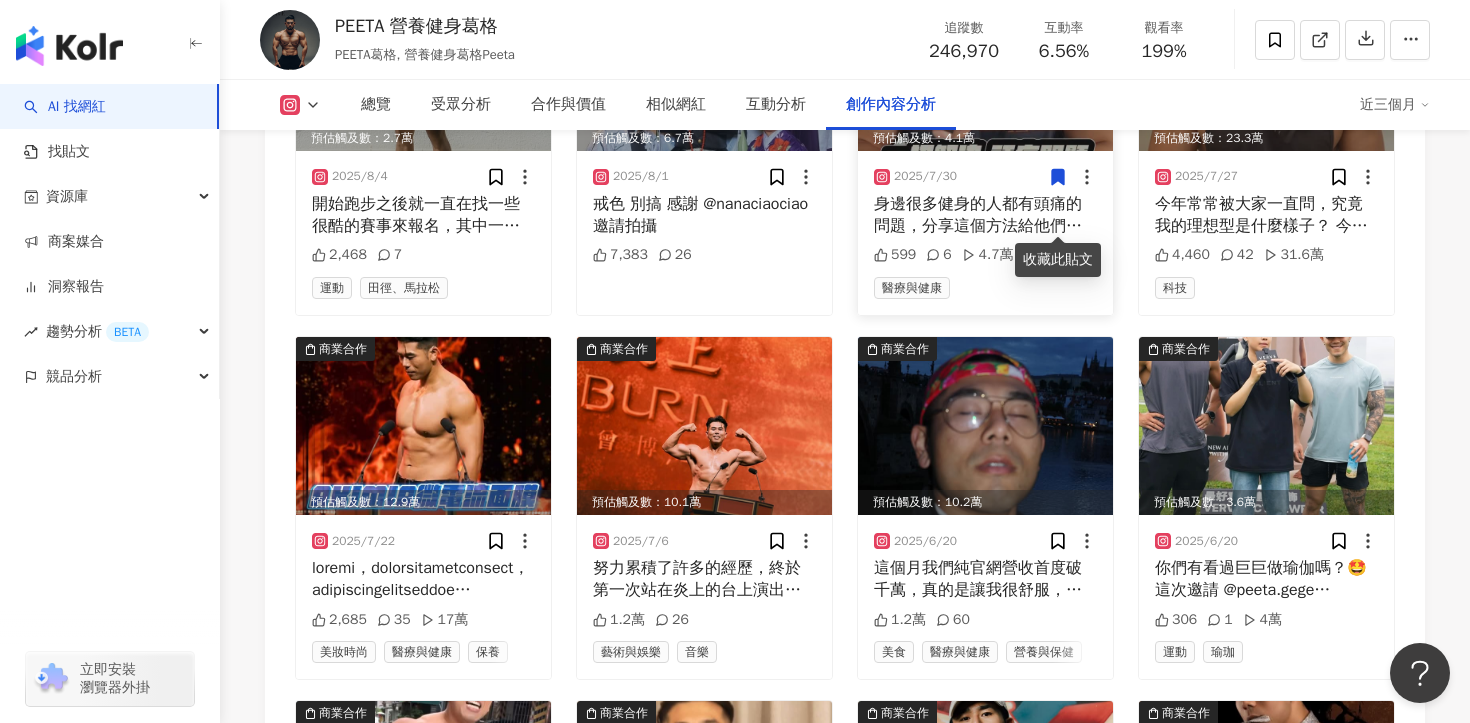 click on "身邊很多健身的人都有頭痛的問題，分享這個方法給他們後都回饋不錯。如果有類似的問題，可以去跟醫生詢問看看！
@dr.victor_xiao
@kimjungclinic" at bounding box center (985, 215) 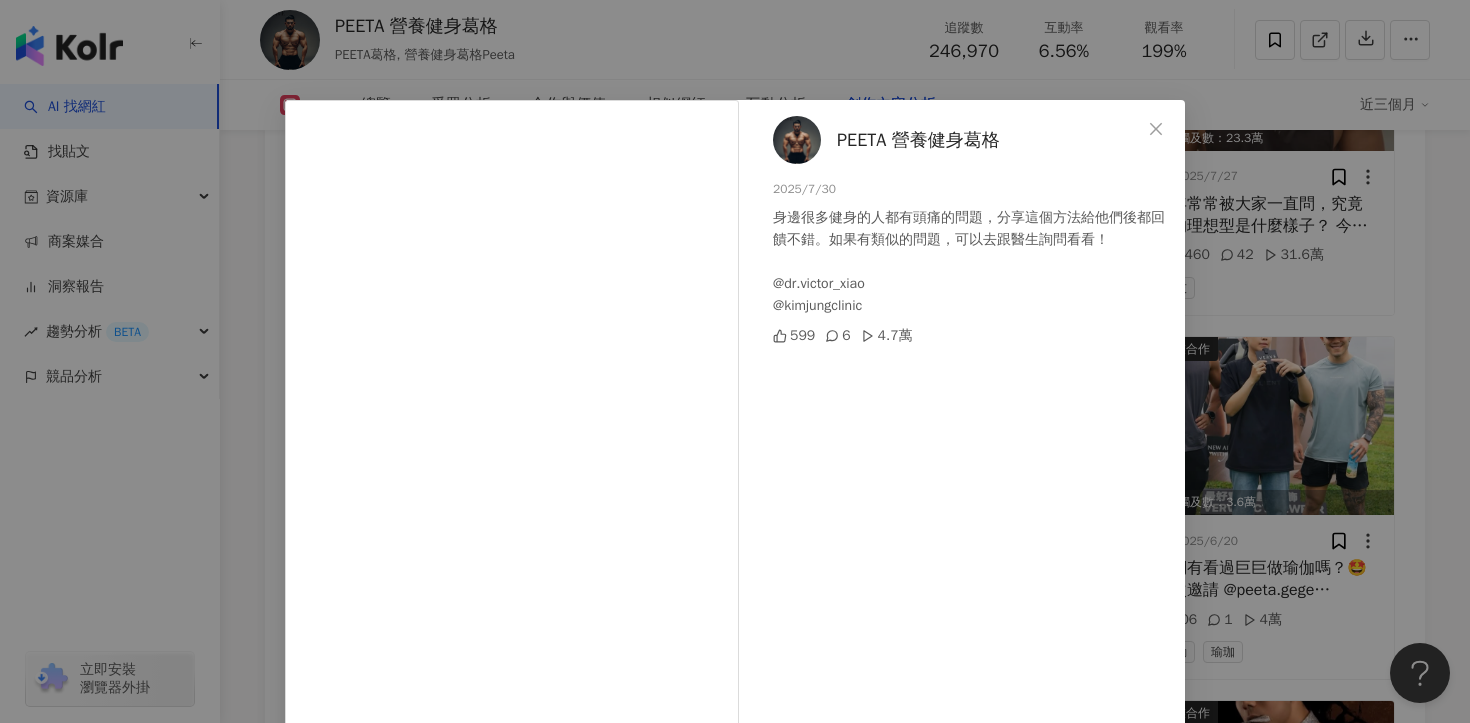 click on "PEETA 營養健身葛格 2025/7/30 身邊很多健身的人都有頭痛的問題，分享這個方法給他們後都回饋不錯。如果有類似的問題，可以去跟醫生詢問看看！
@dr.victor_xiao
@kimjungclinic 599 6 4.7萬 查看原始貼文" at bounding box center (735, 361) 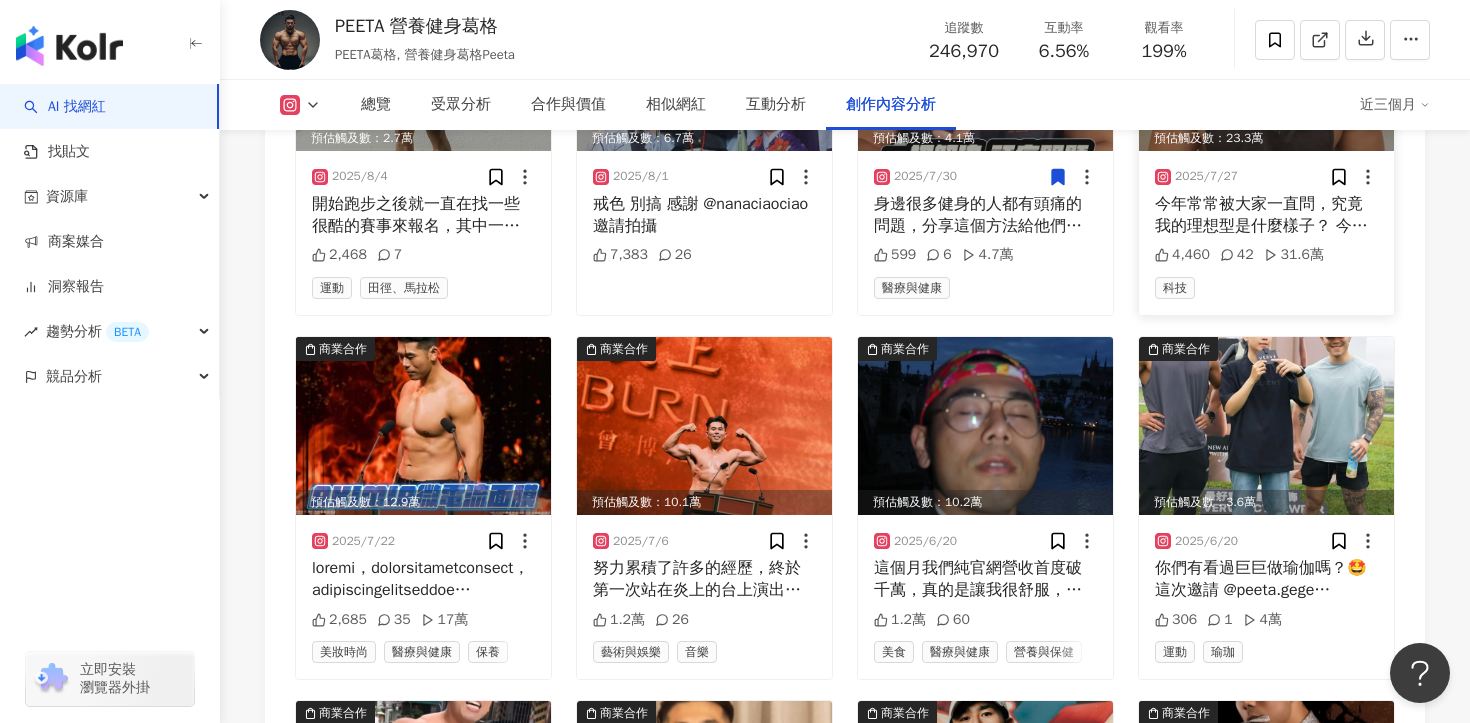 click on "今年常常被大家一直問，究竟我的理想型是什麼樣子？
今天就來跟各位分享一下！
以前我都喜歡大的，覺得大就代表猛、大就是強，
但發覺有些大的可能假假的、超佔空間、又非常吵。
直到我遇見 Beast mini PLUS，直接刷新我對果汁機的認知！
600W的馬力與時尚的外觀設計，Beast mini PLUS是小巧又強悍，
加上他的獠牙四刃刀頭，不到30秒一杯飲品就輕鬆完成。
一台機器有三種不同容量的杯身，輕鬆切換各種生活情境，拿出門也非常的讚
誰說理想型很難找？會打、有力、顏值高，還能照顧我一整天營養
Beast mini PLUS 就是我的小野獸🦁
現在Beast mini PLUS在MOMO獨家販售中，祝各位找到自己的理想型！
https://chillo.tw/B1iTJ
@chillo_select
#Beast小野獸 #miniPLUS #輕巧大馬力 #健身必備 #三機一體 #最美果汁機" at bounding box center [1266, 215] 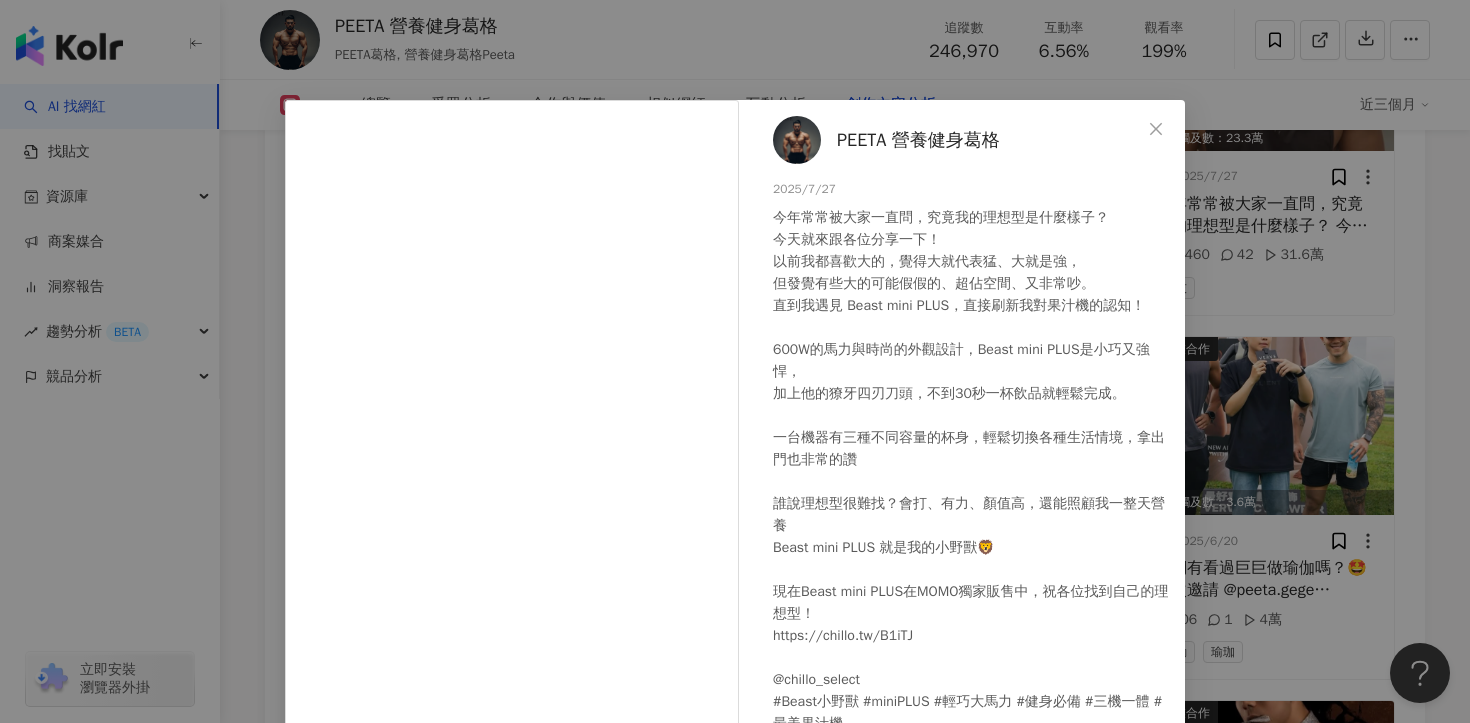 scroll, scrollTop: 166, scrollLeft: 0, axis: vertical 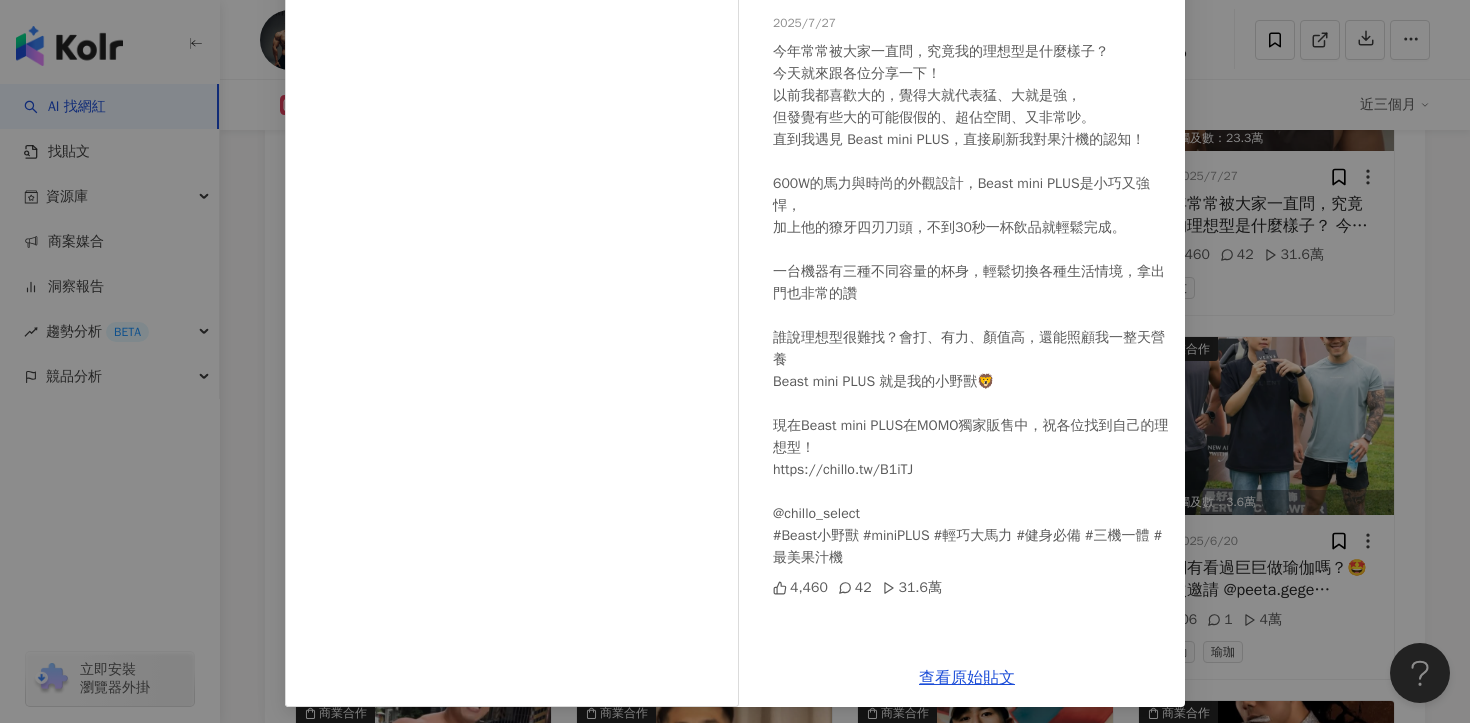 click on "PEETA 營養健身葛格 2025/7/27 今年常常被大家一直問，究竟我的理想型是什麼樣子？
今天就來跟各位分享一下！
以前我都喜歡大的，覺得大就代表猛、大就是強，
但發覺有些大的可能假假的、超佔空間、又非常吵。
直到我遇見 Beast mini PLUS，直接刷新我對果汁機的認知！
600W的馬力與時尚的外觀設計，Beast mini PLUS是小巧又強悍，
加上他的獠牙四刃刀頭，不到30秒一杯飲品就輕鬆完成。
一台機器有三種不同容量的杯身，輕鬆切換各種生活情境，拿出門也非常的讚
誰說理想型很難找？會打、有力、顏值高，還能照顧我一整天營養
Beast mini PLUS 就是我的小野獸🦁
現在Beast mini PLUS在MOMO獨家販售中，祝各位找到自己的理想型！
https://chillo.tw/B1iTJ
@chillo_select
#Beast小野獸 #miniPLUS #輕巧大馬力 #健身必備 #三機一體 #最美果汁機 4,460 42 31.6萬 查看原始貼文" at bounding box center (735, 361) 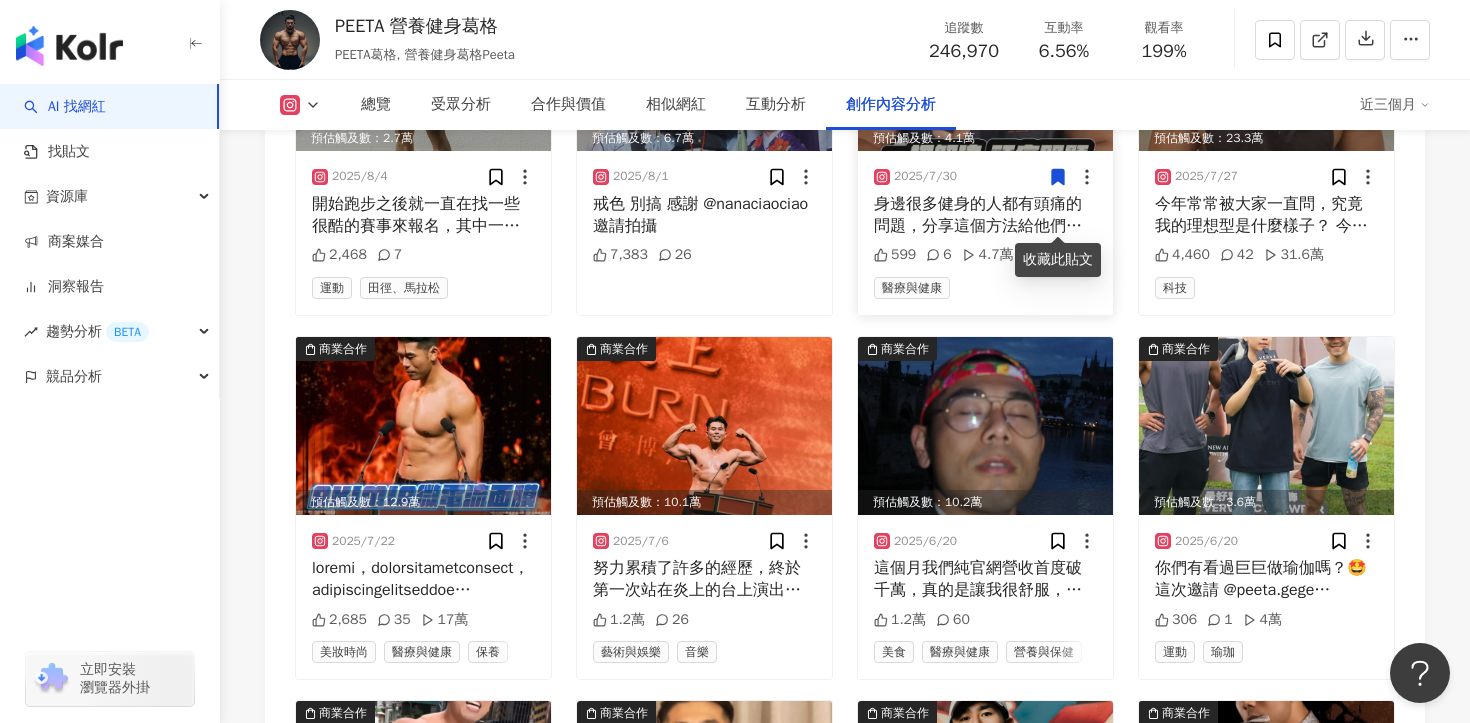 click 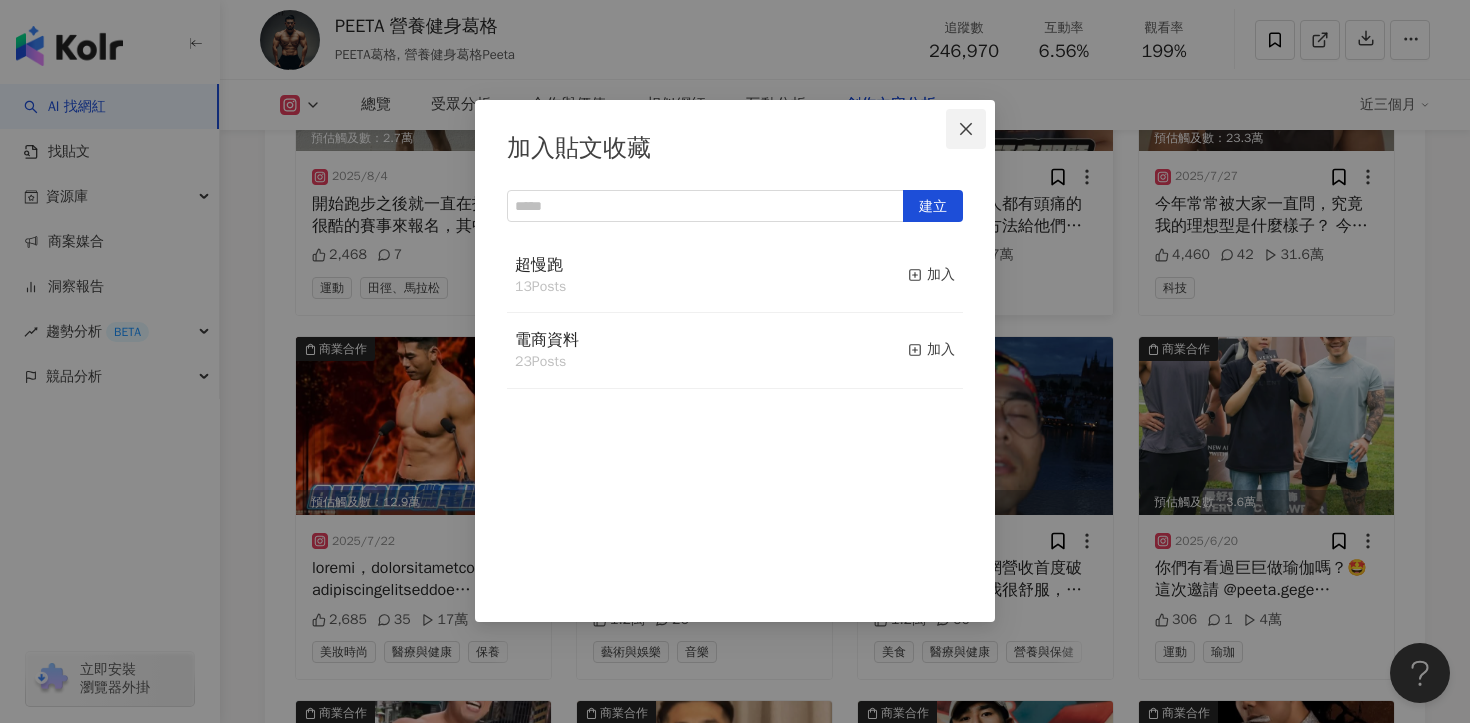 click 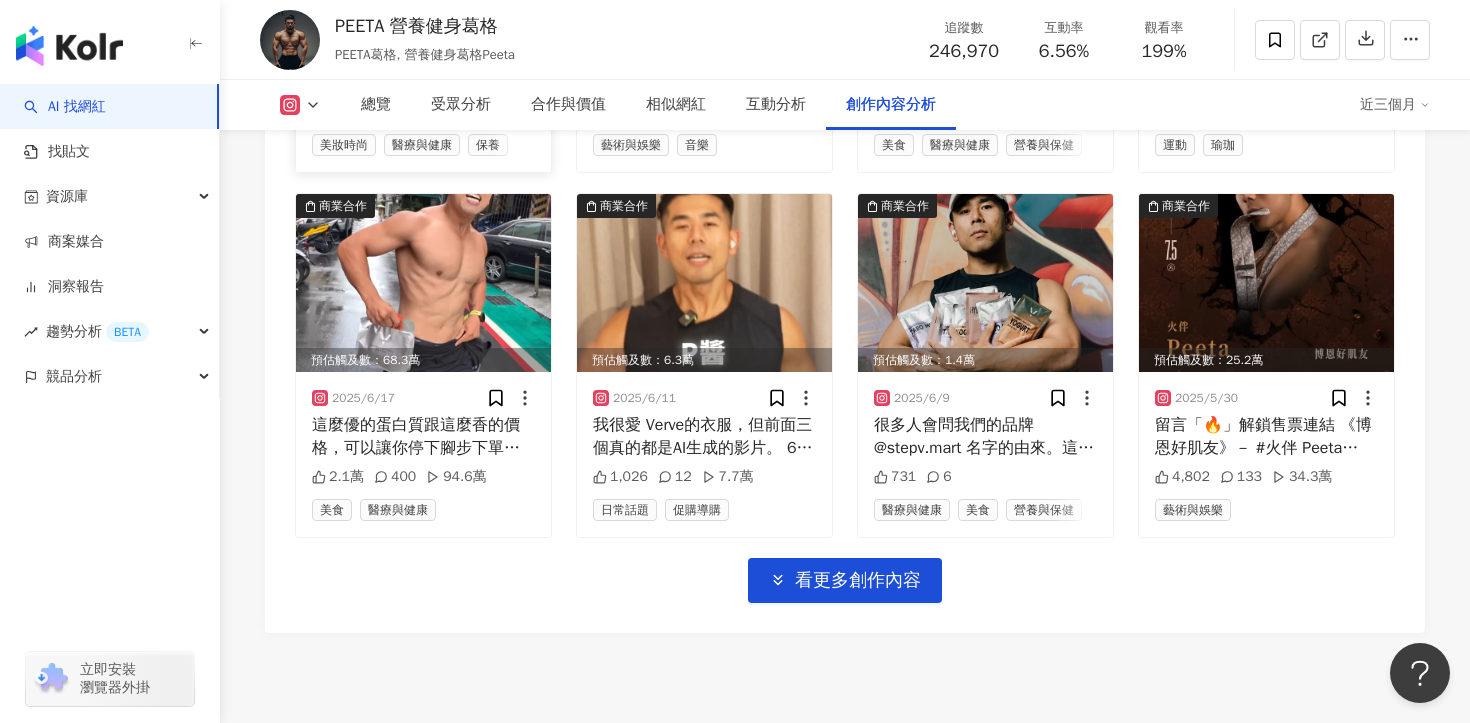 scroll, scrollTop: 7120, scrollLeft: 0, axis: vertical 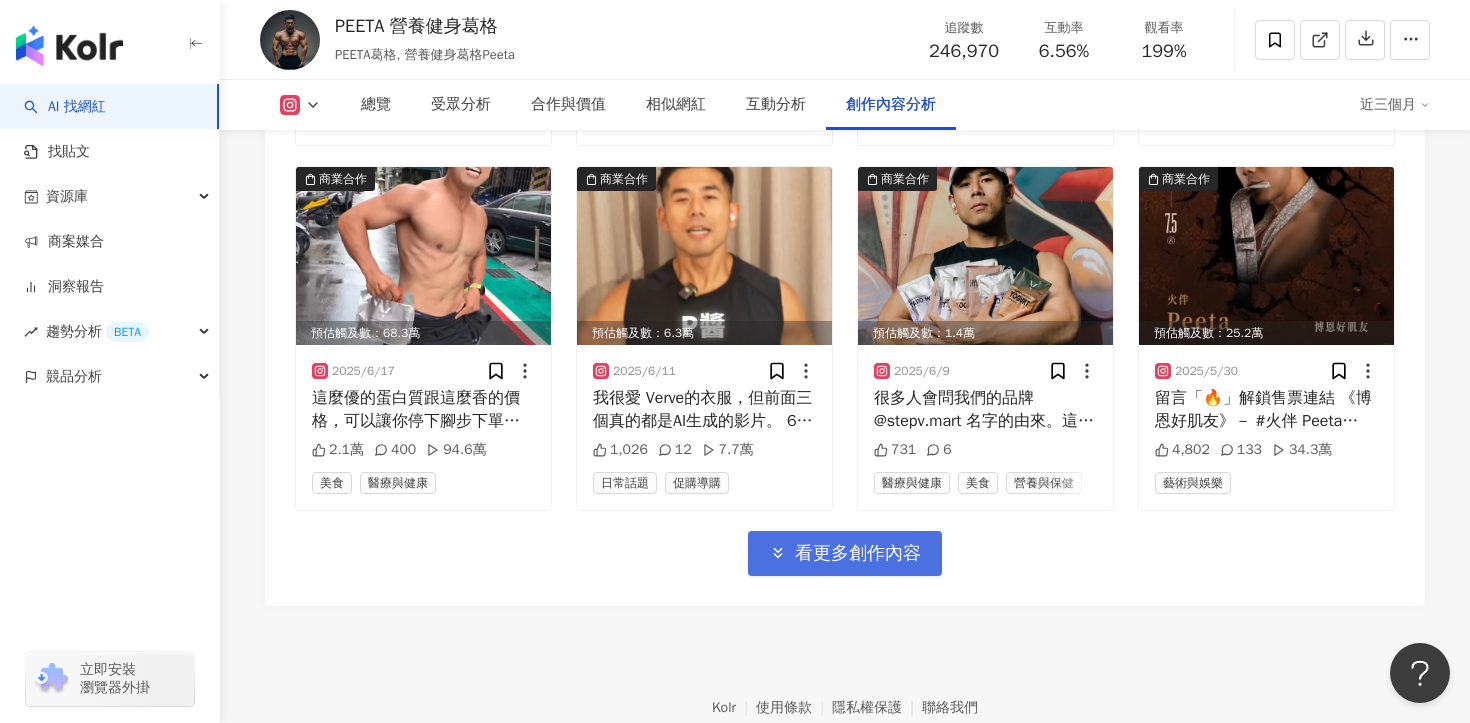 click on "看更多創作內容" at bounding box center [858, 554] 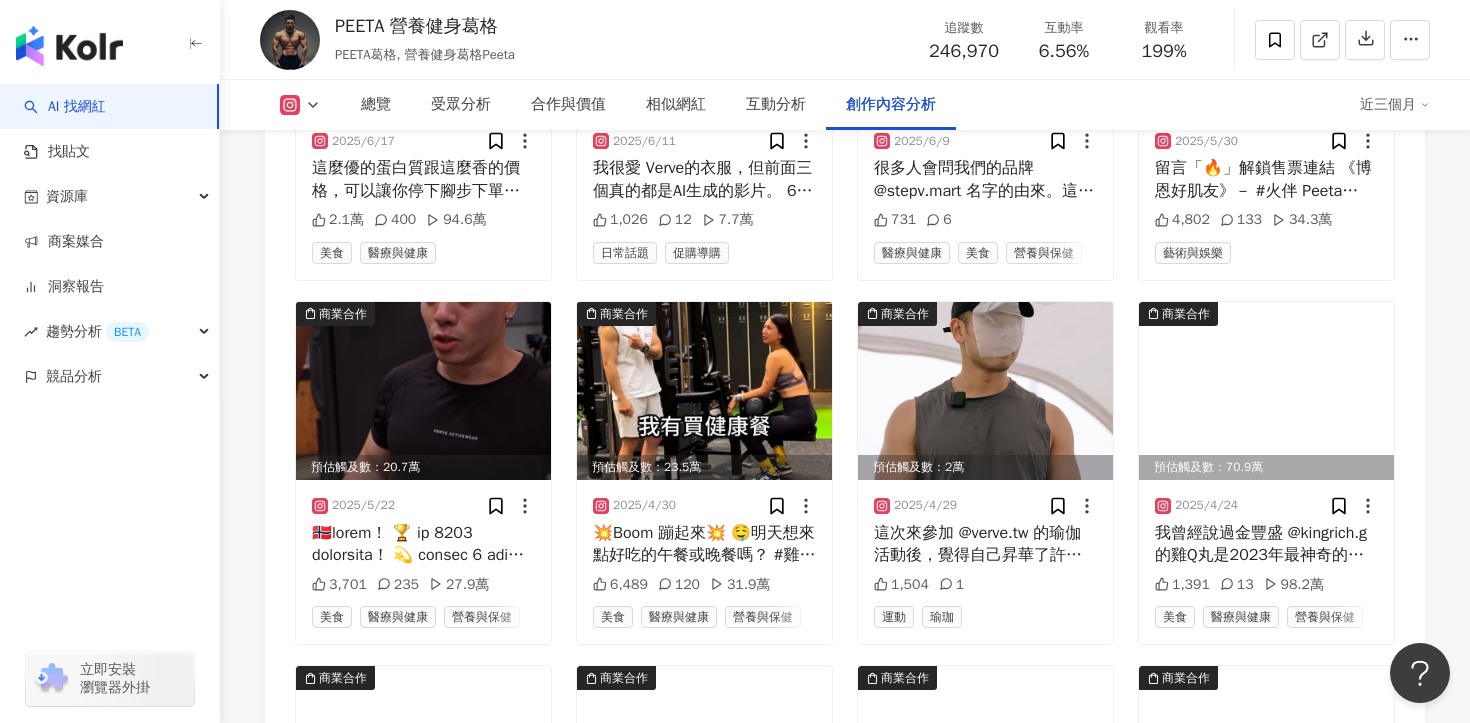 scroll, scrollTop: 8169, scrollLeft: 0, axis: vertical 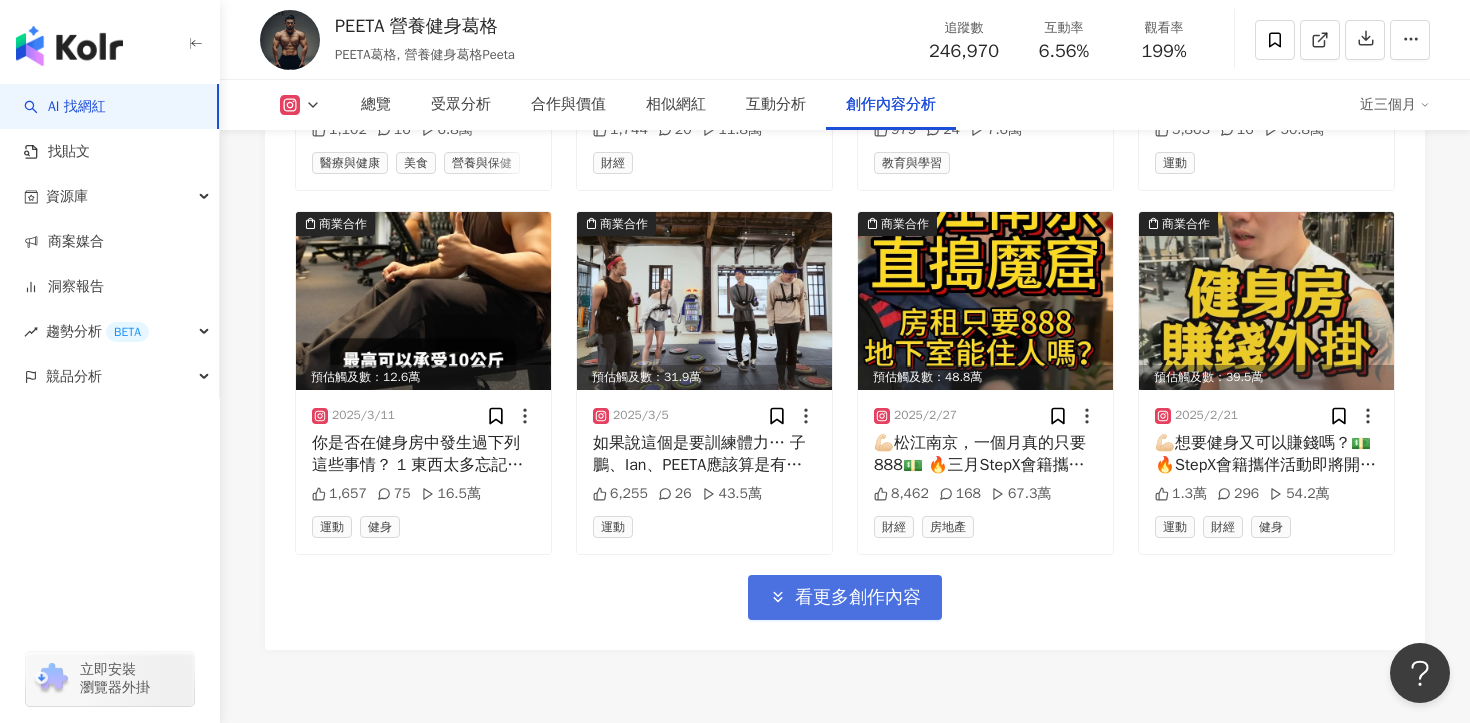 click on "看更多創作內容" at bounding box center (858, 598) 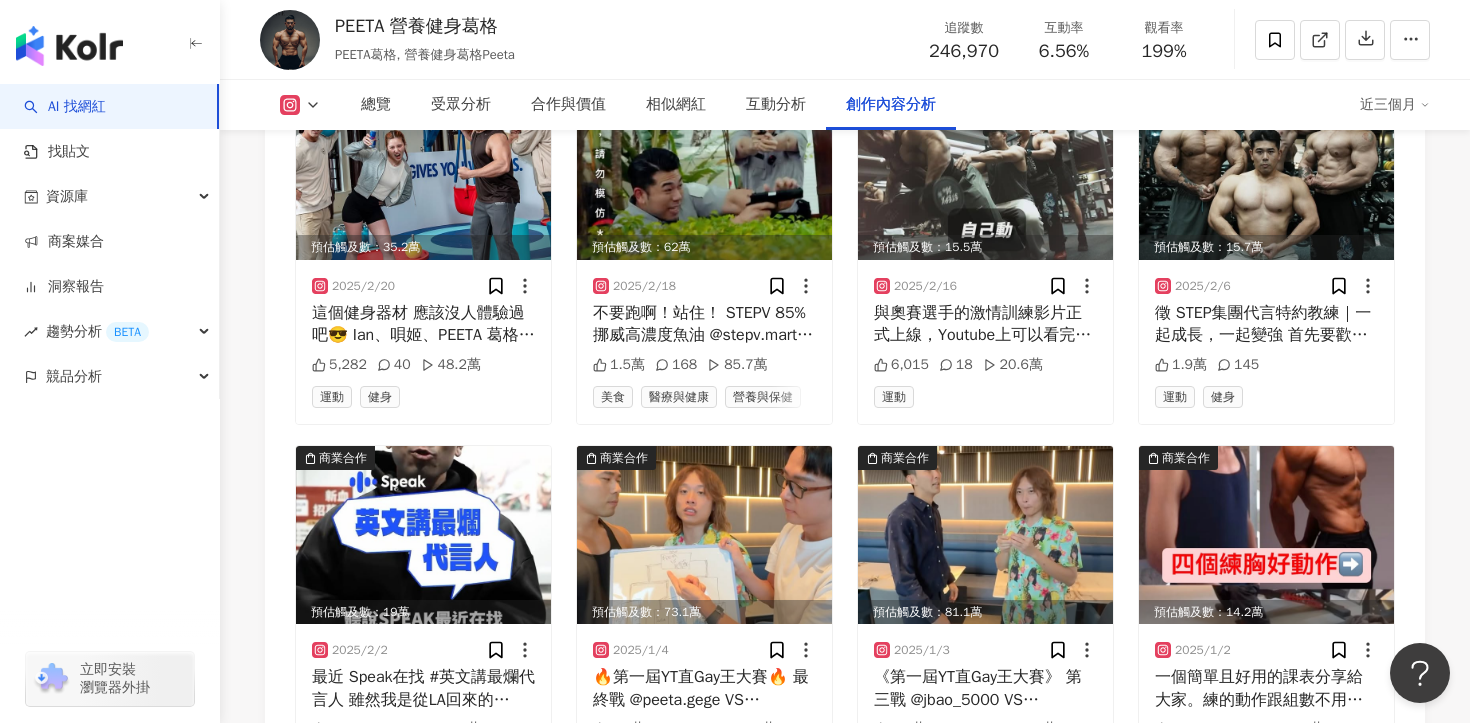 scroll, scrollTop: 8664, scrollLeft: 0, axis: vertical 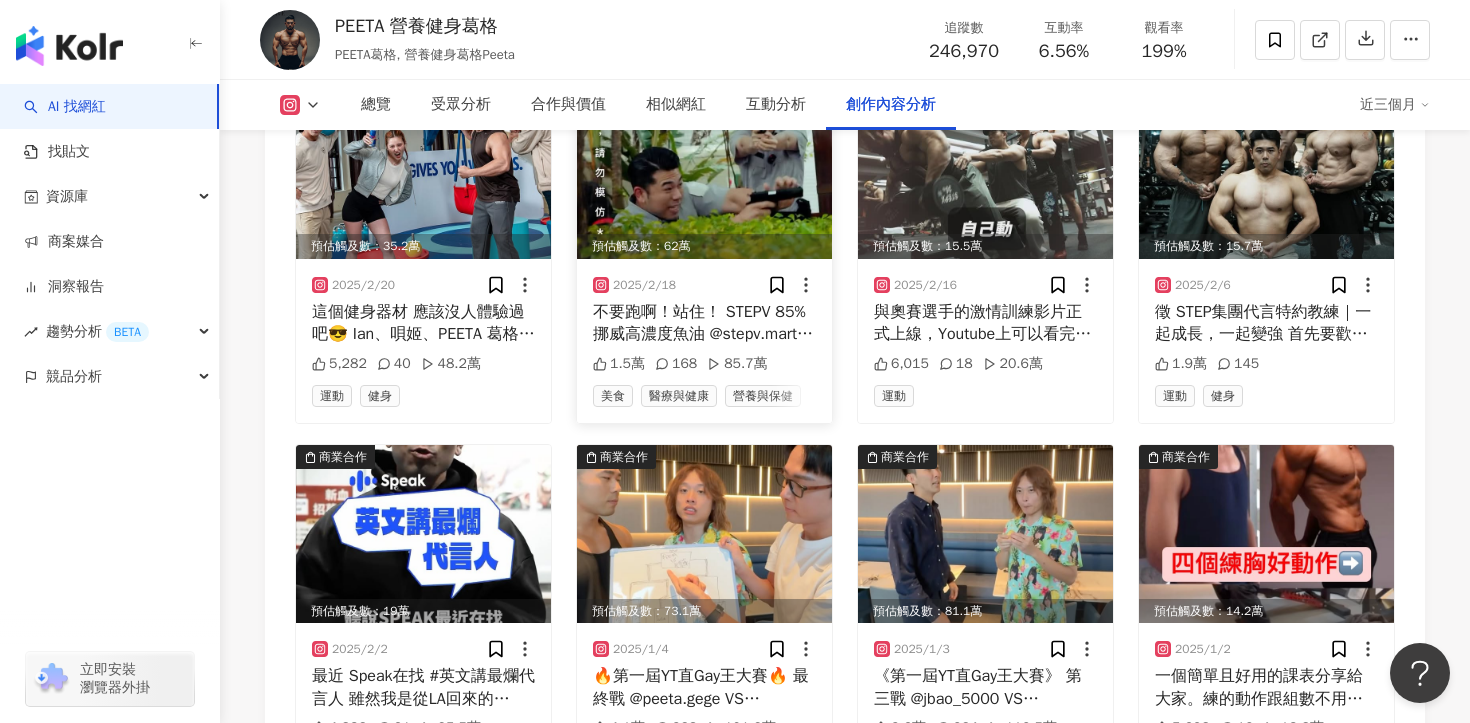 click on "不要跑啊！站住！
STEPV 85% 挪威高濃度魚油 @stepv.mart
❶｜90 顆裝，單顆最低只要 8.4 元
❷｜全球最新鮮挪威專利原料 VivoMega™
❸｜Omega-3 濃度達 85%， rTG 型式魚油
❹｜最佳吸收比 48：32，通過多項檢驗
購買連結：https://lihi.cc/3Wnpr
📌 優惠攻略
1. 單罐只要 999 元，任選兩罐 8 折
2. 新朋友即贈 $100 購物金
3. 首購享免運優惠
4. 綁定 LINE 好友再送 9 折券" at bounding box center [704, 323] 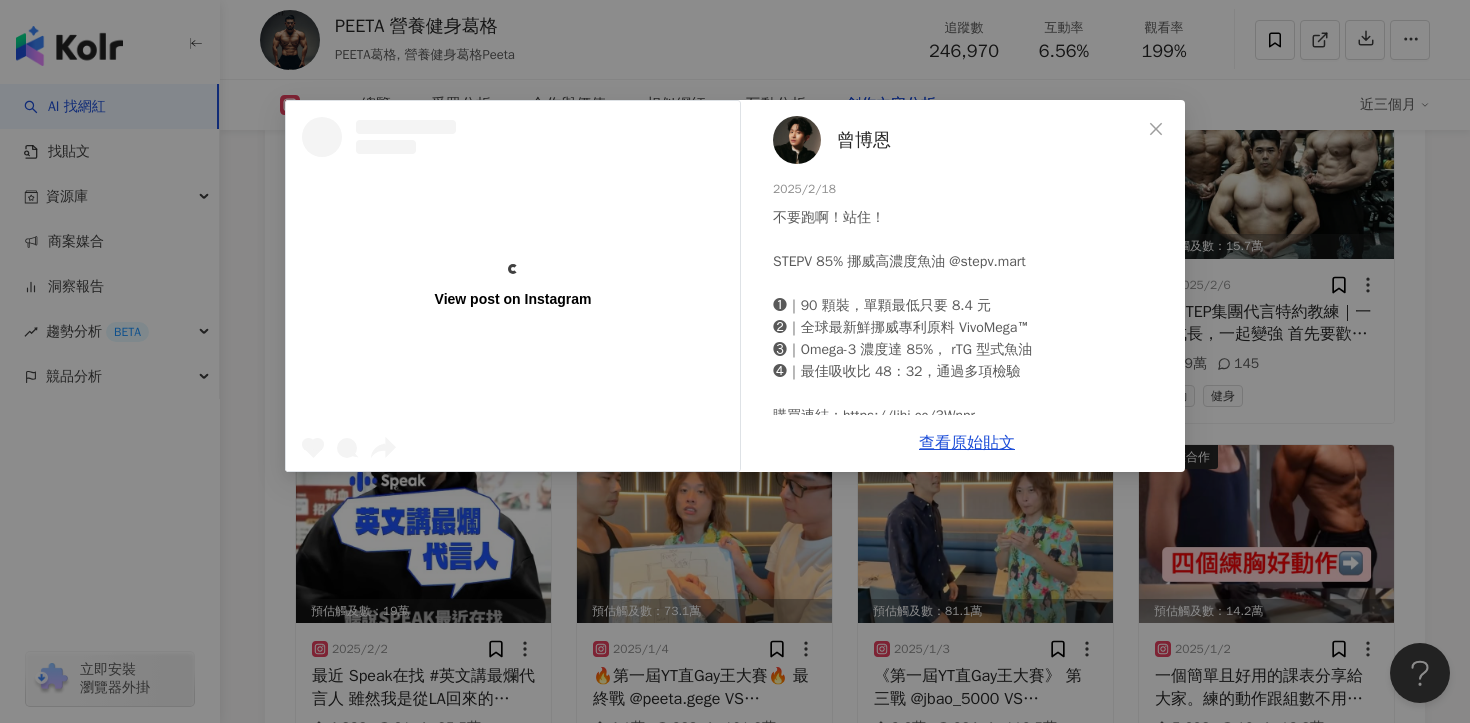click on "View post on Instagram   曾博恩 2025/2/18 不要跑啊！站住！
STEPV 85% 挪威高濃度魚油 @stepv.mart
❶｜90 顆裝，單顆最低只要 8.4 元
❷｜全球最新鮮挪威專利原料 VivoMega™
❸｜Omega-3 濃度達 85%， rTG 型式魚油
❹｜最佳吸收比 48：32，通過多項檢驗
購買連結：https://lihi.cc/3Wnpr
📌 優惠攻略
1. 單罐只要 999 元，任選兩罐 8 折
2. 新朋友即贈 $100 購物金
3. 首購享免運優惠
4. 綁定 LINE 好友再送 9 折券 1.5萬 168 85.7萬 查看原始貼文" at bounding box center [735, 361] 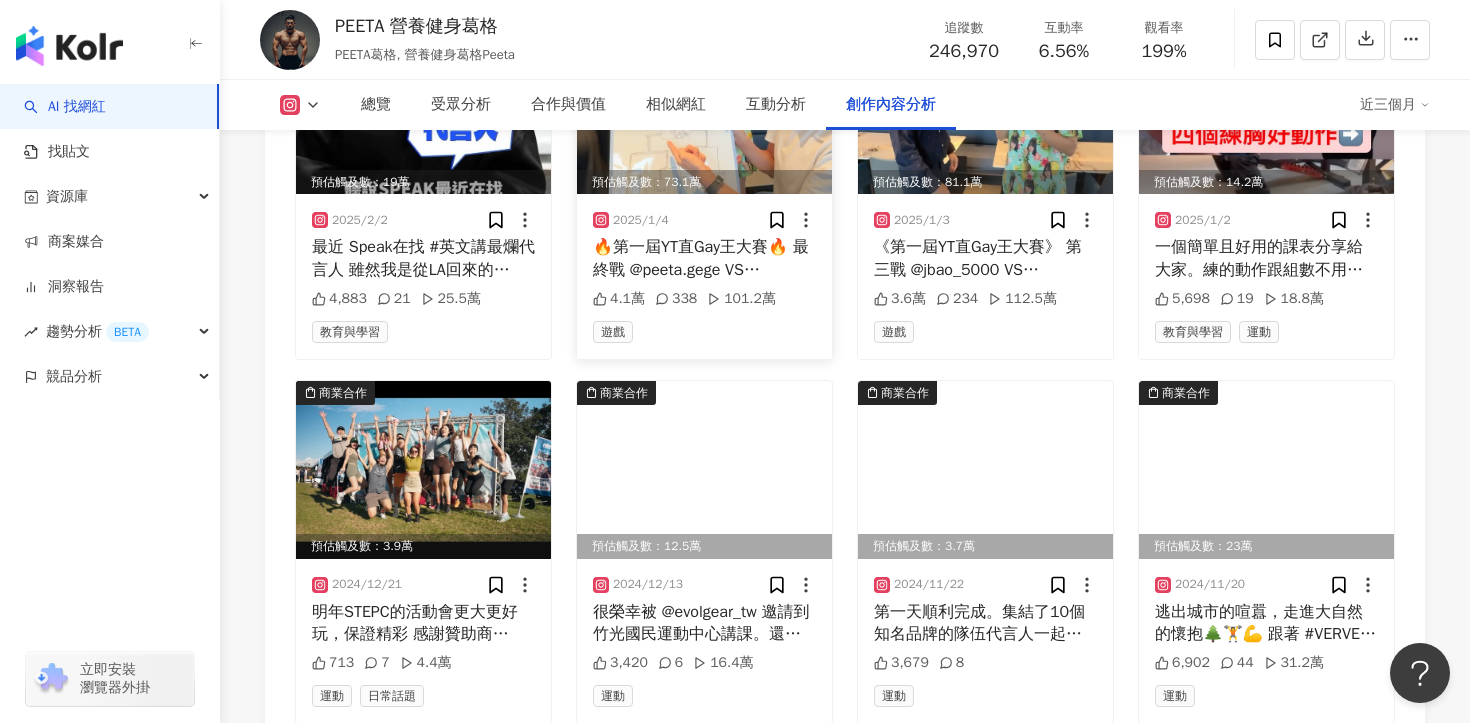 scroll, scrollTop: 9394, scrollLeft: 0, axis: vertical 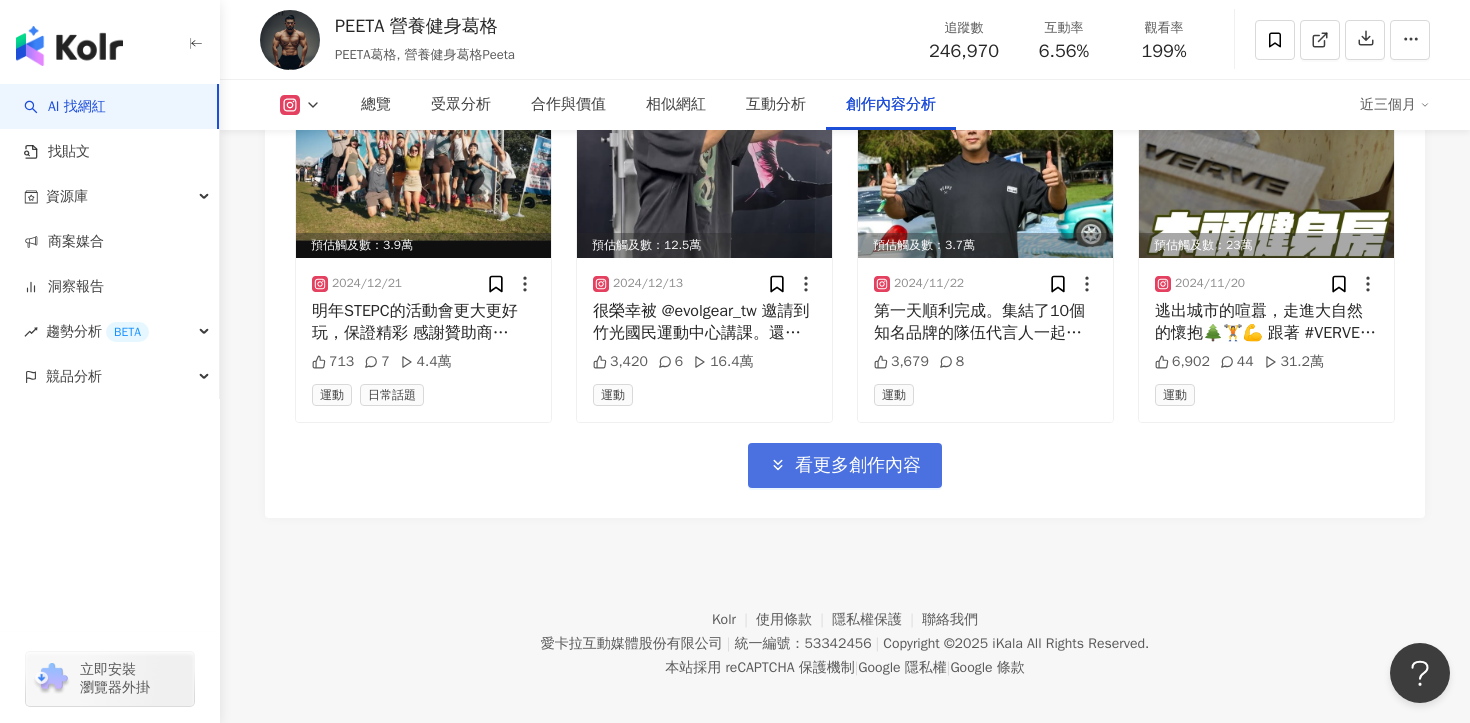 click on "看更多創作內容" at bounding box center (845, 465) 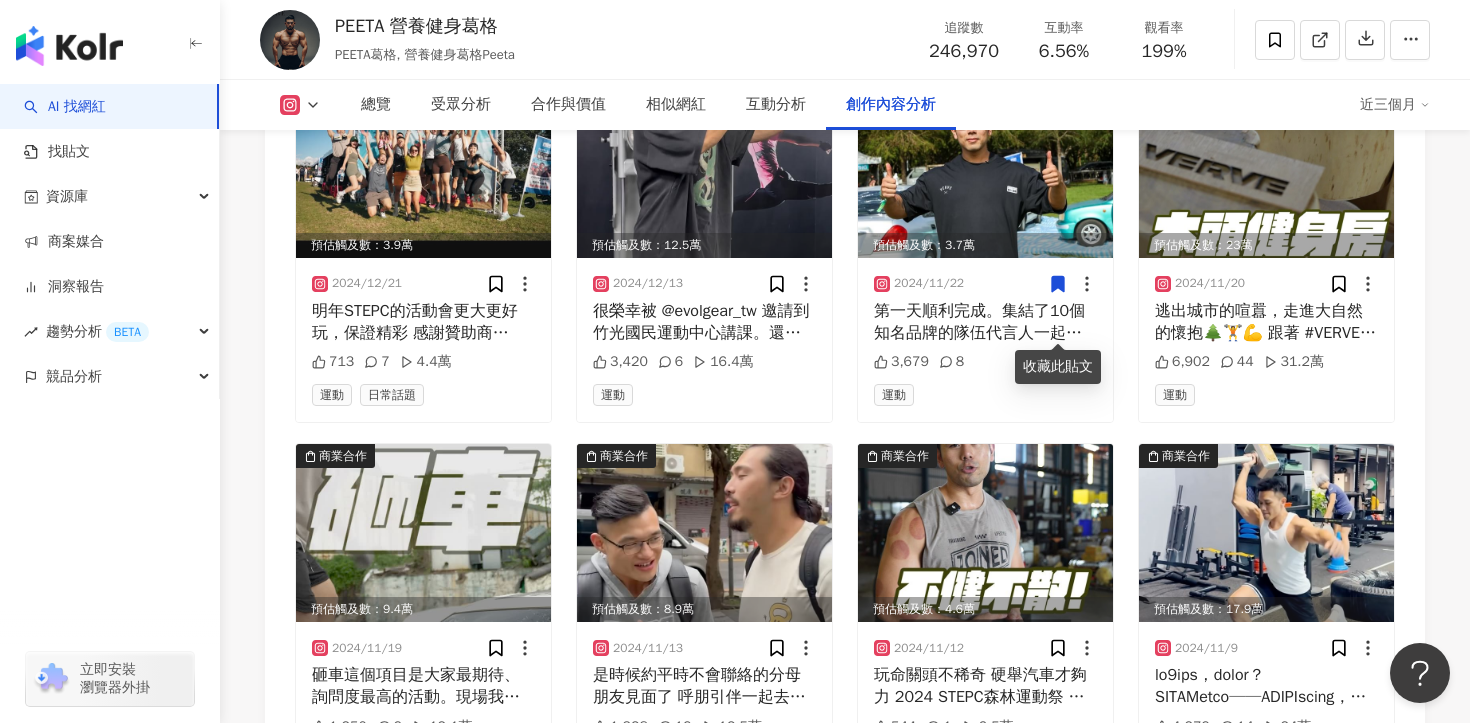 click on "收藏此貼文" at bounding box center [1058, 367] 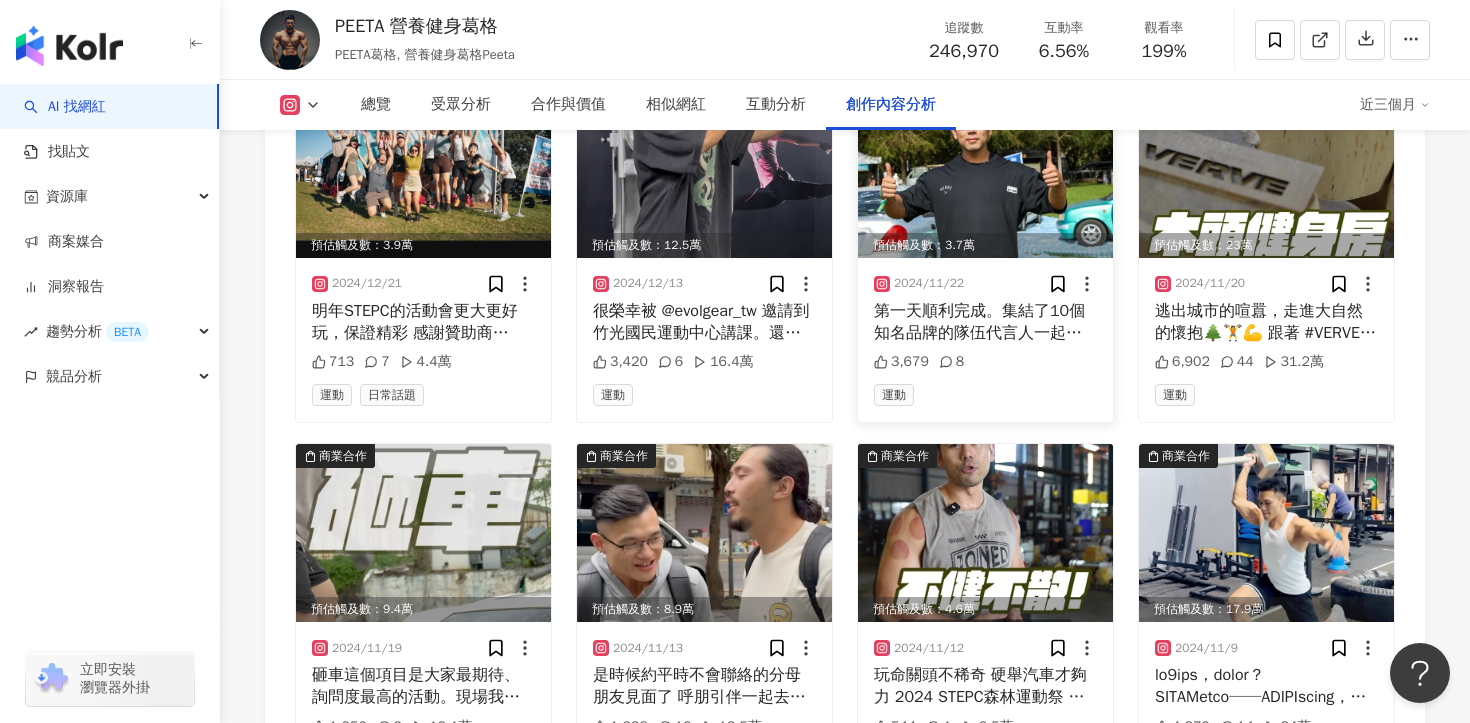 click on "第一天順利完成。集結了10個知名品牌的隊伍代言人一起比賽一起嗨。
歡迎大家明天來 @stepc.carnival 一起舒壓
@verve.tw
@fitness_factory_taiwan
@proweartw
@ngptaiwan
@aroak.tw
@stepv.mart
@stepx.fitness
@teamjoined
@herfit.app
@kryptonfitness_tw" at bounding box center (985, 322) 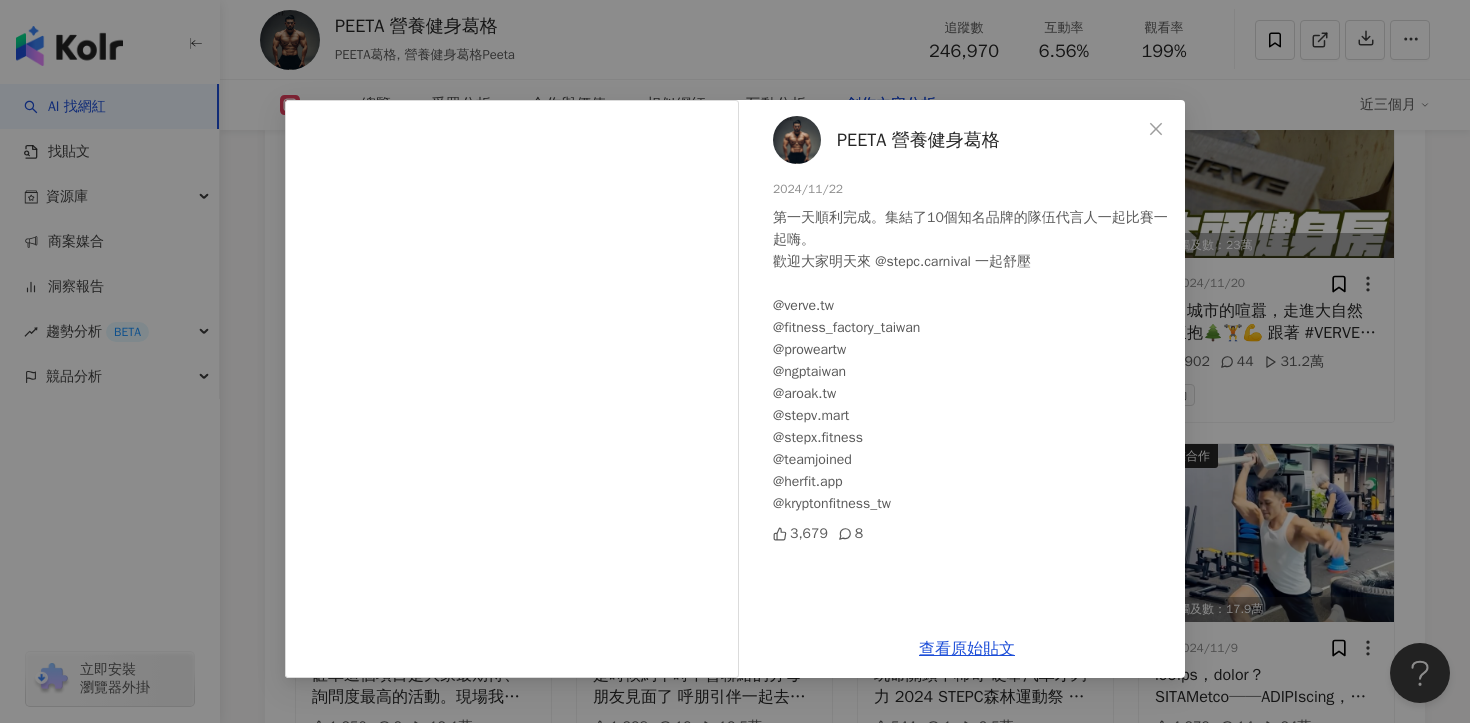 click on "PEETA 營養健身葛格 2024/11/22 第一天順利完成。集結了10個知名品牌的隊伍代言人一起比賽一起嗨。
歡迎大家明天來 @stepc.carnival 一起舒壓
@verve.tw
@fitness_factory_taiwan
@proweartw
@ngptaiwan
@aroak.tw
@stepv.mart
@stepx.fitness
@teamjoined
@herfit.app
@kryptonfitness_tw 3,679 8 查看原始貼文" at bounding box center (735, 361) 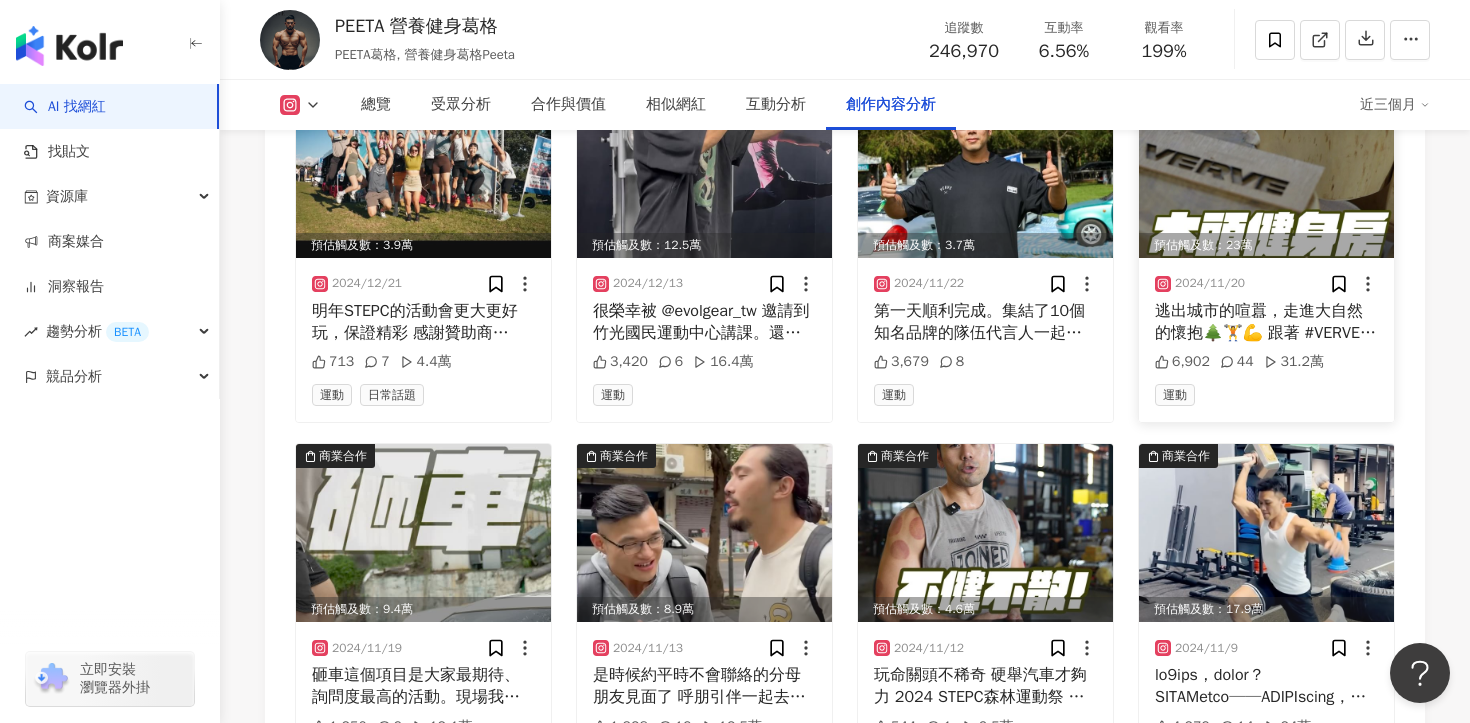 click on "逃出城市的喧囂，走進大自然的懷抱🌲🏋️💪
跟著 #VERVE JUNGLE GYM 解鎖深藏體內的原始能量，挑戰最野的自己！
【VERVE JUNGLE GYM 等你來挑戰！】
這次活動特別打造了一座VERVE JUNGLE GYM，以木作器材為核心，完美結合叢林力量與自然氛圍，讓你在大自然中感受健身的極致爽快！
攤位內更設置反應力、爆發力、肌耐力三大挑戰，全面激發你的體能潛力，帶來前所未有的健身體驗！
完成挑戰，更有機會贏取萬元購物金！
快來森林運動祭，挑戰自我、釋放能量！
​⎯⎯⎯⎯⎯⎯⎯⎯⎯⎯⎯⎯⎯⎯⎯⎯⎯⎯⎯
2024 STEPC森林運動祭 X 漂遊者音樂祭
時間：2024年11月22日至24日 (五六日)
地點：麗寶東區落羽松草原（臺中市后里區福容路8號）
⬇️售票連結⬇️
https://bit.ly/3BJy92F
#燃爆肌力 #浪爆聽力 #SLEEP #TRAIN #EAT #PARTY #CARNIVAL​ #STEPC重力樂園" at bounding box center [1266, 322] 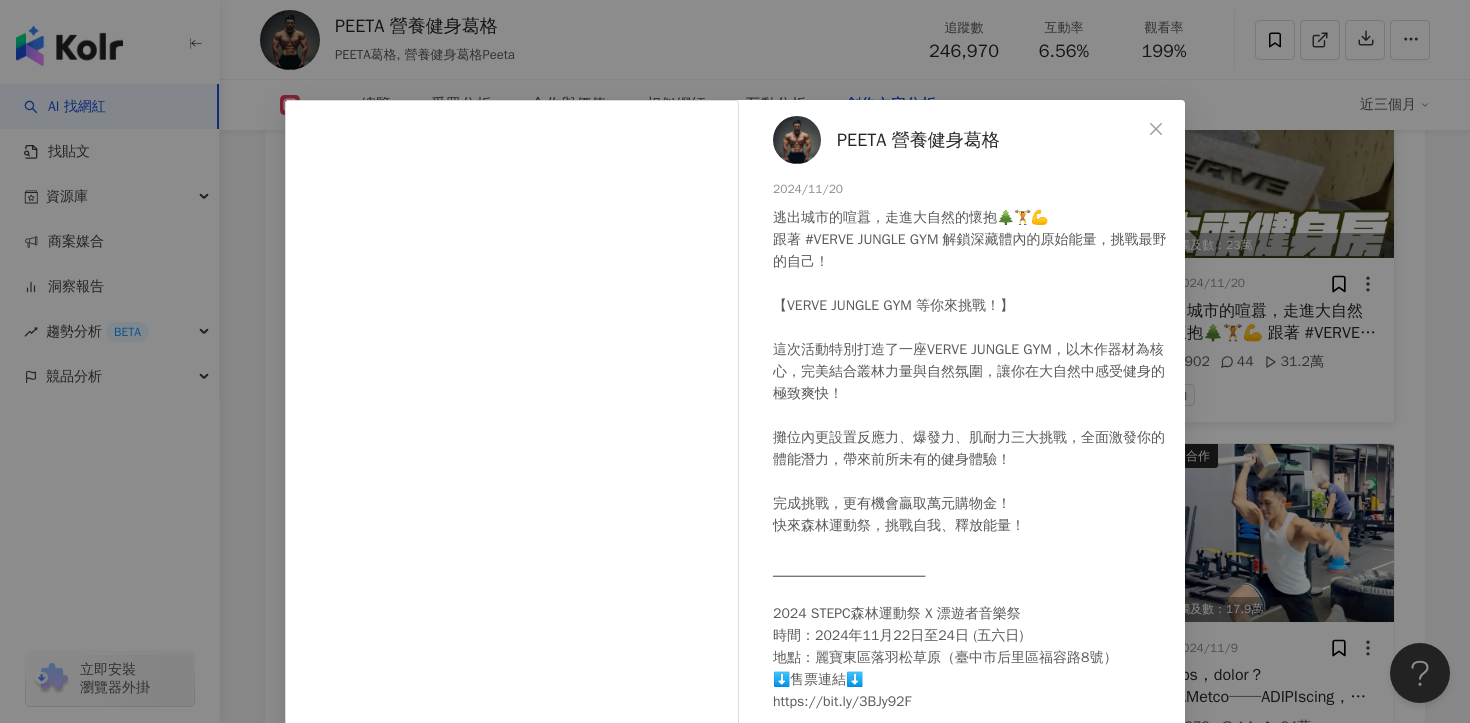 click on "PEETA 營養健身葛格 2024/11/20 逃出城市的喧囂，走進大自然的懷抱🌲🏋️💪
跟著 #VERVE JUNGLE GYM 解鎖深藏體內的原始能量，挑戰最野的自己！
【VERVE JUNGLE GYM 等你來挑戰！】
這次活動特別打造了一座VERVE JUNGLE GYM，以木作器材為核心，完美結合叢林力量與自然氛圍，讓你在大自然中感受健身的極致爽快！
攤位內更設置反應力、爆發力、肌耐力三大挑戰，全面激發你的體能潛力，帶來前所未有的健身體驗！
完成挑戰，更有機會贏取萬元購物金！
快來森林運動祭，挑戰自我、釋放能量！
​⎯⎯⎯⎯⎯⎯⎯⎯⎯⎯⎯⎯⎯⎯⎯⎯⎯⎯⎯
2024 STEPC森林運動祭 X 漂遊者音樂祭
時間：2024年11月22日至24日 (五六日)
地點：麗寶東區落羽松草原（臺中市后里區福容路8號）
⬇️售票連結⬇️
https://bit.ly/3BJy92F
#燃爆肌力 #浪爆聽力 #SLEEP #TRAIN #EAT #PARTY #CARNIVAL​ #STEPC重力樂園 6,902 44" at bounding box center (735, 361) 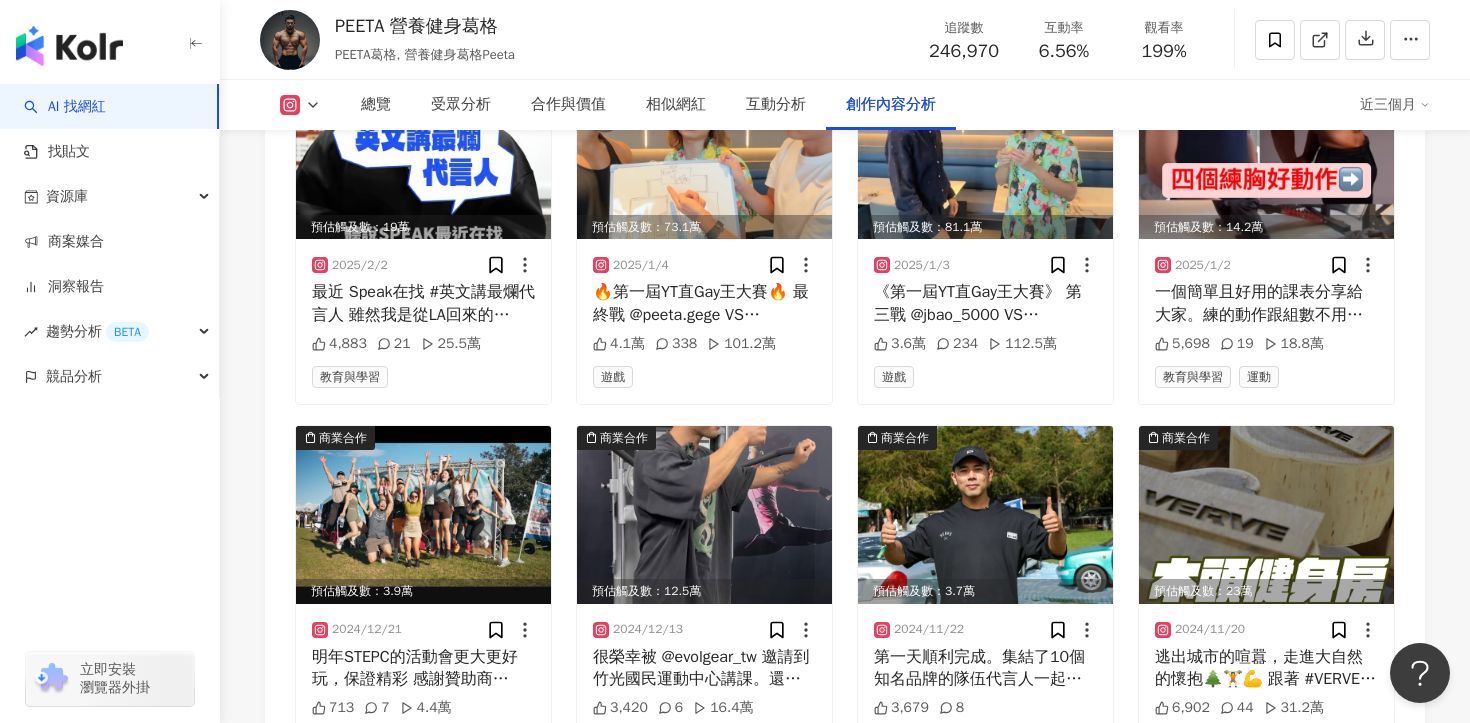 scroll, scrollTop: 8938, scrollLeft: 0, axis: vertical 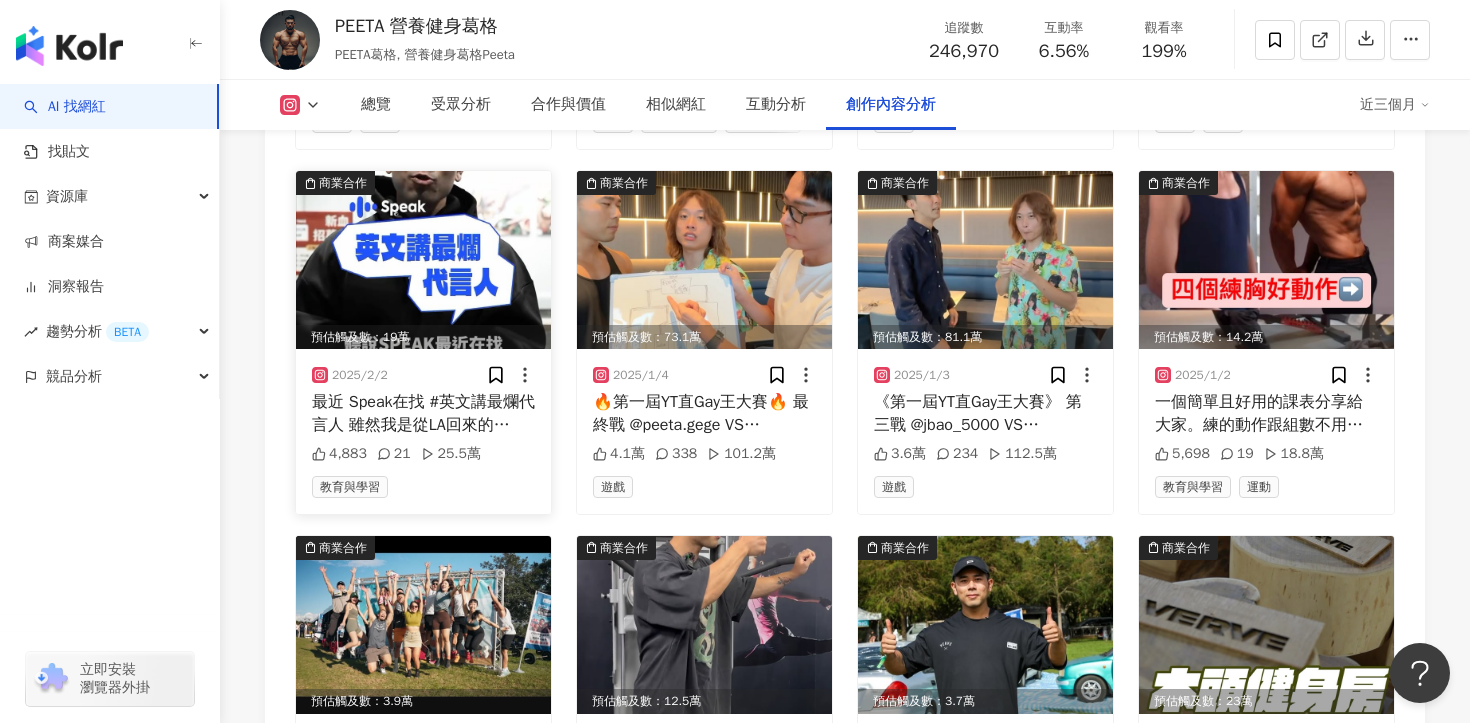 click on "最近 Speak在找 #英文講最爛代言人
雖然我是從LA回來的PeeLA葛格，但點餐還是會卡卡
不信嗎？讓我來跟各位展示一下。
我還真沒想到用英文點餐這麼難！
還好！我英文不好！選我選我！
2/6 前轉發本篇貼文至限動並 tag @speak_zh，就有機會抽中 AirPods 或其他神秘大禮！
*詳細活動辦法請查看 @speak_zh 置頂活動貼文" at bounding box center [423, 413] 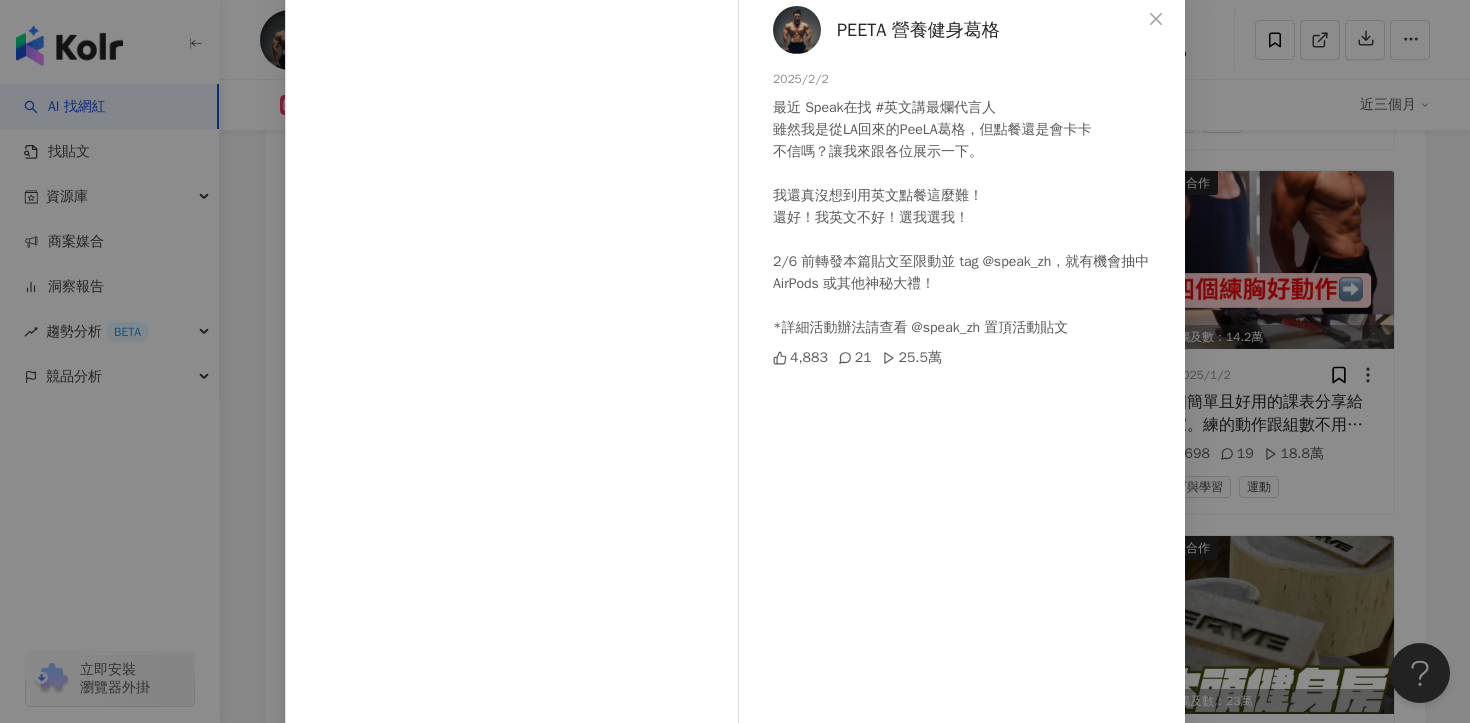 scroll, scrollTop: 91, scrollLeft: 0, axis: vertical 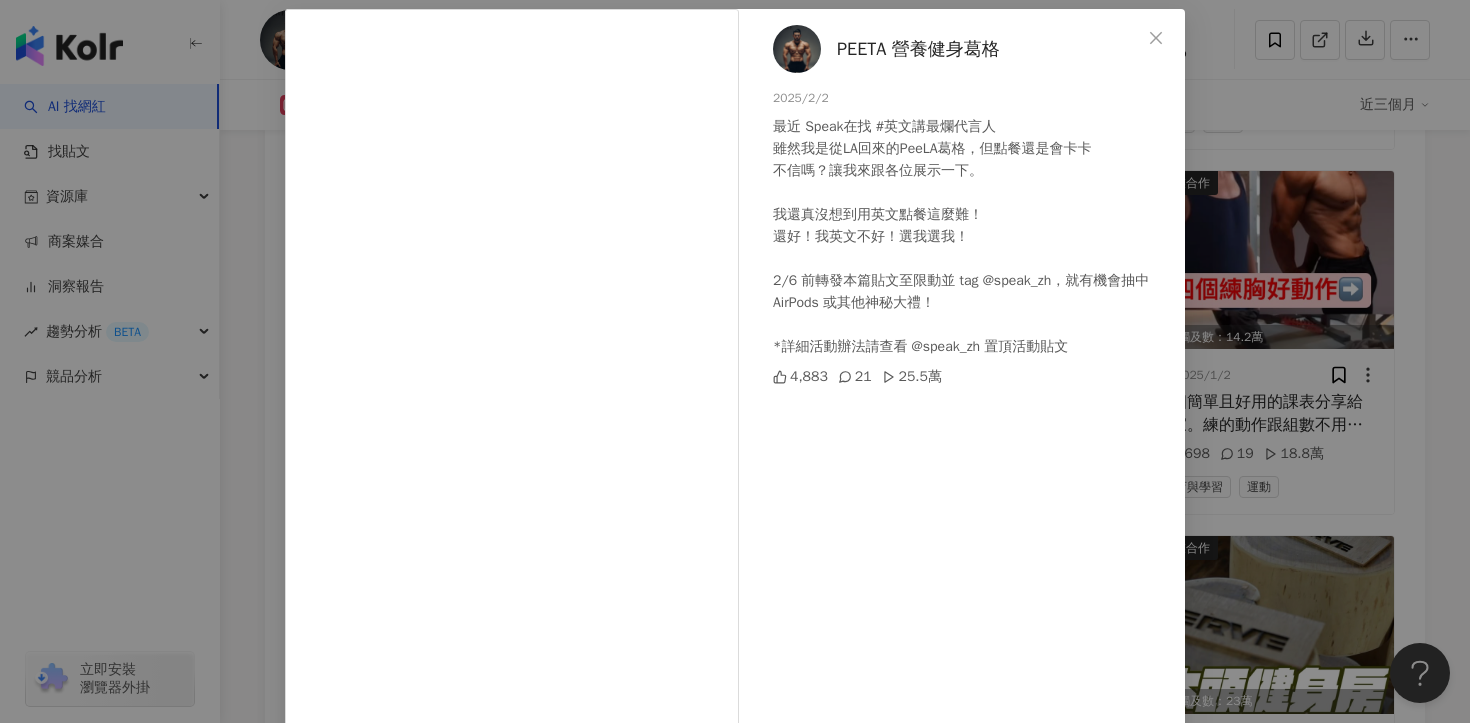 click on "PEETA 營養健身葛格 2025/2/2 最近 Speak在找 #英文講最爛代言人
雖然我是從LA回來的PeeLA葛格，但點餐還是會卡卡
不信嗎？讓我來跟各位展示一下。
我還真沒想到用英文點餐這麼難！
還好！我英文不好！選我選我！
2/6 前轉發本篇貼文至限動並 tag @speak_zh，就有機會抽中 AirPods 或其他神秘大禮！
*詳細活動辦法請查看 @speak_zh 置頂活動貼文 4,883 21 25.5萬 查看原始貼文" at bounding box center (735, 361) 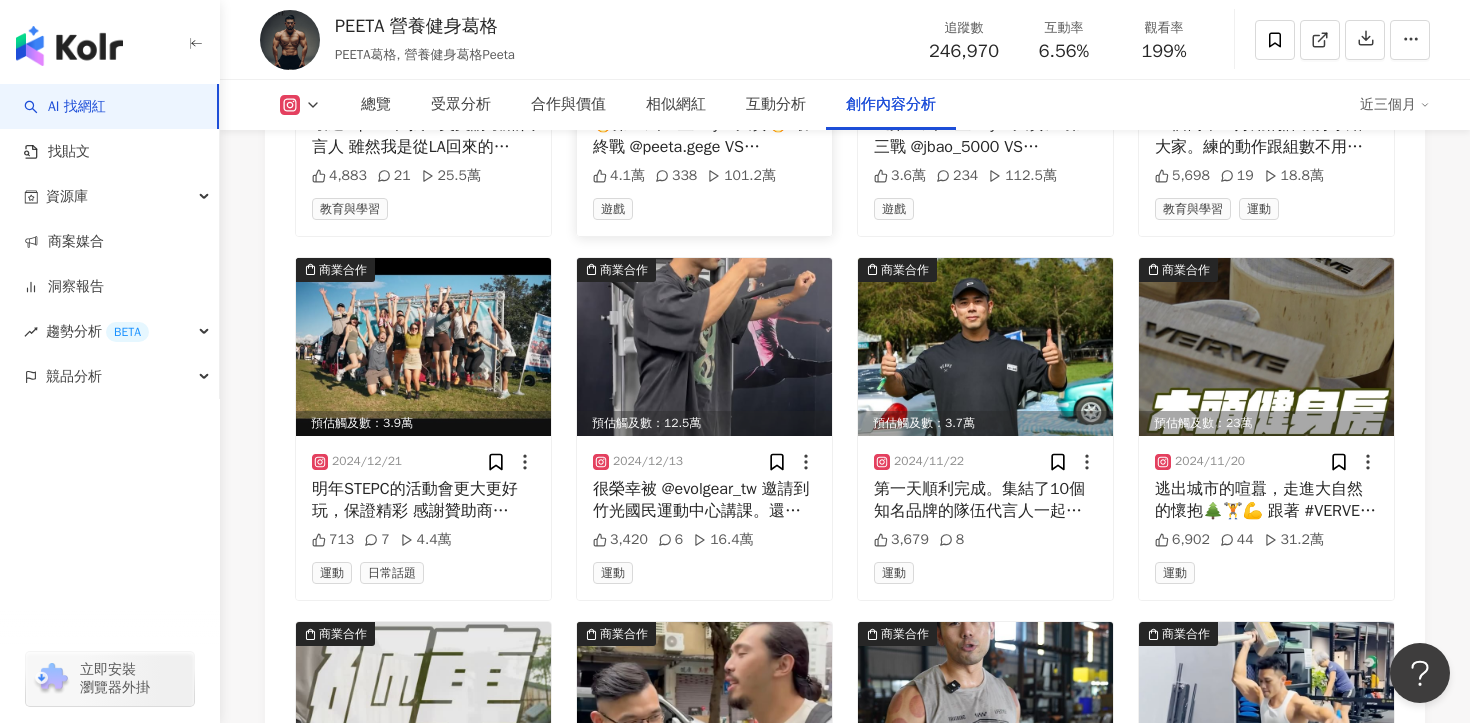 scroll, scrollTop: 9257, scrollLeft: 0, axis: vertical 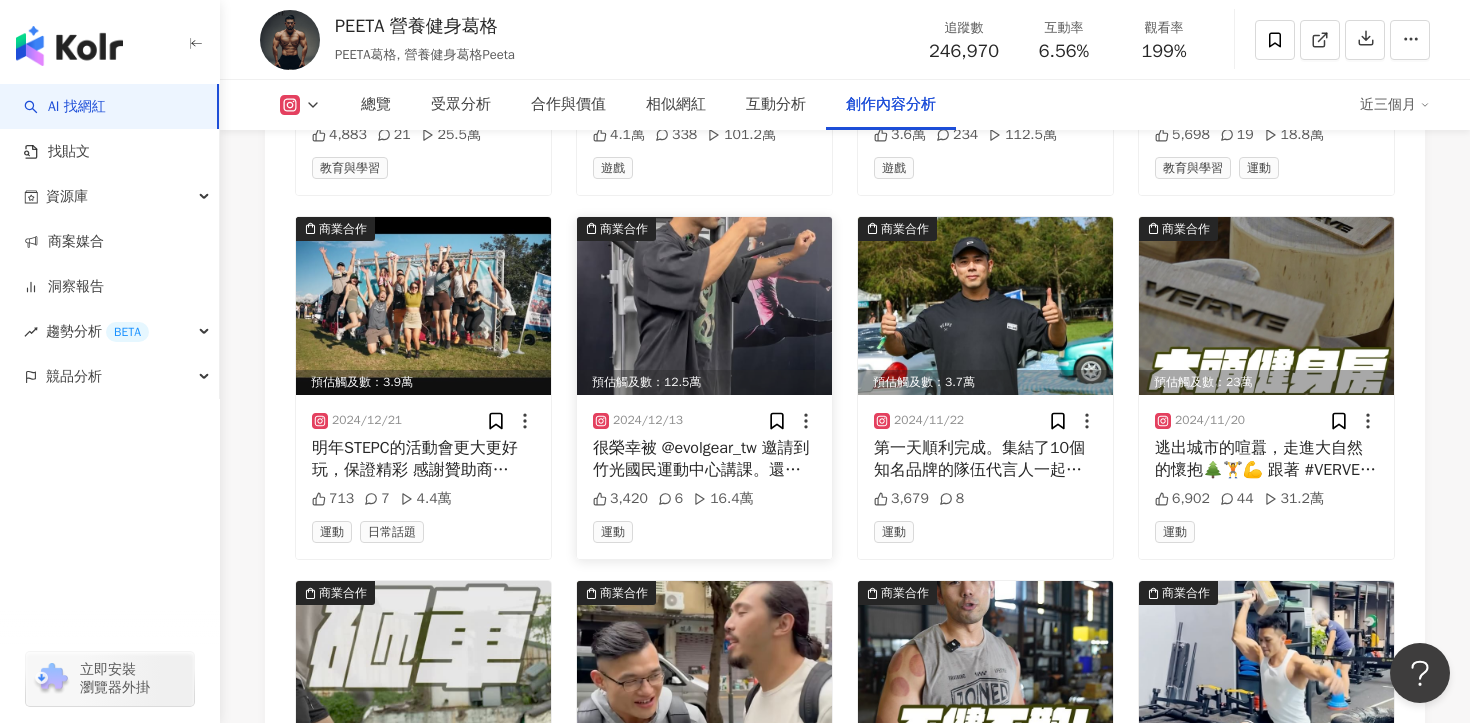 click on "很榮幸被 @evolgear_tw 邀請到竹光國民運動中心講課。還沒體會過Evolgear 器材的人，真的可以去試試看，非常的絲滑非常的滋潤。" at bounding box center (704, 459) 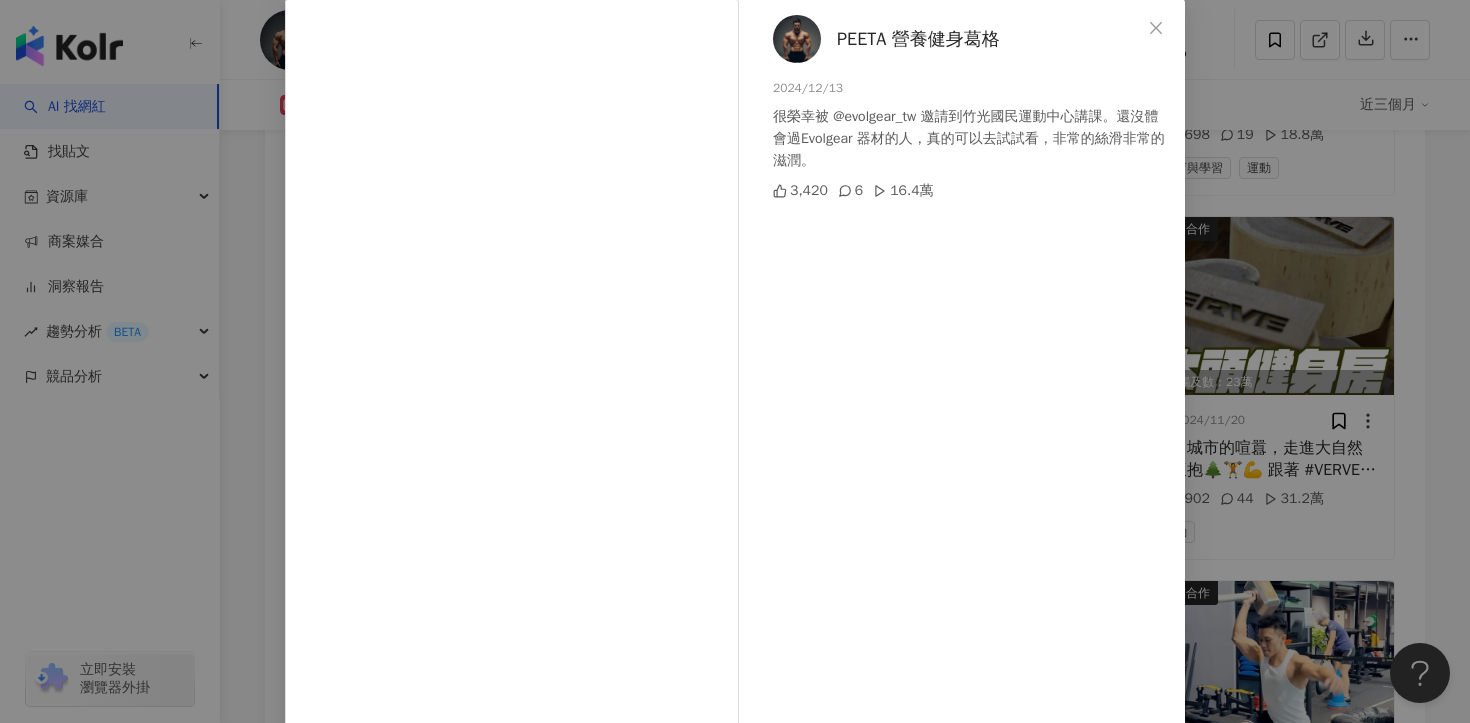 scroll, scrollTop: 110, scrollLeft: 0, axis: vertical 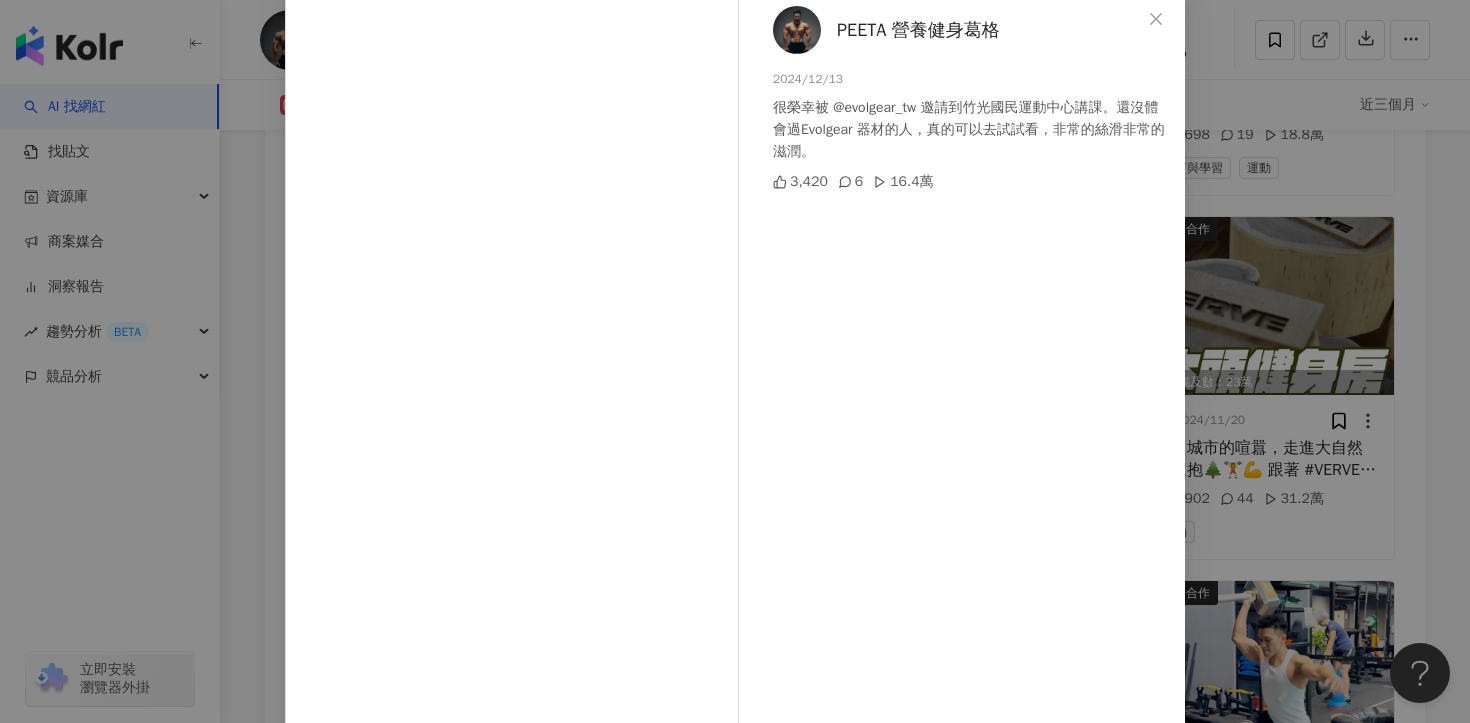 click on "PEETA 營養健身葛格 2024/12/13 很榮幸被 @evolgear_tw 邀請到竹光國民運動中心講課。還沒體會過Evolgear 器材的人，真的可以去試試看，非常的絲滑非常的滋潤。 3,420 6 16.4萬 查看原始貼文" at bounding box center (735, 361) 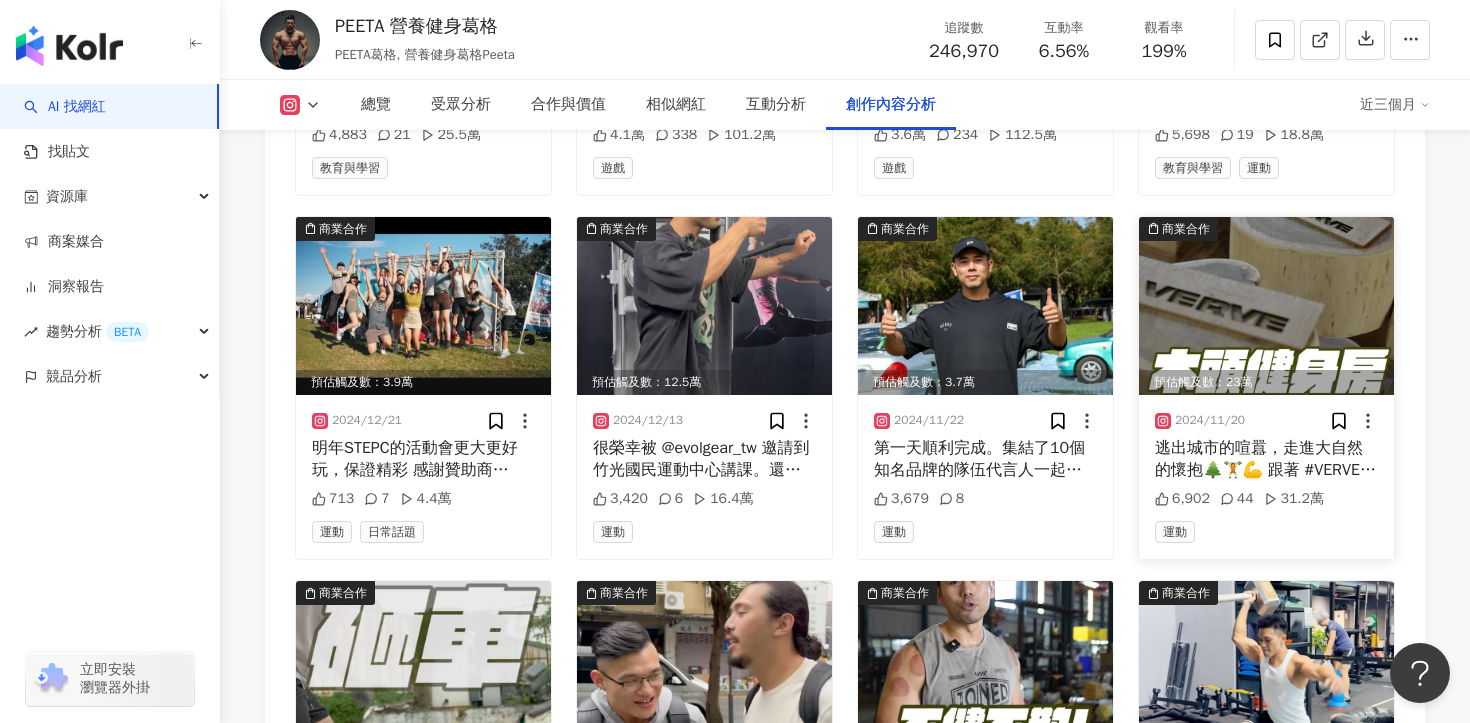 click on "逃出城市的喧囂，走進大自然的懷抱🌲🏋️💪
跟著 #VERVE JUNGLE GYM 解鎖深藏體內的原始能量，挑戰最野的自己！
【VERVE JUNGLE GYM 等你來挑戰！】
這次活動特別打造了一座VERVE JUNGLE GYM，以木作器材為核心，完美結合叢林力量與自然氛圍，讓你在大自然中感受健身的極致爽快！
攤位內更設置反應力、爆發力、肌耐力三大挑戰，全面激發你的體能潛力，帶來前所未有的健身體驗！
完成挑戰，更有機會贏取萬元購物金！
快來森林運動祭，挑戰自我、釋放能量！
​⎯⎯⎯⎯⎯⎯⎯⎯⎯⎯⎯⎯⎯⎯⎯⎯⎯⎯⎯
2024 STEPC森林運動祭 X 漂遊者音樂祭
時間：2024年11月22日至24日 (五六日)
地點：麗寶東區落羽松草原（臺中市后里區福容路8號）
⬇️售票連結⬇️
https://bit.ly/3BJy92F
#燃爆肌力 #浪爆聽力 #SLEEP #TRAIN #EAT #PARTY #CARNIVAL​ #STEPC重力樂園" at bounding box center (1266, 459) 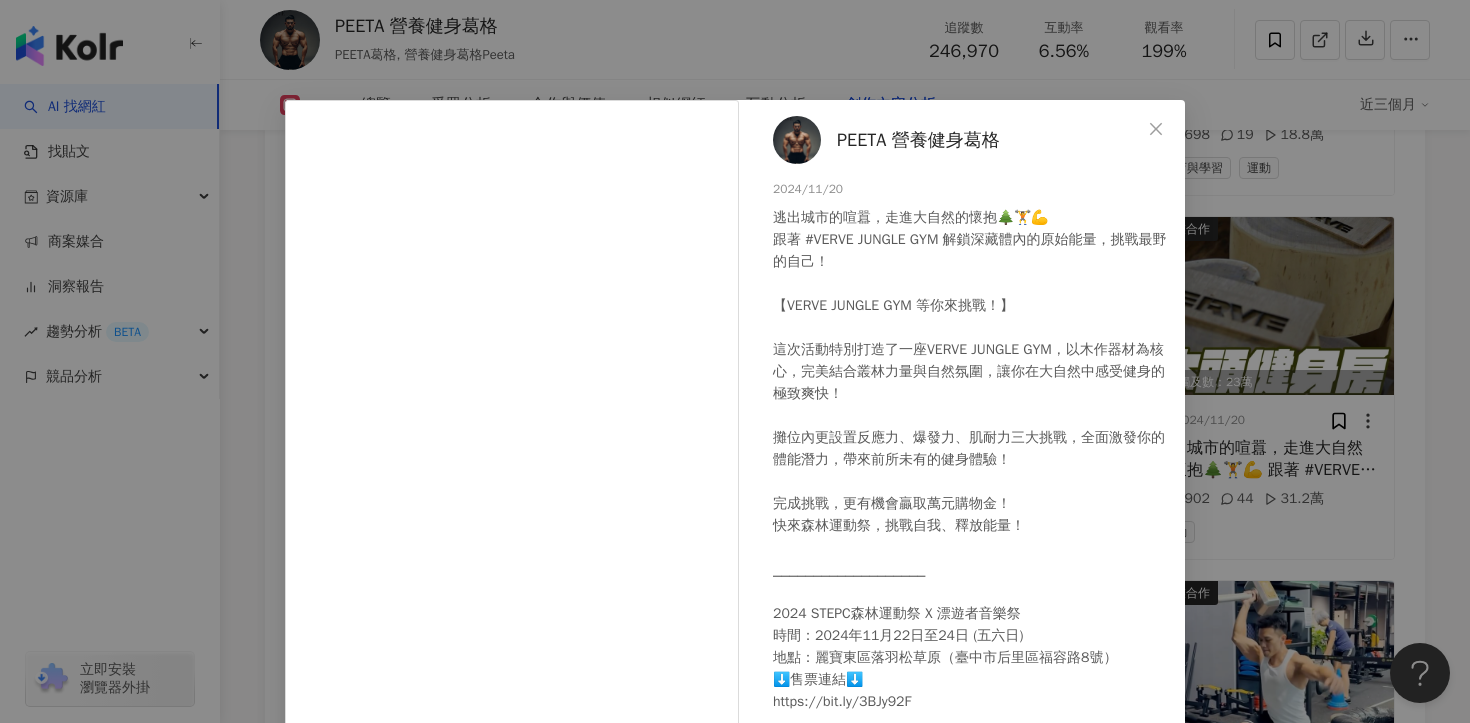 click on "PEETA 營養健身葛格 2024/11/20 逃出城市的喧囂，走進大自然的懷抱🌲🏋️💪
跟著 #VERVE JUNGLE GYM 解鎖深藏體內的原始能量，挑戰最野的自己！
【VERVE JUNGLE GYM 等你來挑戰！】
這次活動特別打造了一座VERVE JUNGLE GYM，以木作器材為核心，完美結合叢林力量與自然氛圍，讓你在大自然中感受健身的極致爽快！
攤位內更設置反應力、爆發力、肌耐力三大挑戰，全面激發你的體能潛力，帶來前所未有的健身體驗！
完成挑戰，更有機會贏取萬元購物金！
快來森林運動祭，挑戰自我、釋放能量！
​⎯⎯⎯⎯⎯⎯⎯⎯⎯⎯⎯⎯⎯⎯⎯⎯⎯⎯⎯
2024 STEPC森林運動祭 X 漂遊者音樂祭
時間：2024年11月22日至24日 (五六日)
地點：麗寶東區落羽松草原（臺中市后里區福容路8號）
⬇️售票連結⬇️
https://bit.ly/3BJy92F
#燃爆肌力 #浪爆聽力 #SLEEP #TRAIN #EAT #PARTY #CARNIVAL​ #STEPC重力樂園 6,902 44" at bounding box center (735, 361) 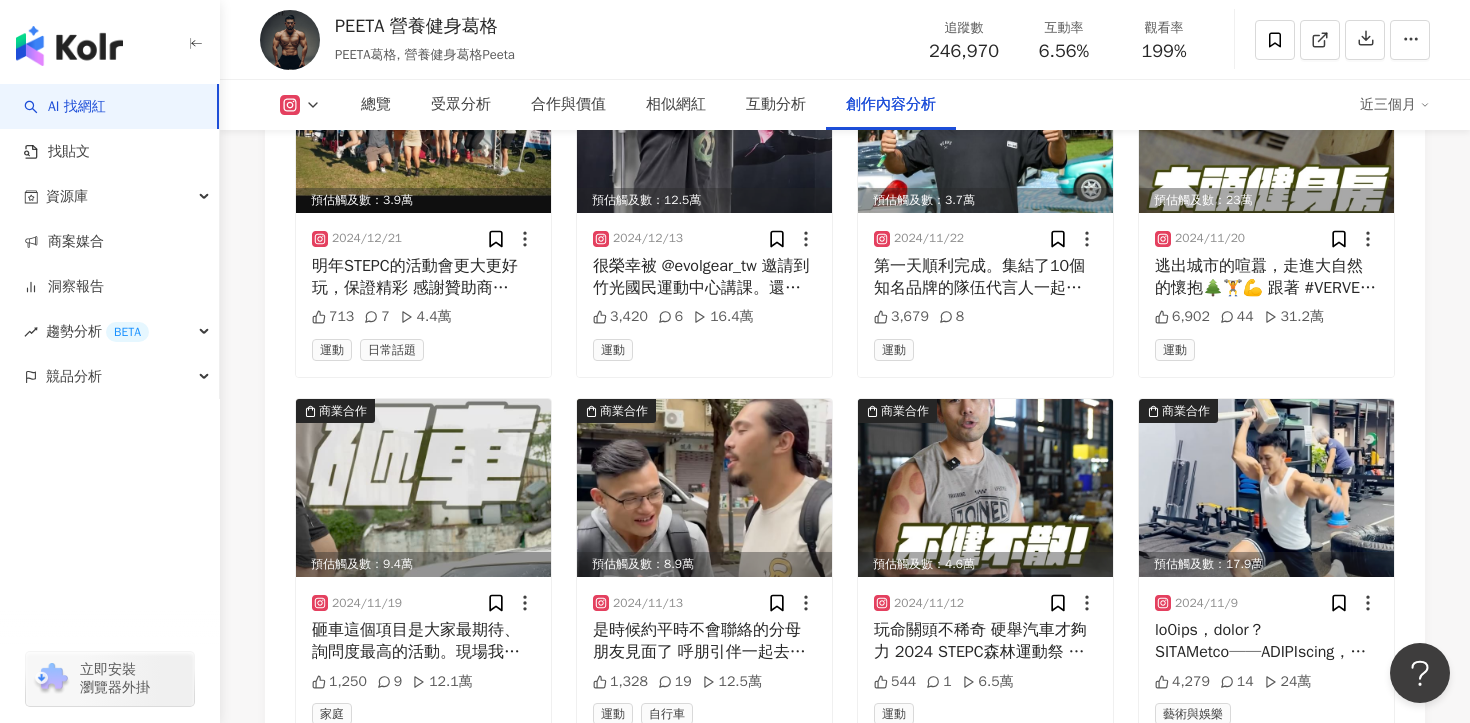 scroll, scrollTop: 9686, scrollLeft: 0, axis: vertical 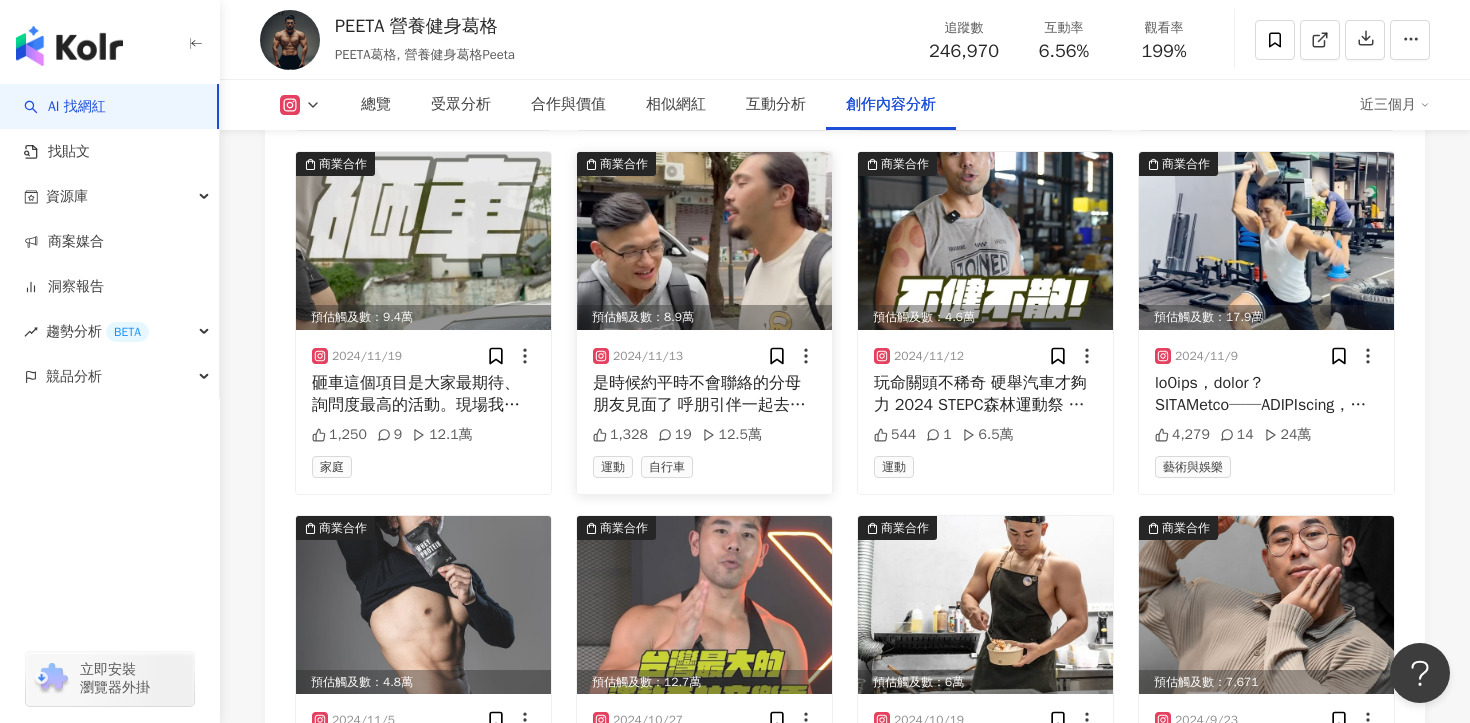 click on "是時候約平時不會聯絡的分母朋友見面了
呼朋引伴一起去 @peeta.gege 葛格舉辦的落雨松森林運動音樂祭吧！無論是運動新手或資深玩家，都可以玩得超盡興！
五大活動亮點：健身挑戰賽、砸車與酒醉投籃機、眾多樂團ASSEMBLE的音樂盛事、專屬完賽禮等等創意活動，讓你連續玩三天累到超滿足～
@stepc.carnival
11/22-11/24 台中麗寶樂園
落雨松森林運動音樂祭
熱烈售票中，就差你加入戰場了！
#STEPC #音樂祭 #運動 #重訓 #樂團" at bounding box center [704, 394] 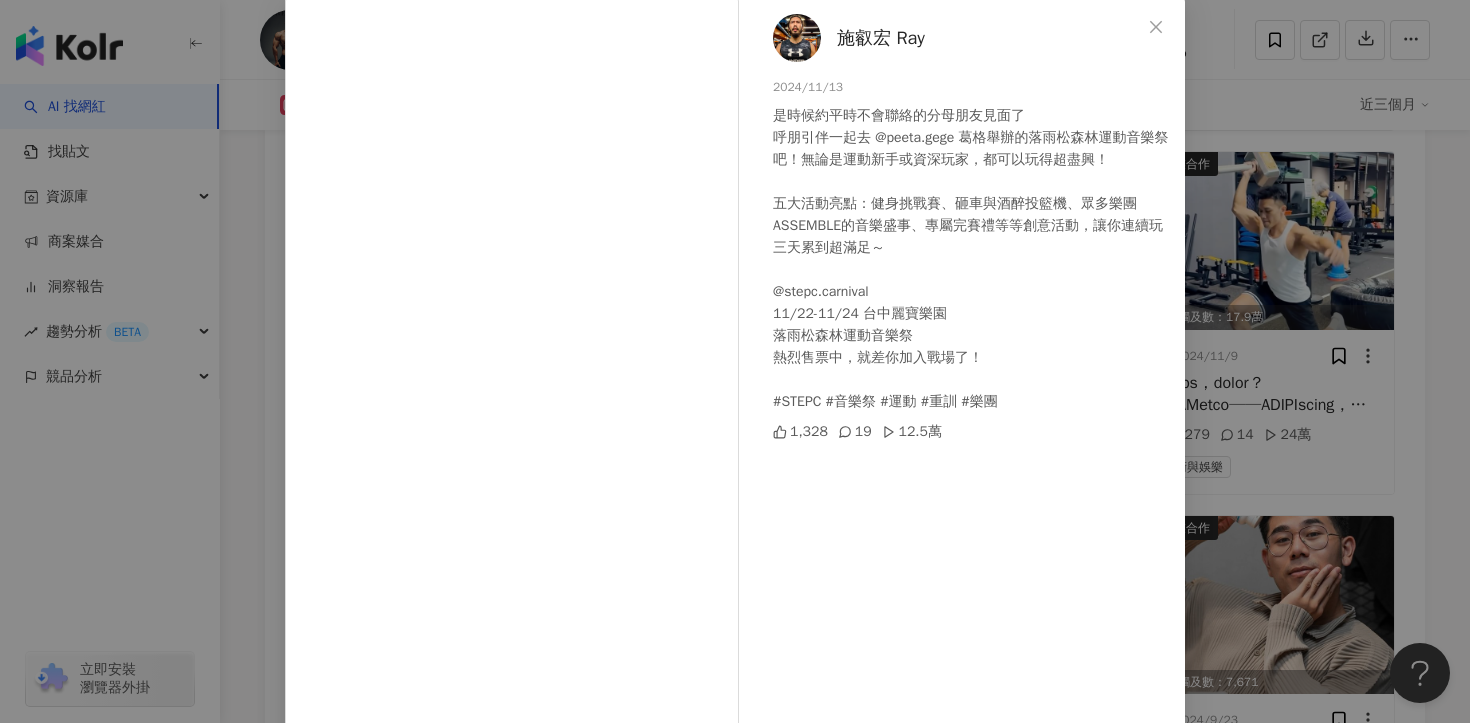 scroll, scrollTop: 84, scrollLeft: 0, axis: vertical 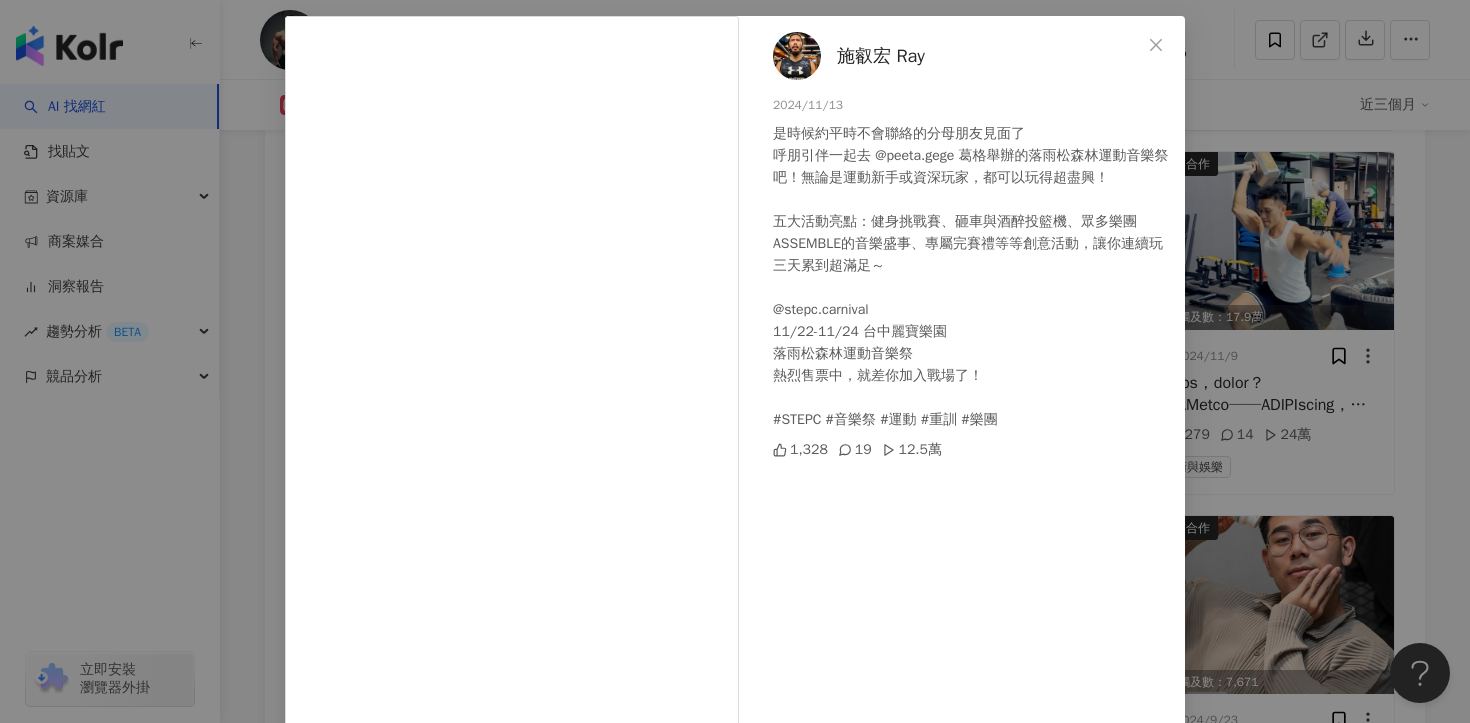 click on "施叡宏 Ray 2024/11/13 是時候約平時不會聯絡的分母朋友見面了
呼朋引伴一起去 @peeta.gege 葛格舉辦的落雨松森林運動音樂祭吧！無論是運動新手或資深玩家，都可以玩得超盡興！
五大活動亮點：健身挑戰賽、砸車與酒醉投籃機、眾多樂團ASSEMBLE的音樂盛事、專屬完賽禮等等創意活動，讓你連續玩三天累到超滿足～
@stepc.carnival
11/22-11/24 台中麗寶樂園
落雨松森林運動音樂祭
熱烈售票中，就差你加入戰場了！
#STEPC #音樂祭 #運動 #重訓 #樂團 1,328 19 12.5萬 查看原始貼文" at bounding box center [735, 361] 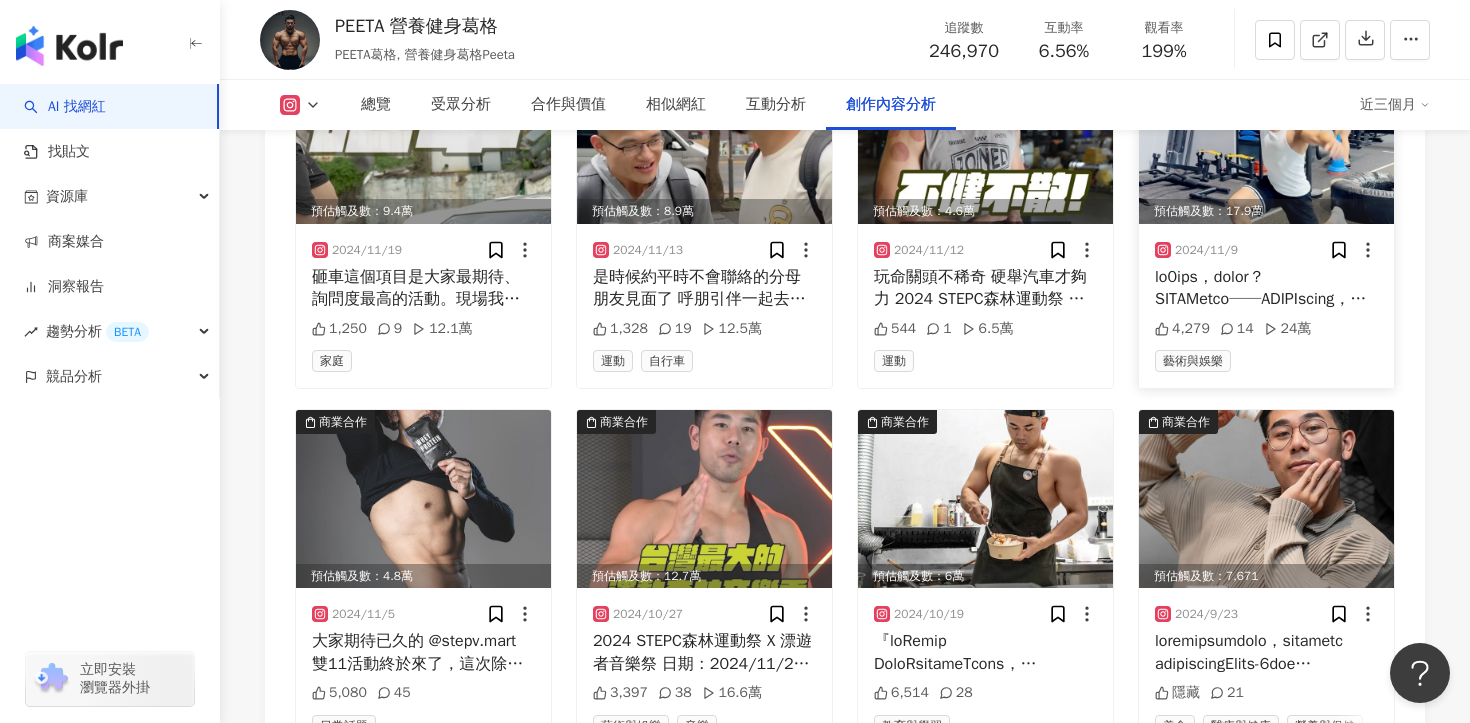 scroll, scrollTop: 9732, scrollLeft: 0, axis: vertical 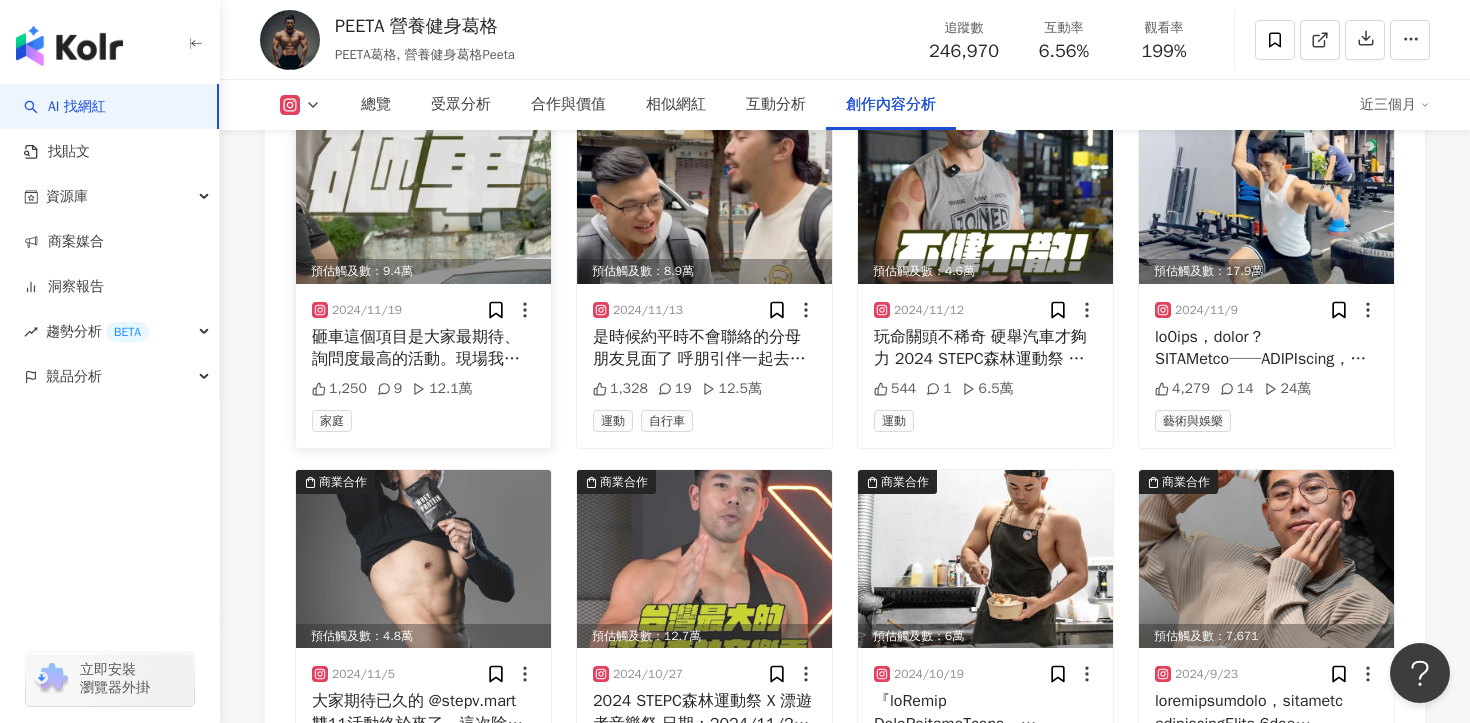 click on "砸車這個項目是大家最期待、詢問度最高的活動。現場我們會有多台車子以及不同的器具提供大家使用。
歡迎大家一起來 @stepc.carnival 邊運動邊舒壓
本砸車活動可能具有潛在危險性，參加活動需年滿18歲，且評估自我身心健康適合參加本活動，並清楚瞭解此活動可能導致風險。
活動中絕不可使用主辦方所提供砸車器具進行砸車以外的任何危險行為，若違反使用規定並造成損害，皆與活動主辦方無關，個人需承擔所有法律責任。
若發生意外事故，依保險公司規定，辦理申請保險理賠。
#燃爆肌力 #浪爆聽力 #SLEEP #TRAIN #EAT #PARTY #CARNIVAL​
#STEPC重力樂園" at bounding box center (423, 348) 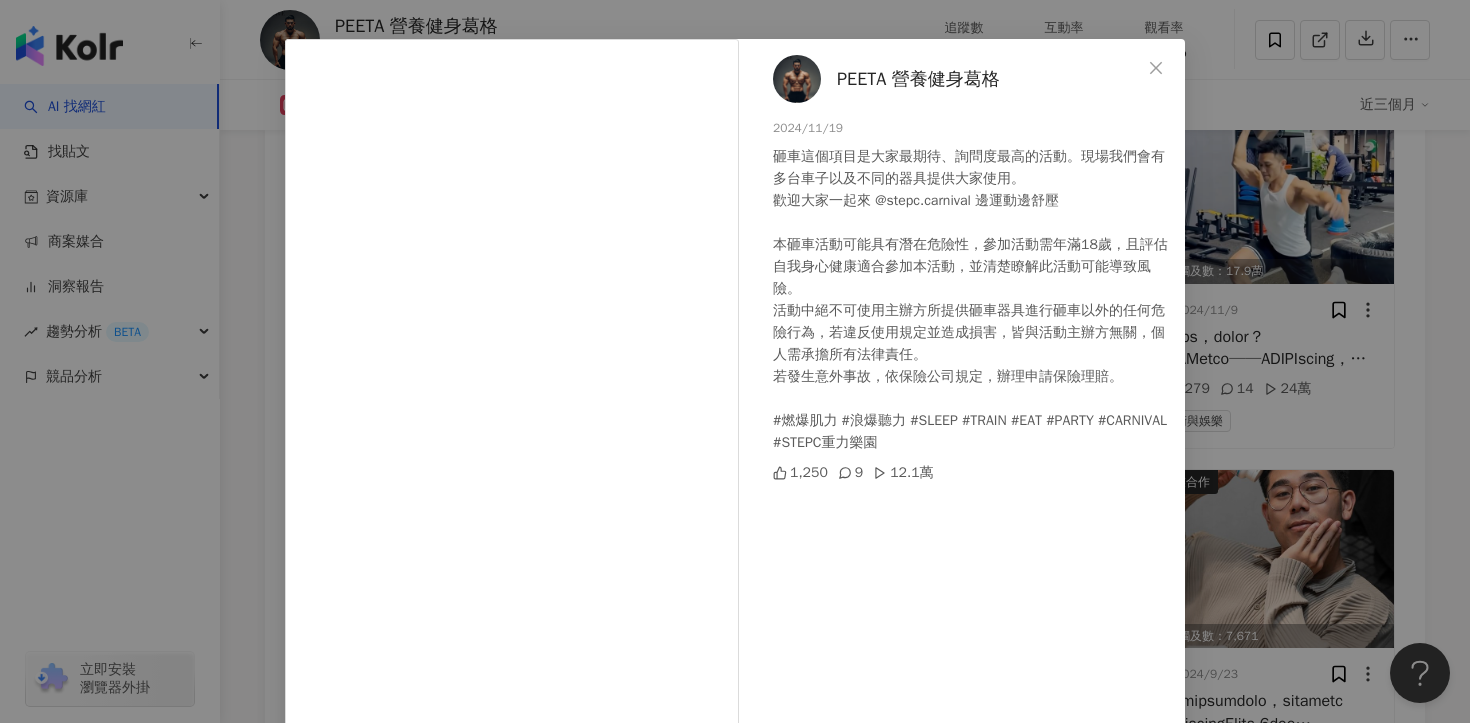 scroll, scrollTop: 54, scrollLeft: 0, axis: vertical 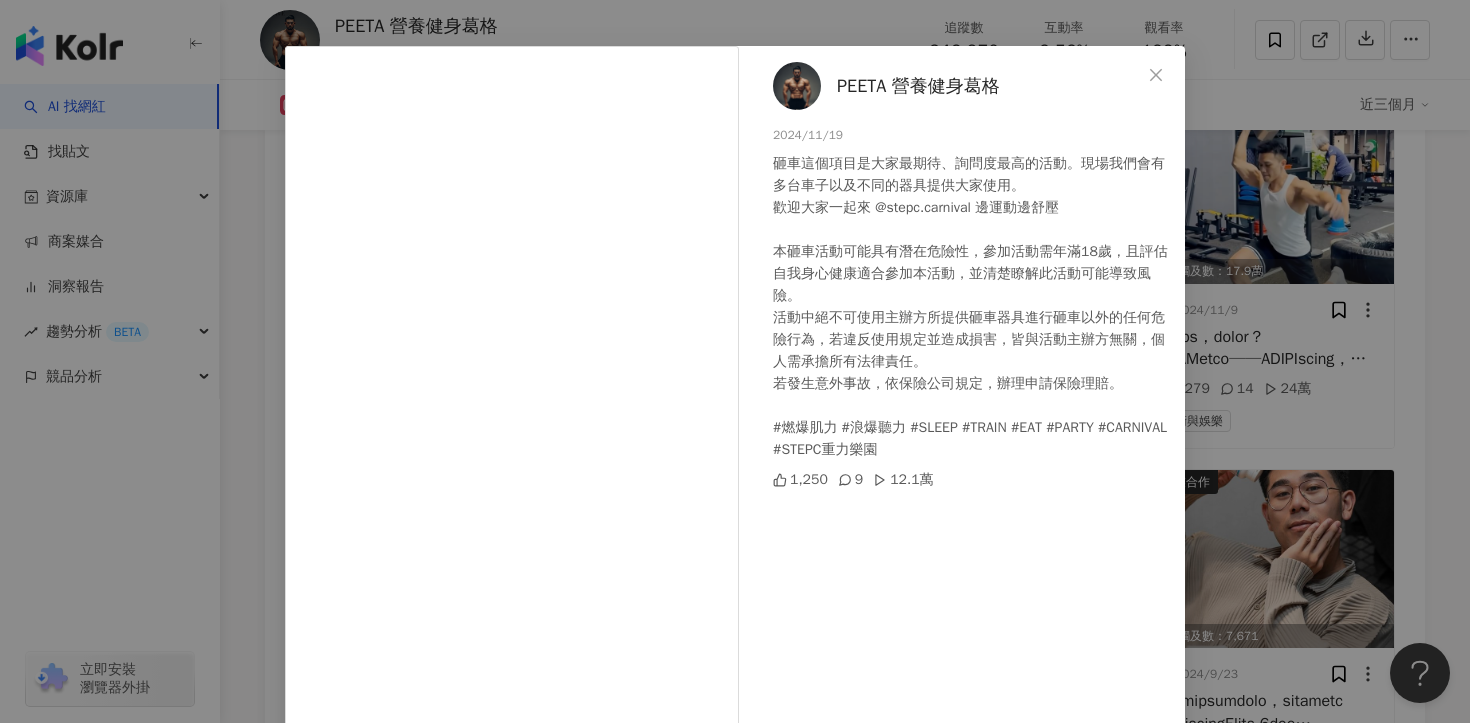 click on "PEETA 營養健身葛格 2024/11/19 砸車這個項目是大家最期待、詢問度最高的活動。現場我們會有多台車子以及不同的器具提供大家使用。
歡迎大家一起來 @stepc.carnival 邊運動邊舒壓
本砸車活動可能具有潛在危險性，參加活動需年滿18歲，且評估自我身心健康適合參加本活動，並清楚瞭解此活動可能導致風險。
活動中絕不可使用主辦方所提供砸車器具進行砸車以外的任何危險行為，若違反使用規定並造成損害，皆與活動主辦方無關，個人需承擔所有法律責任。
若發生意外事故，依保險公司規定，辦理申請保險理賠。
#燃爆肌力 #浪爆聽力 #SLEEP #TRAIN #EAT #PARTY #CARNIVAL​
#STEPC重力樂園 1,250 9 12.1萬 查看原始貼文" at bounding box center [735, 361] 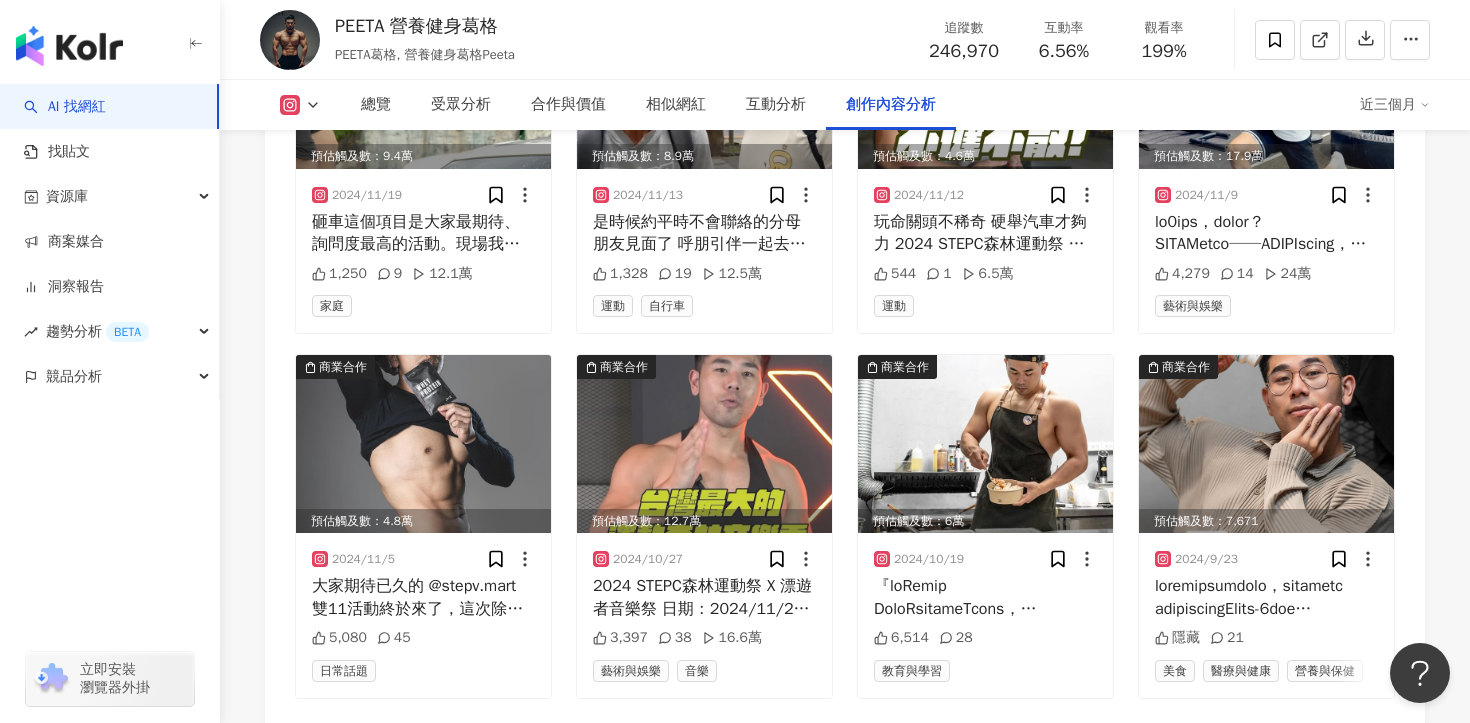 scroll, scrollTop: 9900, scrollLeft: 0, axis: vertical 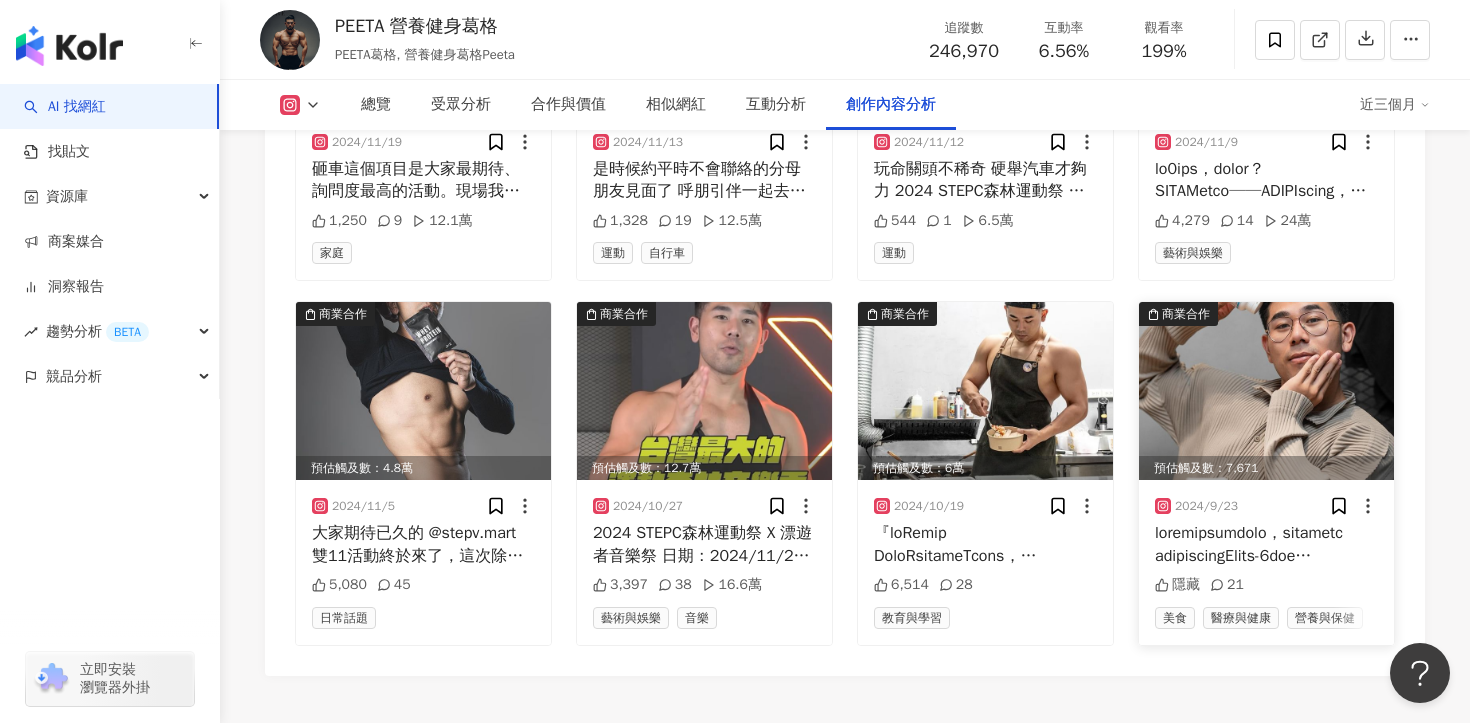 click at bounding box center [1266, 544] 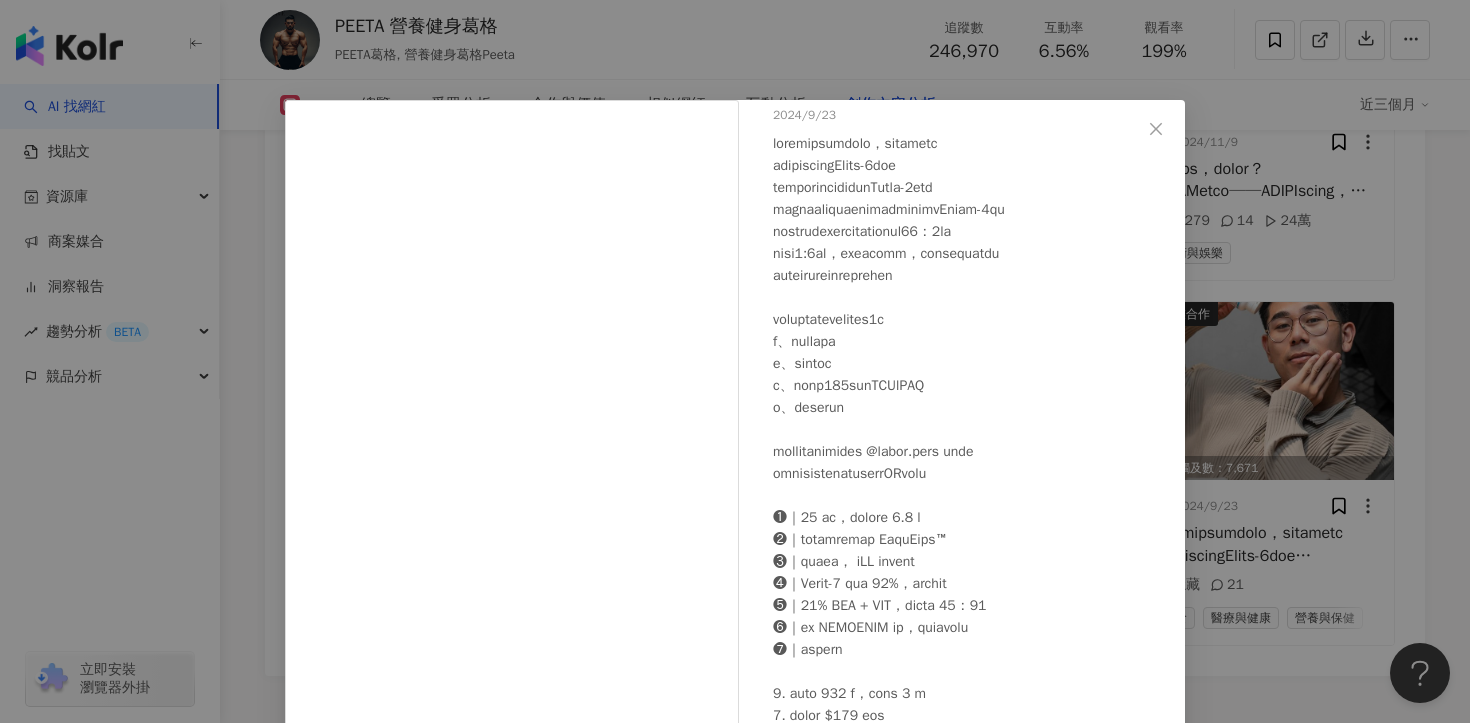 scroll, scrollTop: 109, scrollLeft: 0, axis: vertical 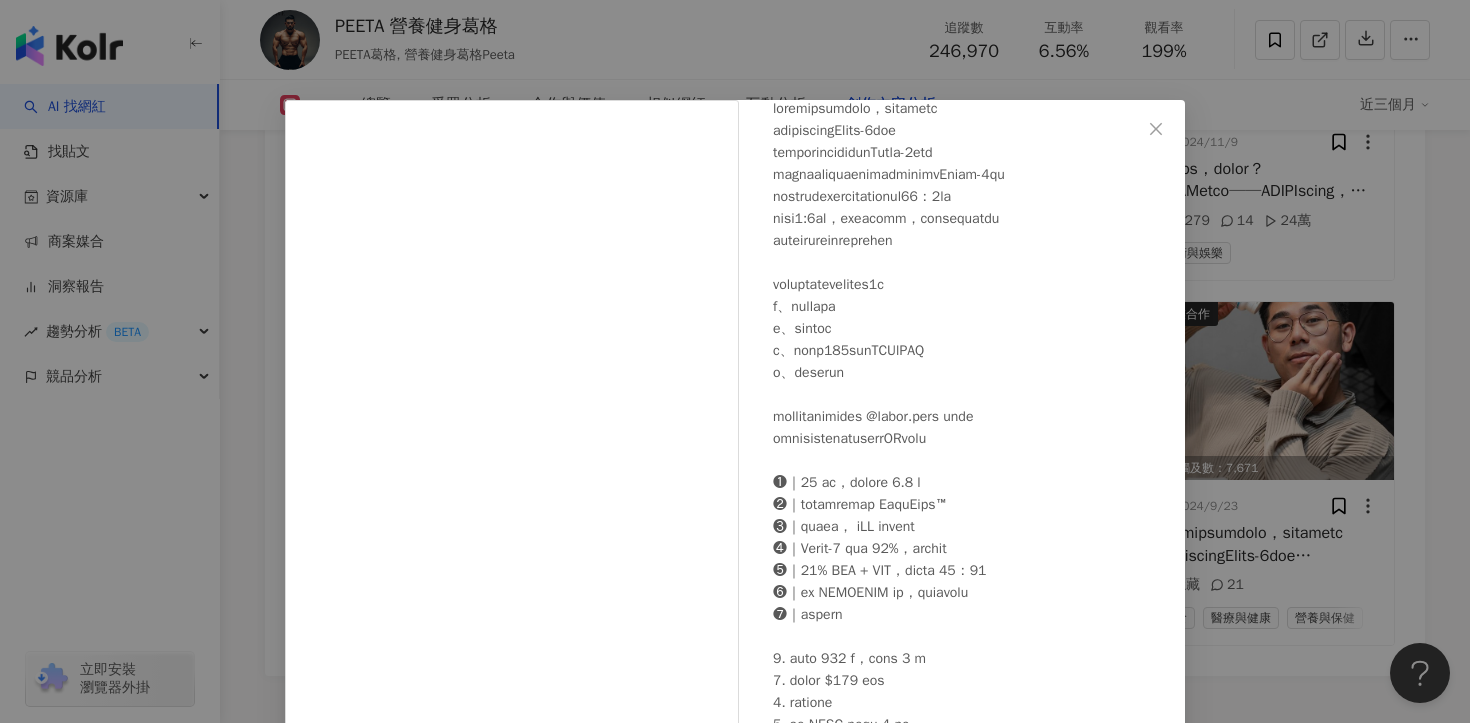 click on "PEETA 營養健身葛格 2024/9/23 隱藏 21 查看原始貼文" at bounding box center (735, 361) 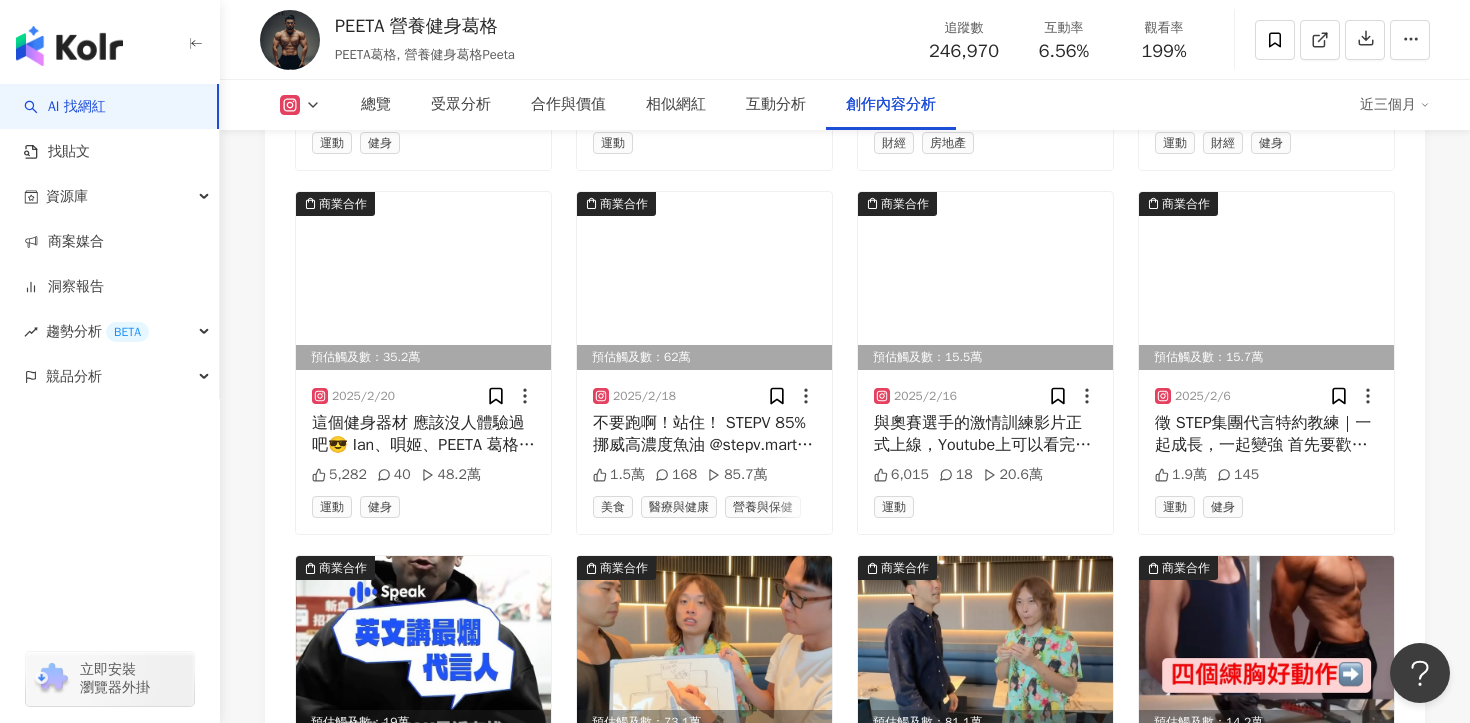 scroll, scrollTop: 8552, scrollLeft: 0, axis: vertical 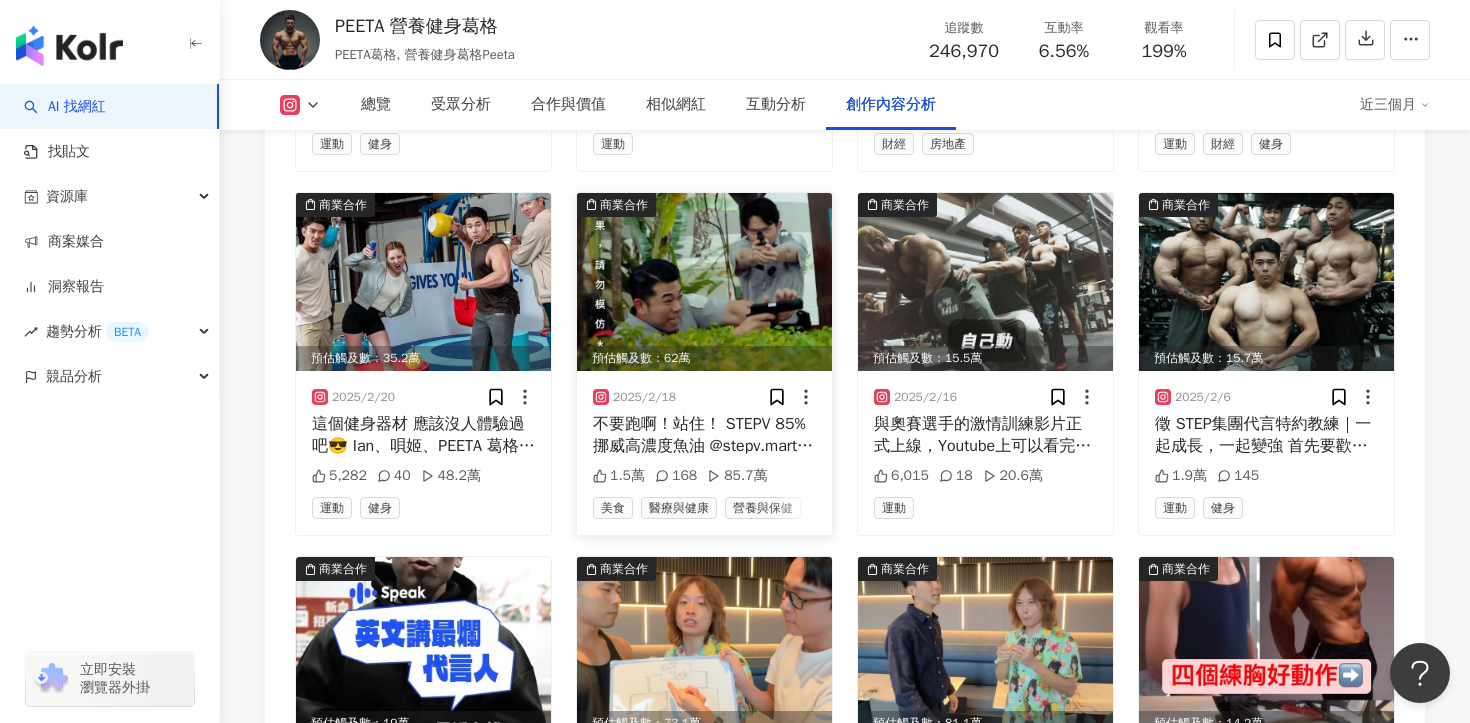 click on "不要跑啊！站住！
STEPV 85% 挪威高濃度魚油 @stepv.mart
❶｜90 顆裝，單顆最低只要 8.4 元
❷｜全球最新鮮挪威專利原料 VivoMega™
❸｜Omega-3 濃度達 85%， rTG 型式魚油
❹｜最佳吸收比 48：32，通過多項檢驗
購買連結：https://lihi.cc/3Wnpr
📌 優惠攻略
1. 單罐只要 999 元，任選兩罐 8 折
2. 新朋友即贈 $100 購物金
3. 首購享免運優惠
4. 綁定 LINE 好友再送 9 折券" at bounding box center (704, 435) 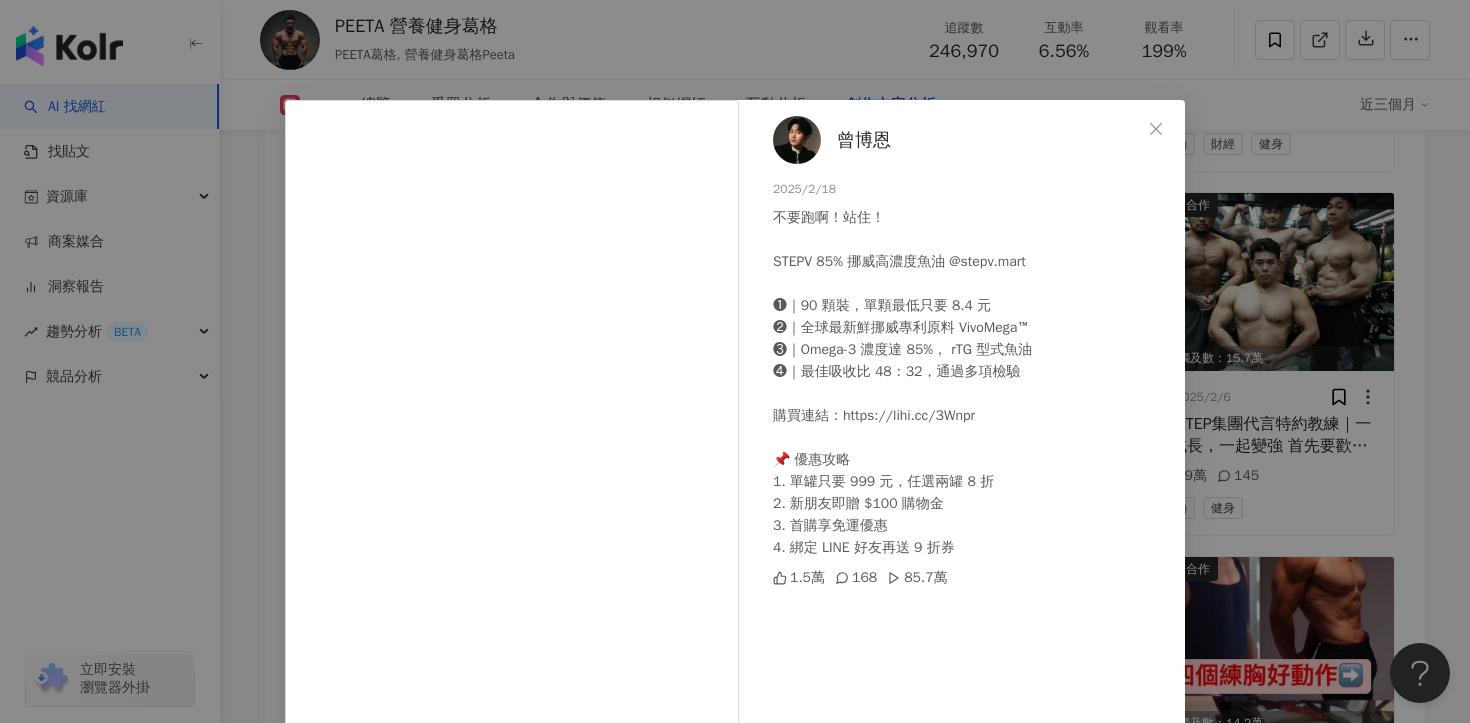 click on "曾博恩 2025/2/18 不要跑啊！站住！
STEPV 85% 挪威高濃度魚油 @stepv.mart
❶｜90 顆裝，單顆最低只要 8.4 元
❷｜全球最新鮮挪威專利原料 VivoMega™
❸｜Omega-3 濃度達 85%， rTG 型式魚油
❹｜最佳吸收比 48：32，通過多項檢驗
購買連結：https://lihi.cc/3Wnpr
📌 優惠攻略
1. 單罐只要 999 元，任選兩罐 8 折
2. 新朋友即贈 $100 購物金
3. 首購享免運優惠
4. 綁定 LINE 好友再送 9 折券 1.5萬 168 85.7萬 查看原始貼文" at bounding box center (735, 361) 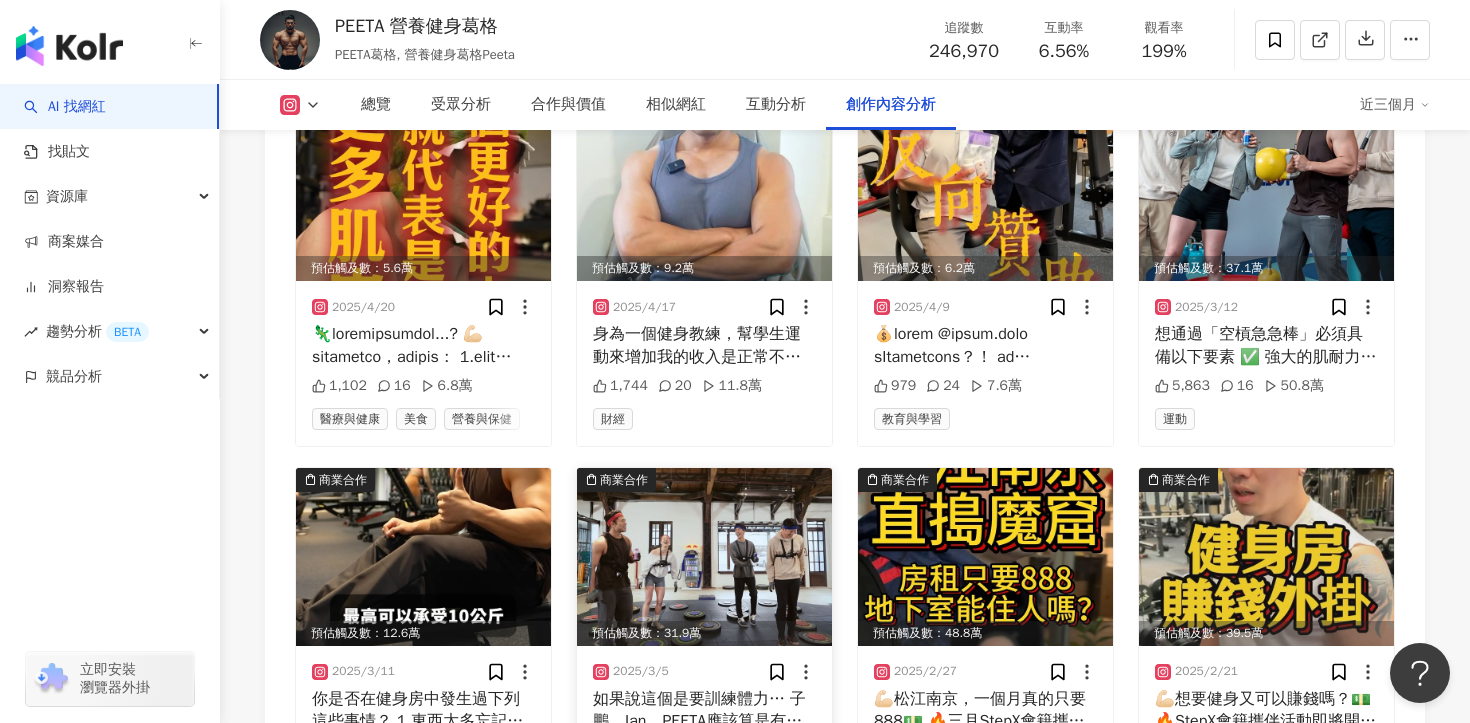 scroll, scrollTop: 7910, scrollLeft: 0, axis: vertical 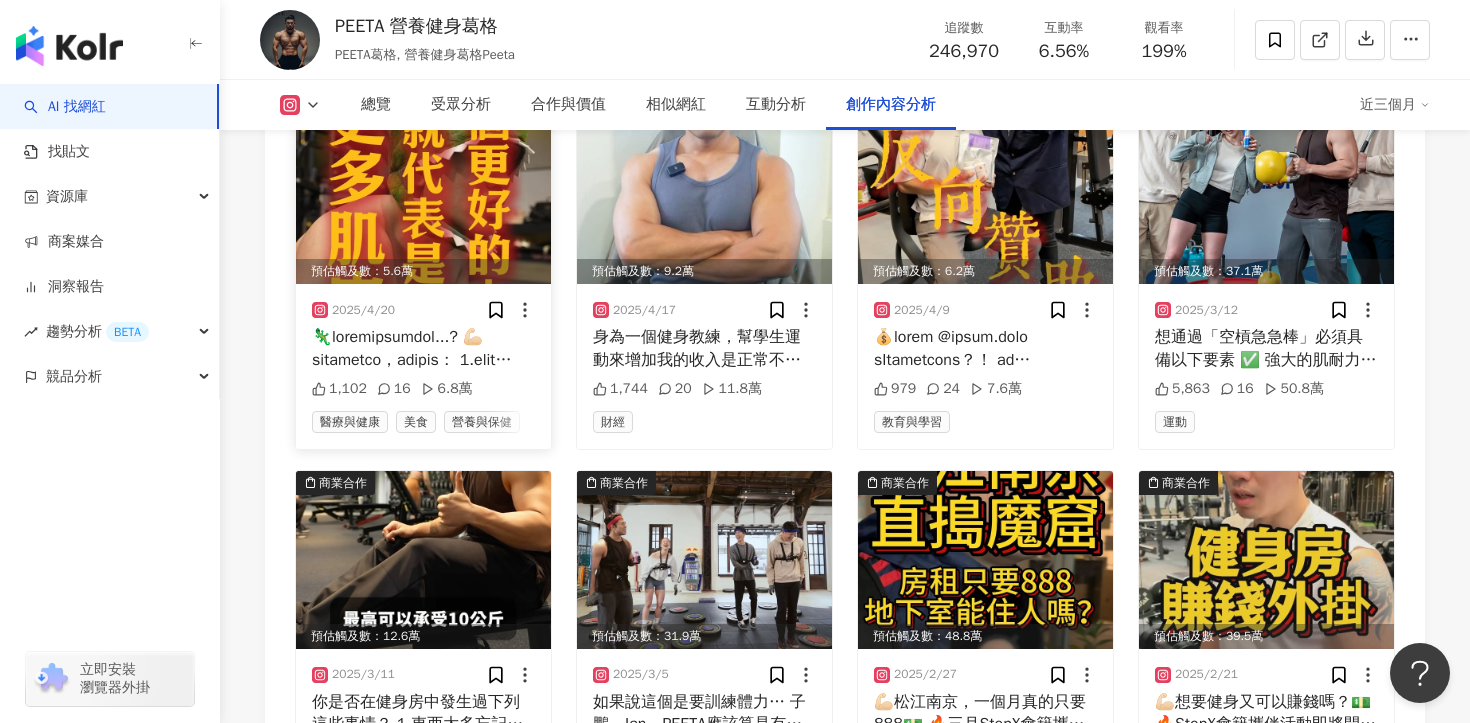 click at bounding box center [423, 348] 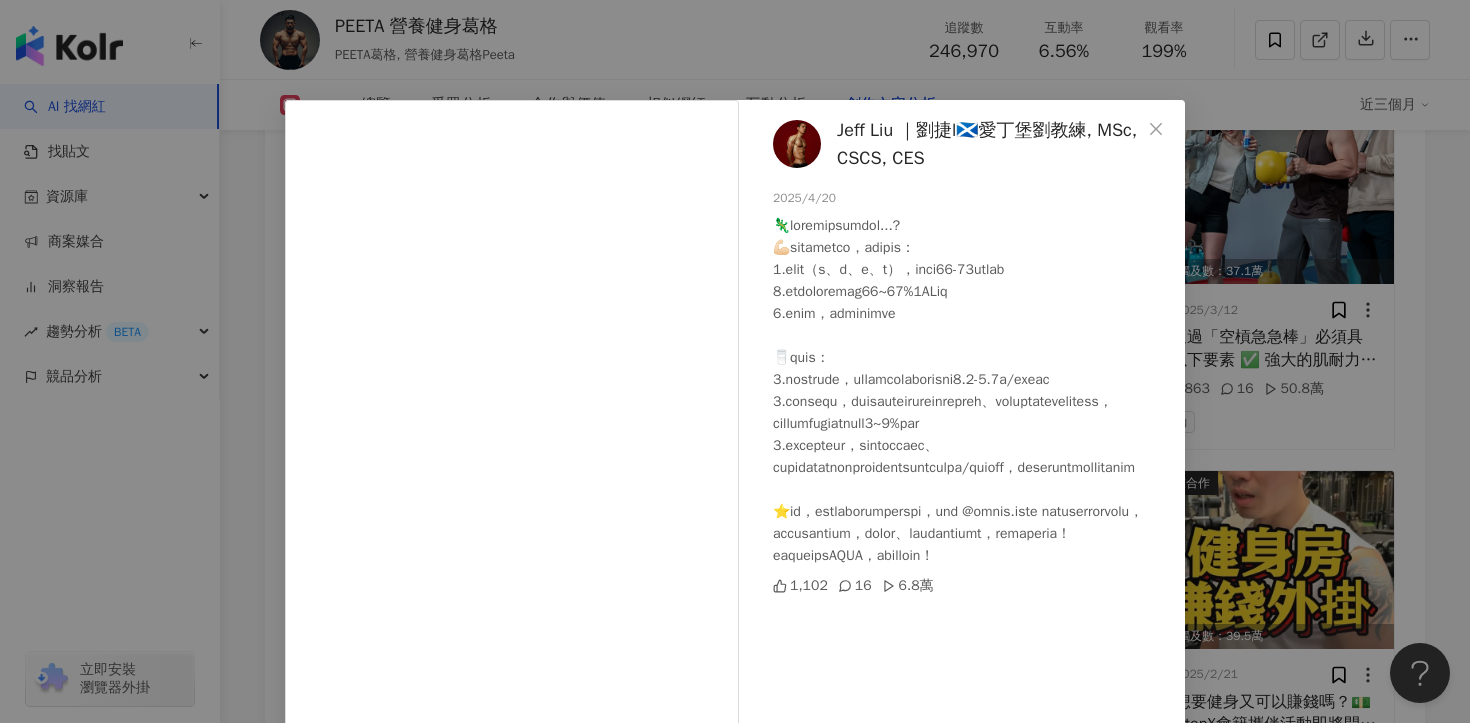 click on "Jeff Liu ｜劉捷l🏴󠁧󠁢󠁳󠁣󠁴󠁿愛丁堡劉教練, MSc, CSCS, CES 2025/4/20 1,102 16 6.8萬 查看原始貼文" at bounding box center [735, 361] 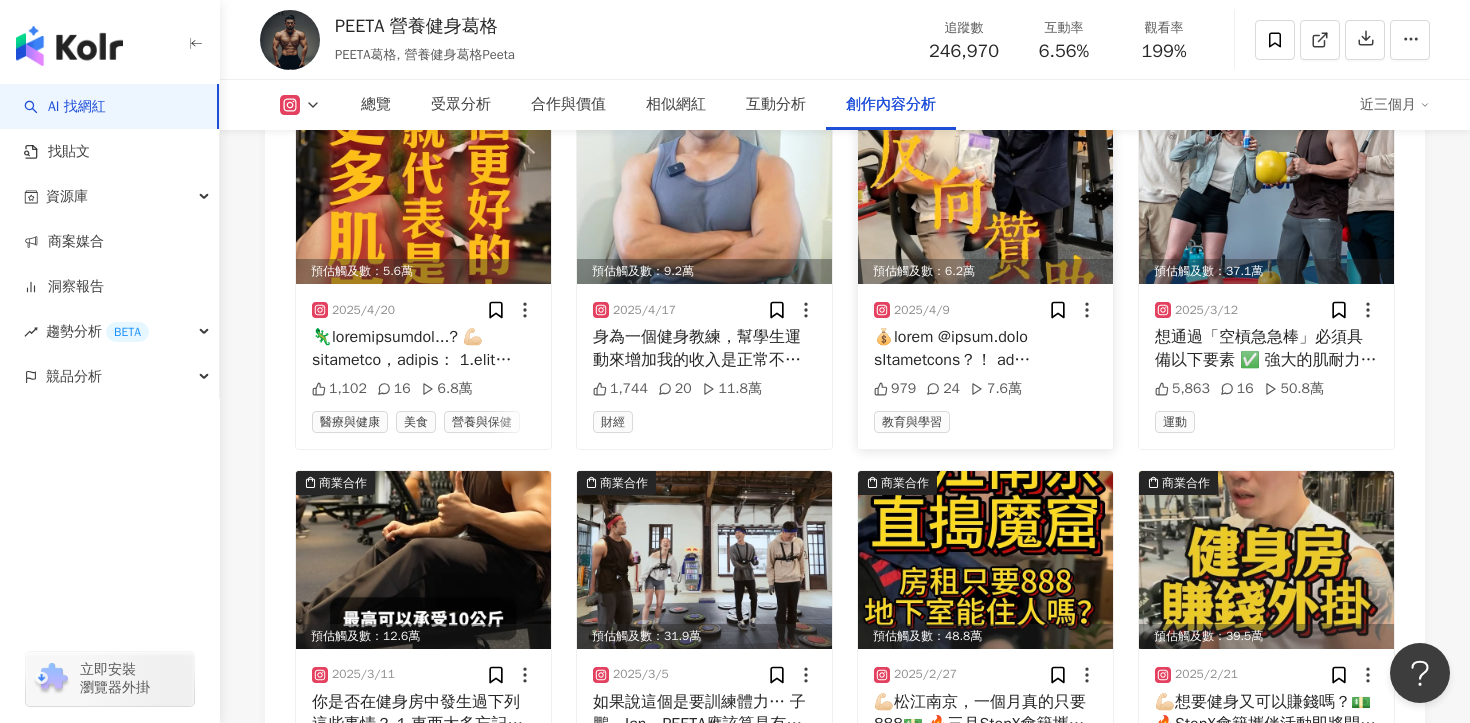click at bounding box center (985, 348) 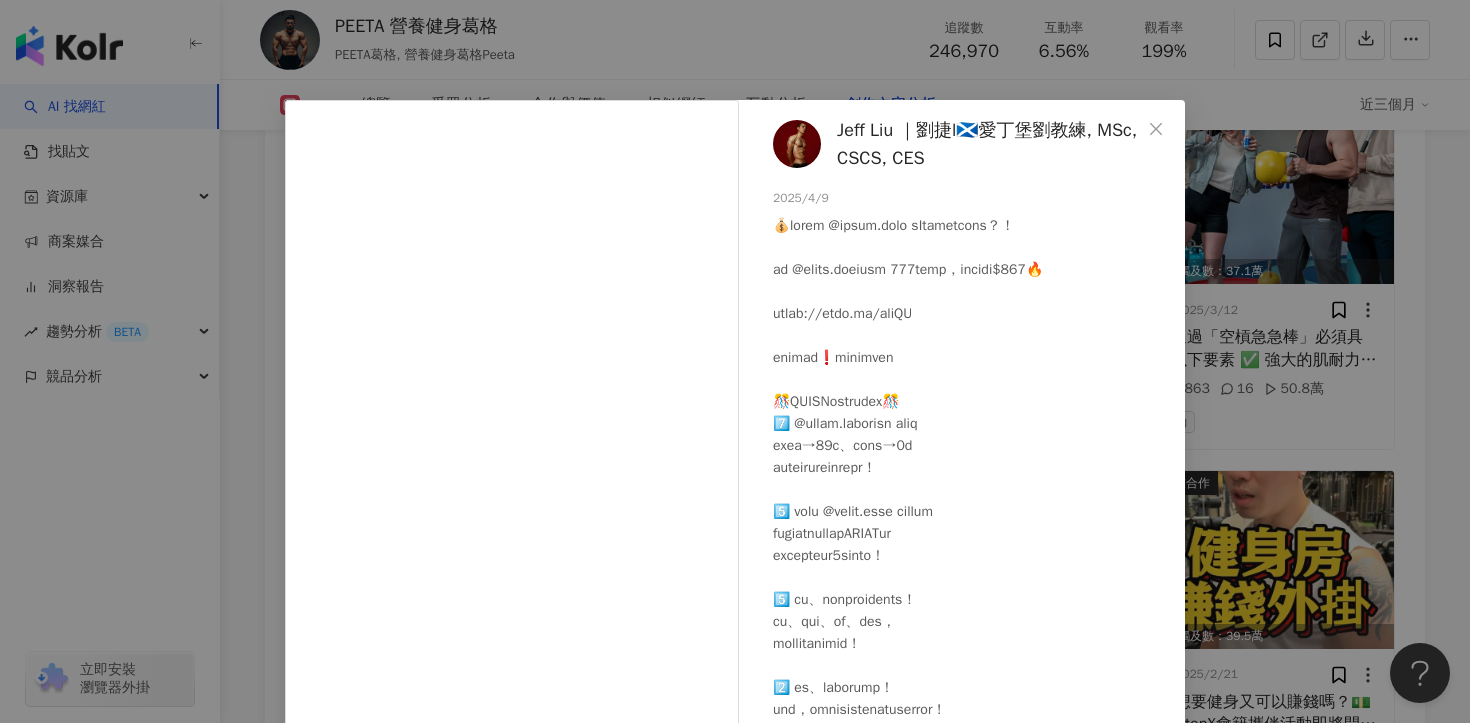 click on "Jeff Liu ｜劉捷l🏴󠁧󠁢󠁳󠁣󠁴󠁿愛丁堡劉教練, MSc, CSCS, CES 2025/4/9 979 24 7.6萬 查看原始貼文" at bounding box center [735, 361] 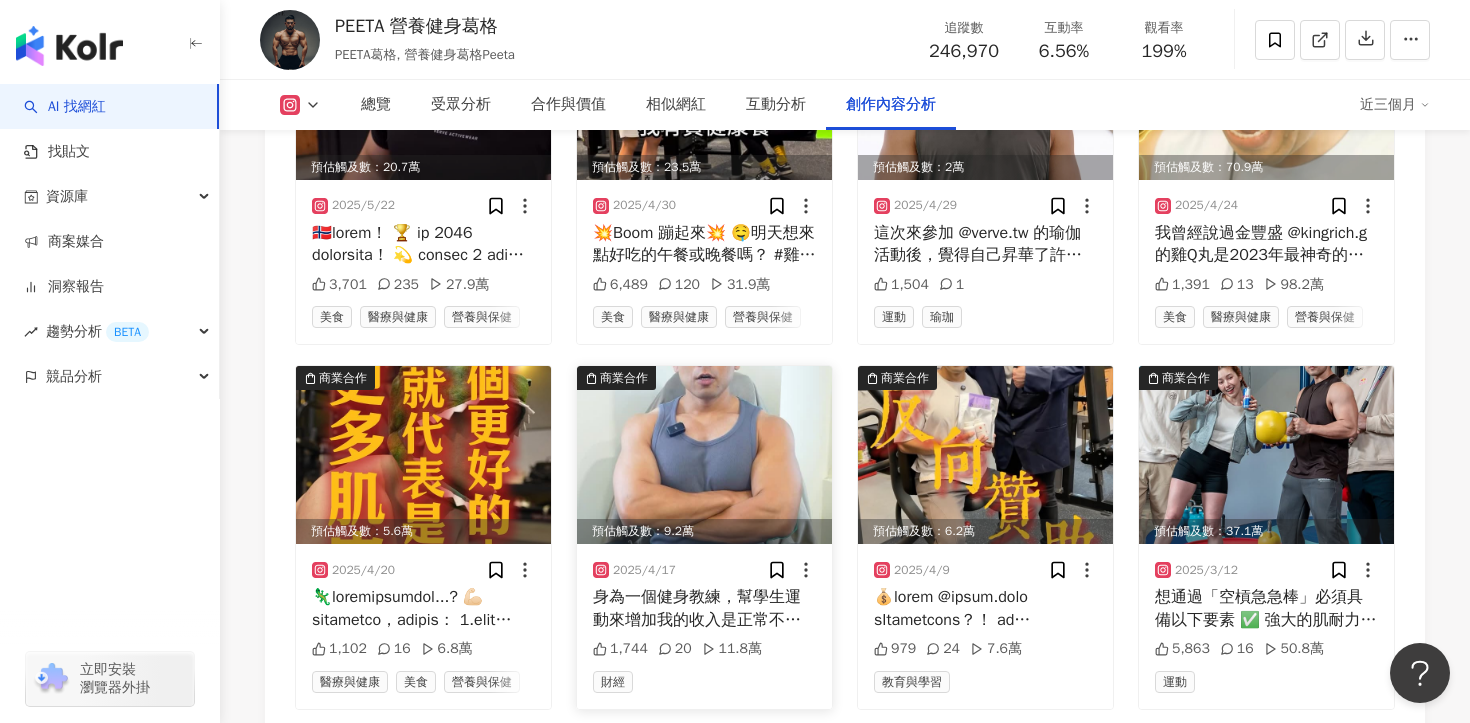 scroll, scrollTop: 7401, scrollLeft: 0, axis: vertical 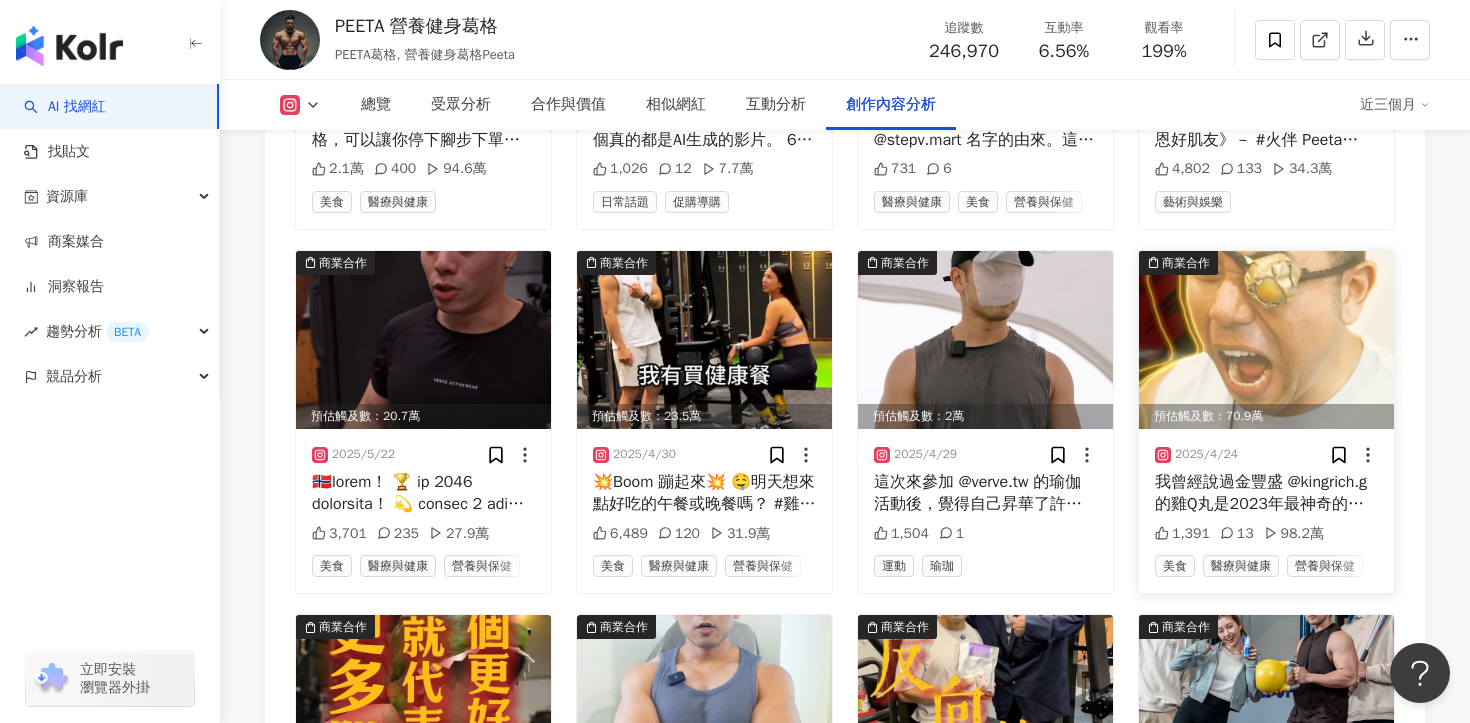 click on "我曾經說過金豐盛 @kingrich.g 的雞Q丸是2023年最神奇的發明！
他解決了我想要解嘴饞，又想要補蛋白質的問題。
去年後雞Q丸出了一個新的口味：海南雞風味雞Q丸。
這個口味非常的棒，唯一的缺點就是很常在全家便利商店缺貨。
一旦缺貨我吃不到，就會變成瘋眼穆迪，渾身難受。
如果你也有一樣的問題，現在不用再擔心了。
架上沒有可以直接跟全家店員訂貨，讓你的肌肉不再失望！
金豐盛給你蛋白質補給的好選擇！
全家便利商店獨家販售中！" at bounding box center [1266, 493] 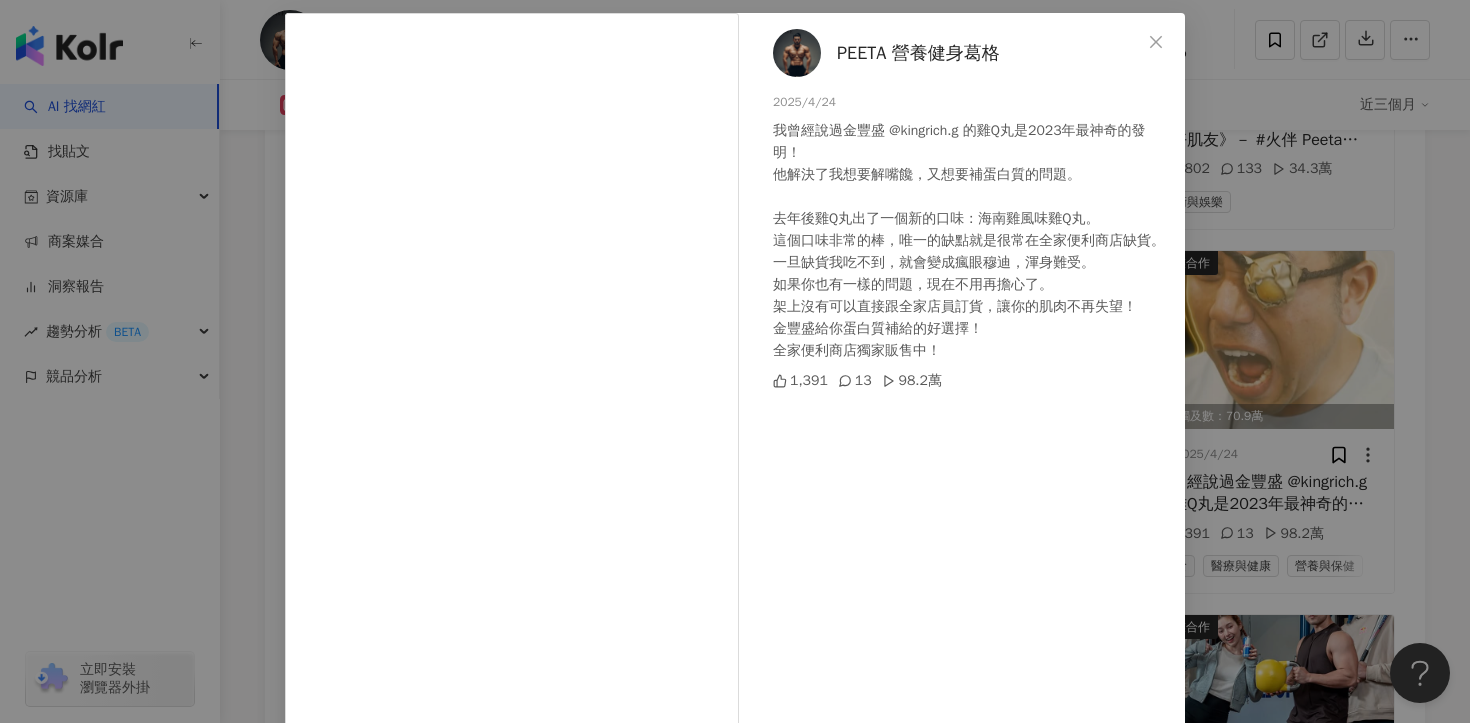 scroll, scrollTop: 89, scrollLeft: 0, axis: vertical 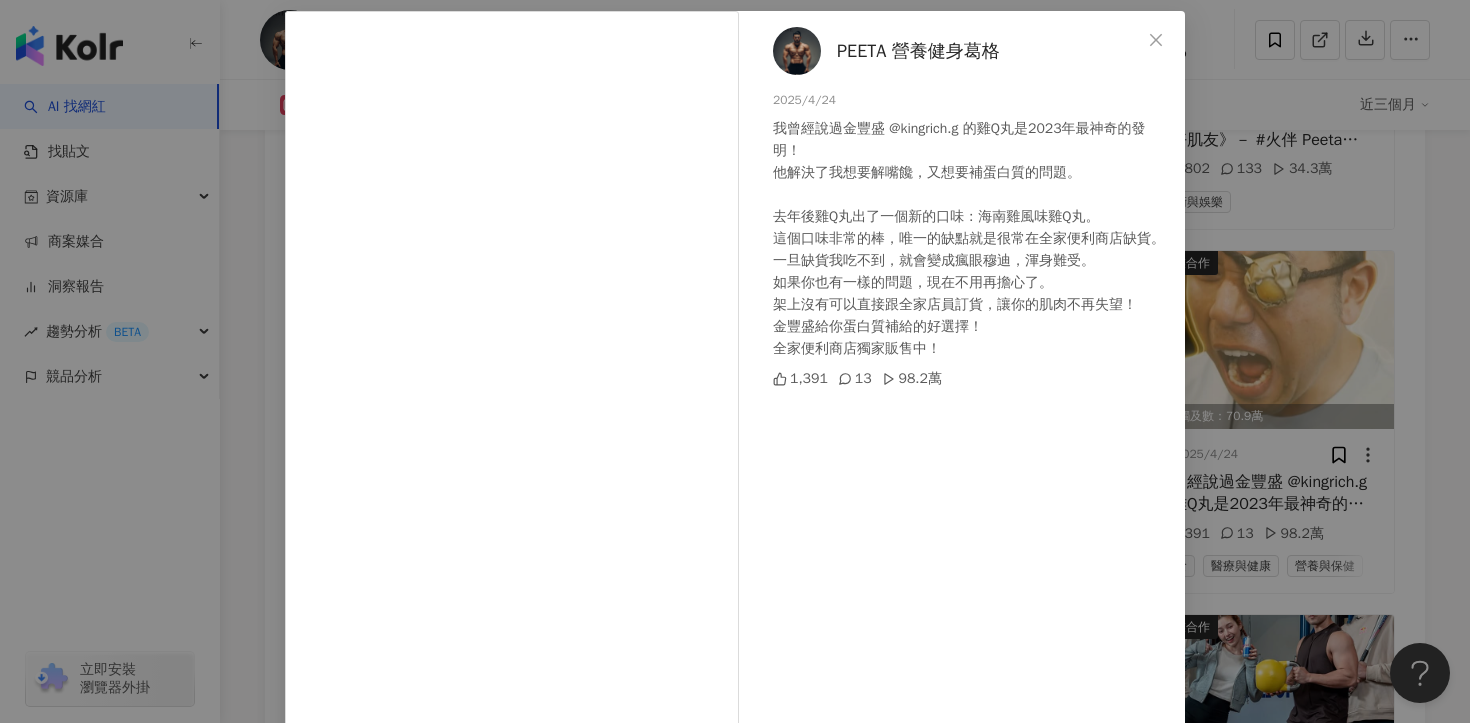 click on "PEETA 營養健身葛格 2025/4/24 我曾經說過金豐盛 @kingrich.g 的雞Q丸是2023年最神奇的發明！
他解決了我想要解嘴饞，又想要補蛋白質的問題。
去年後雞Q丸出了一個新的口味：海南雞風味雞Q丸。
這個口味非常的棒，唯一的缺點就是很常在全家便利商店缺貨。
一旦缺貨我吃不到，就會變成瘋眼穆迪，渾身難受。
如果你也有一樣的問題，現在不用再擔心了。
架上沒有可以直接跟全家店員訂貨，讓你的肌肉不再失望！
金豐盛給你蛋白質補給的好選擇！
全家便利商店獨家販售中！ 1,391 13 98.2萬 查看原始貼文" at bounding box center (735, 361) 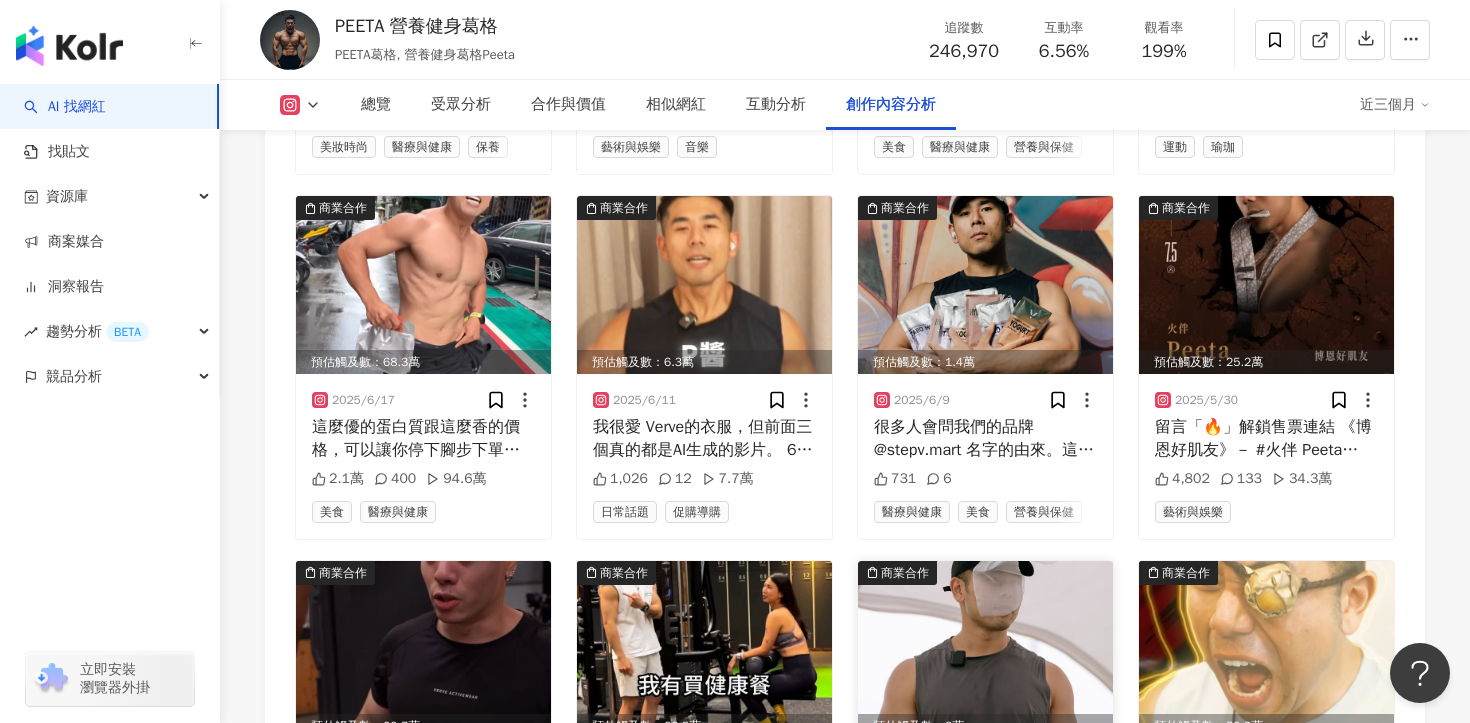 scroll, scrollTop: 7090, scrollLeft: 0, axis: vertical 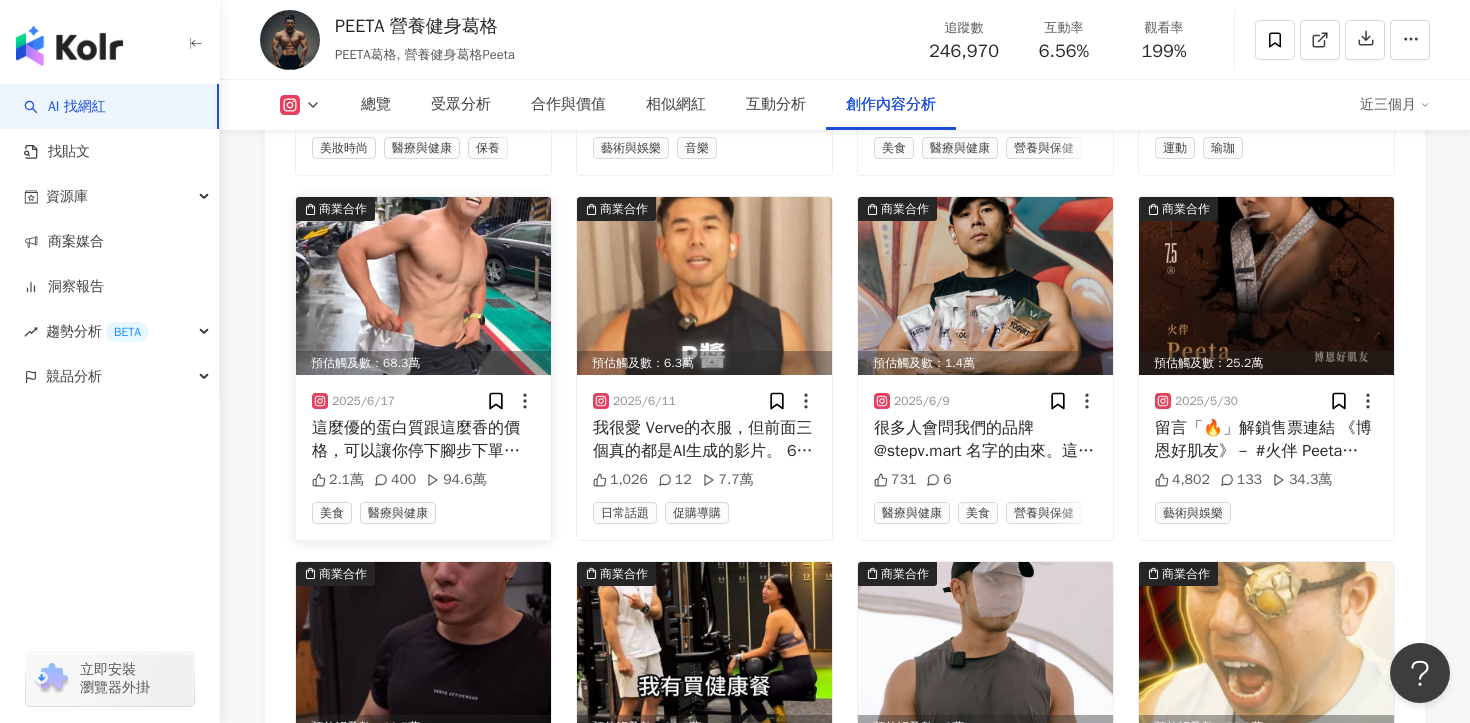 click on "這麼優的蛋白質跟這麼香的價格，可以讓你停下腳步下單嗎？
6/18 、6/19兩天，大包裝乳清限時52折，從今天半夜開始。快到 @stepv.mart 買下去
🫡
公告一下，由於我們現貨馬上被掃完，大家一直敲碗要加開，但我們又沒有多的貨了，所以只能開放預購。
大包裝乳清跟魚油都有開放預購，要等到七月底才能到貨。
寫些打家" at bounding box center (423, 439) 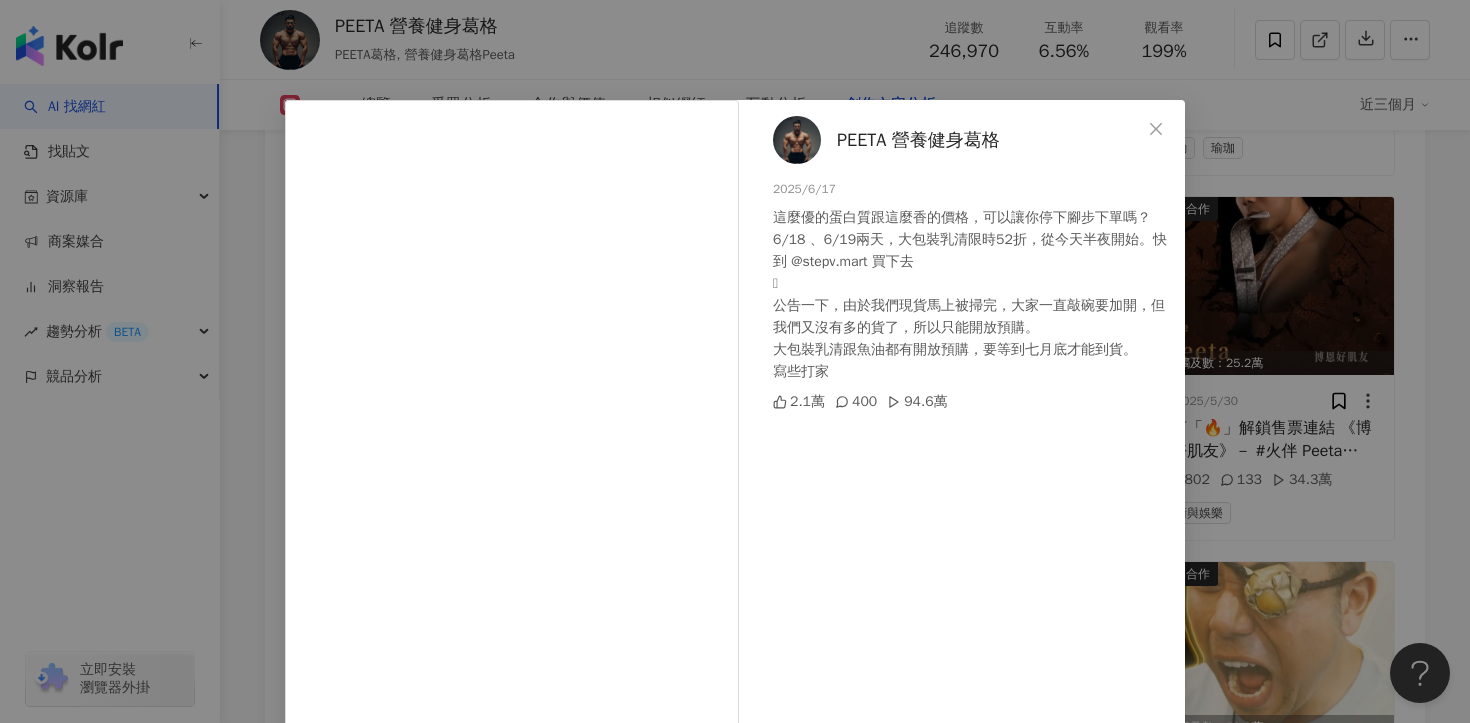 scroll, scrollTop: 99, scrollLeft: 0, axis: vertical 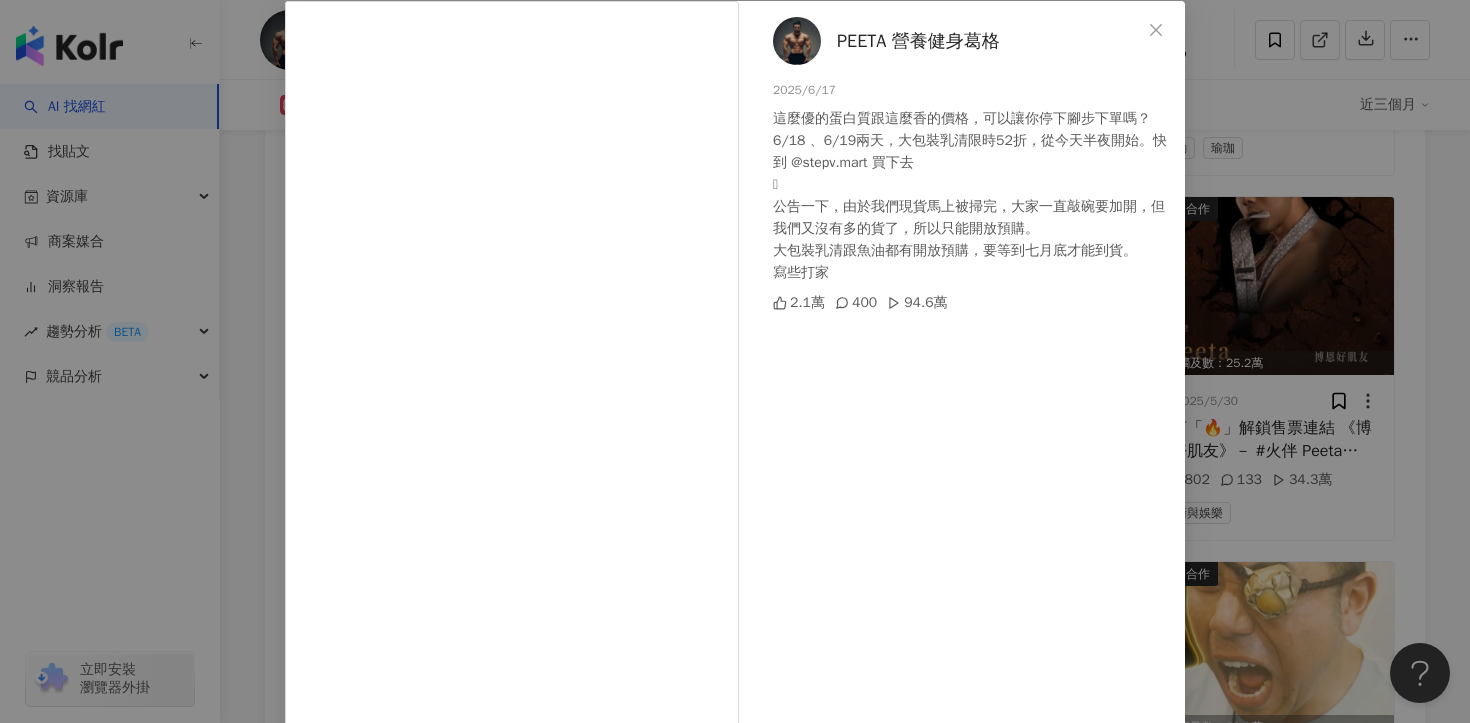 click on "PEETA 營養健身葛格 2025/6/17 這麼優的蛋白質跟這麼香的價格，可以讓你停下腳步下單嗎？
6/18 、6/19兩天，大包裝乳清限時52折，從今天半夜開始。快到 @stepv.mart 買下去
🫡
公告一下，由於我們現貨馬上被掃完，大家一直敲碗要加開，但我們又沒有多的貨了，所以只能開放預購。
大包裝乳清跟魚油都有開放預購，要等到七月底才能到貨。
寫些打家 2.1萬 400 94.6萬 查看原始貼文" at bounding box center [735, 361] 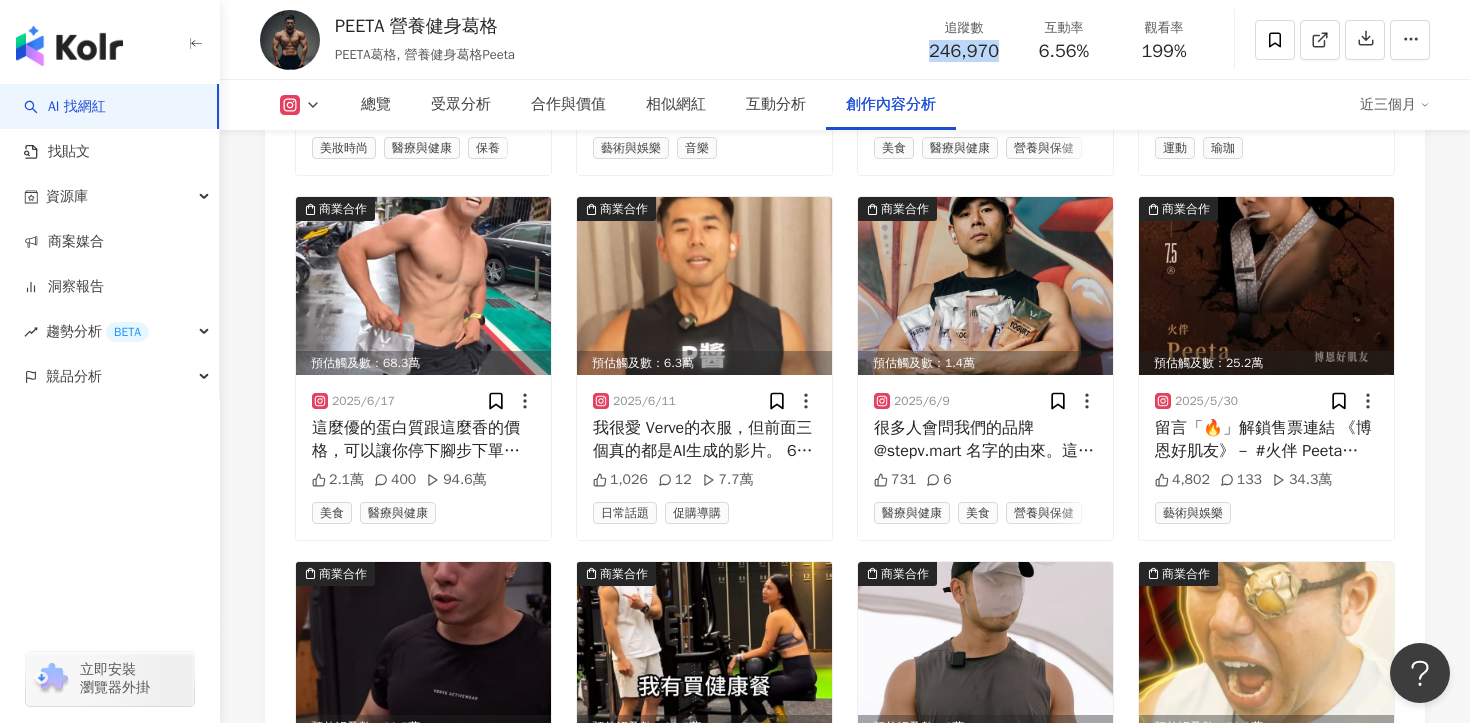 drag, startPoint x: 929, startPoint y: 53, endPoint x: 1000, endPoint y: 53, distance: 71 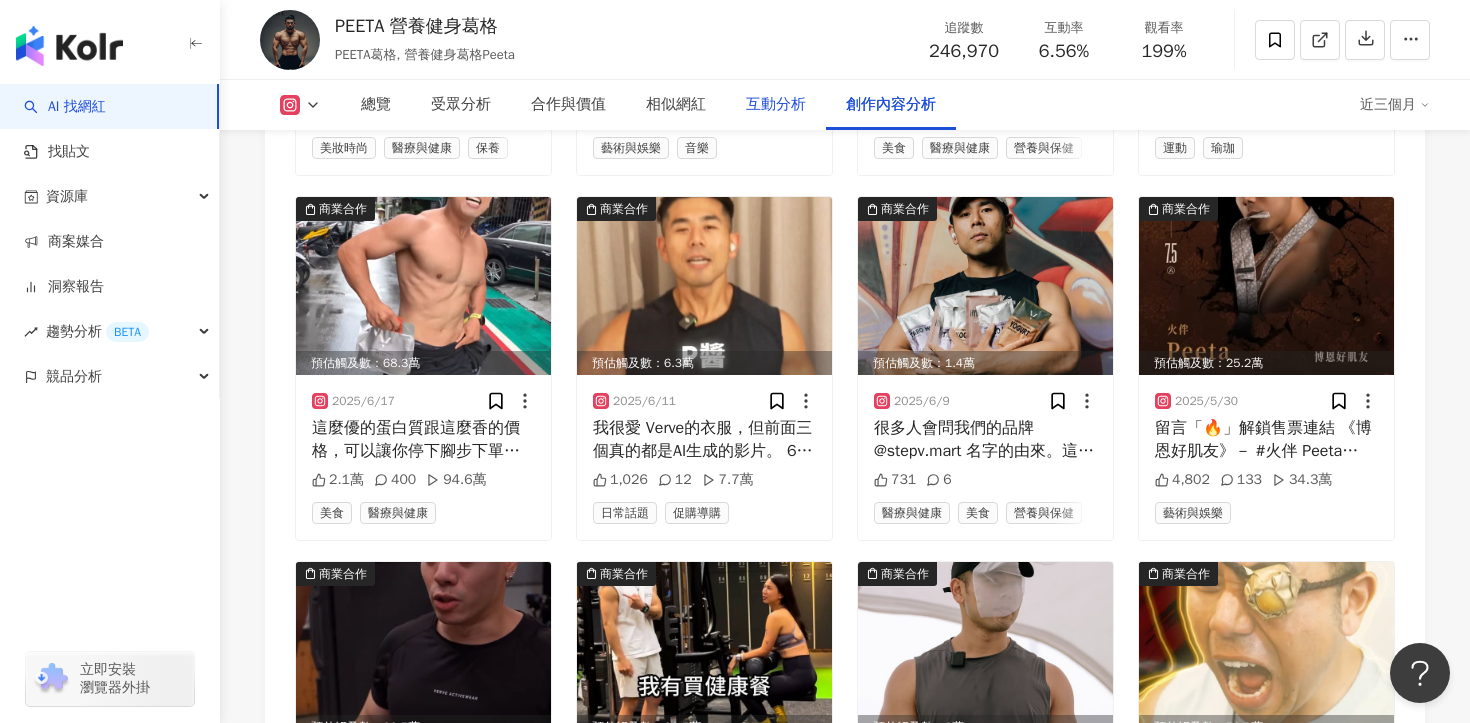 click on "互動分析" at bounding box center (776, 105) 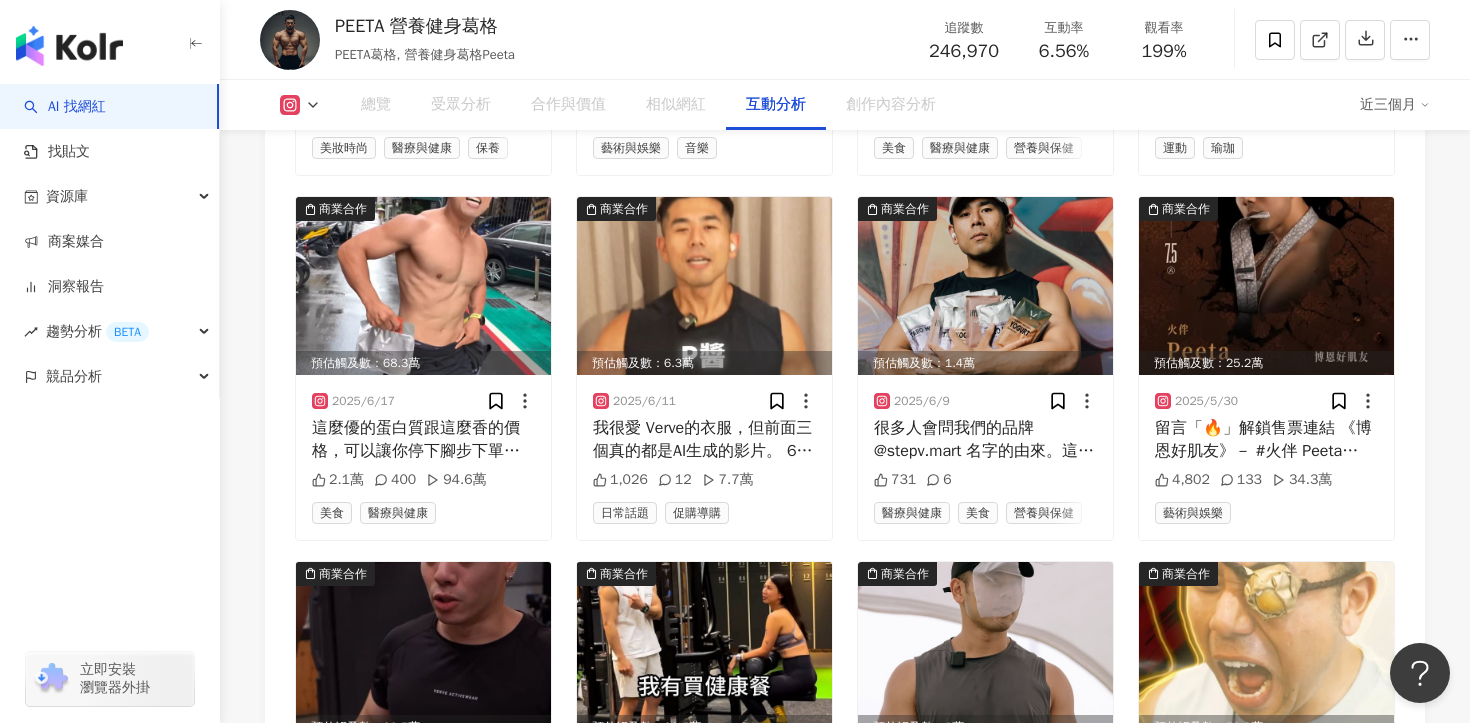 scroll, scrollTop: 4104, scrollLeft: 0, axis: vertical 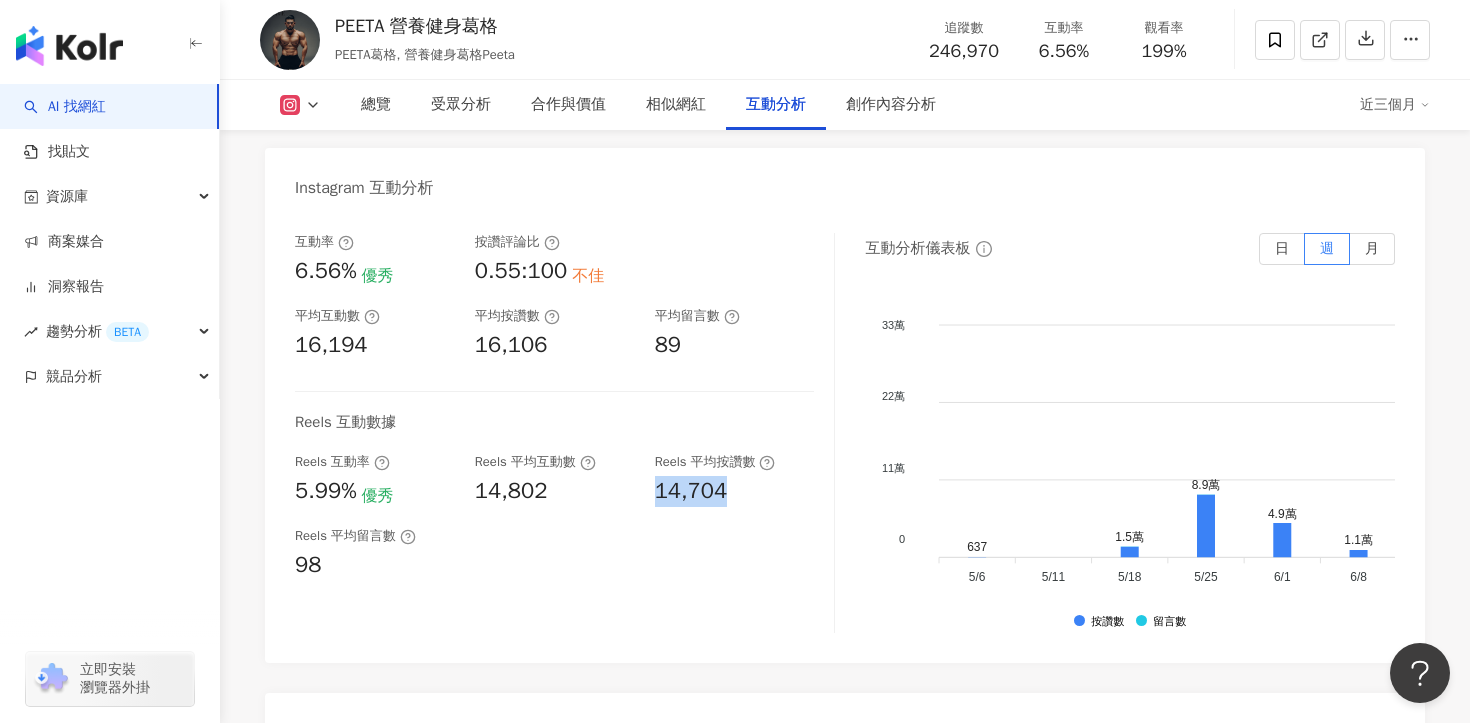 drag, startPoint x: 647, startPoint y: 532, endPoint x: 739, endPoint y: 532, distance: 92 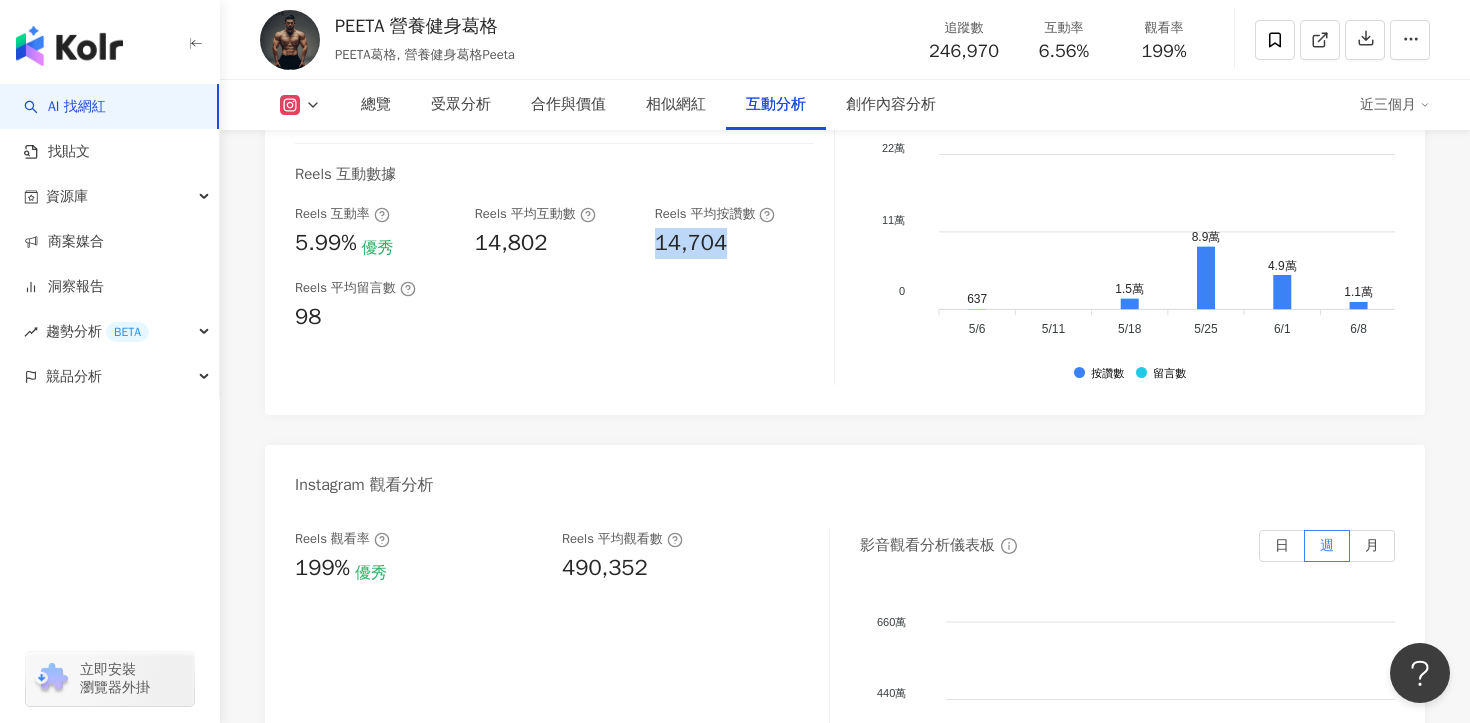 scroll, scrollTop: 4375, scrollLeft: 0, axis: vertical 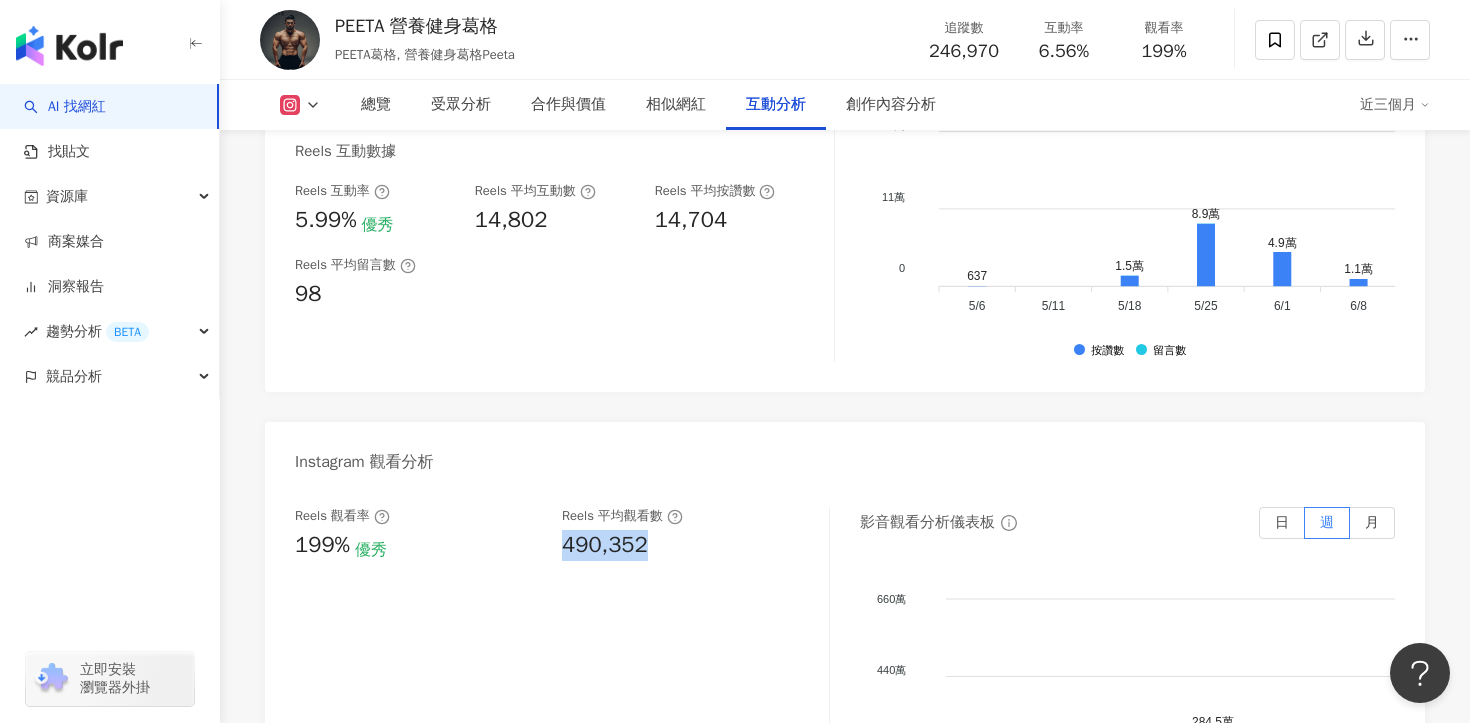 drag, startPoint x: 559, startPoint y: 591, endPoint x: 651, endPoint y: 591, distance: 92 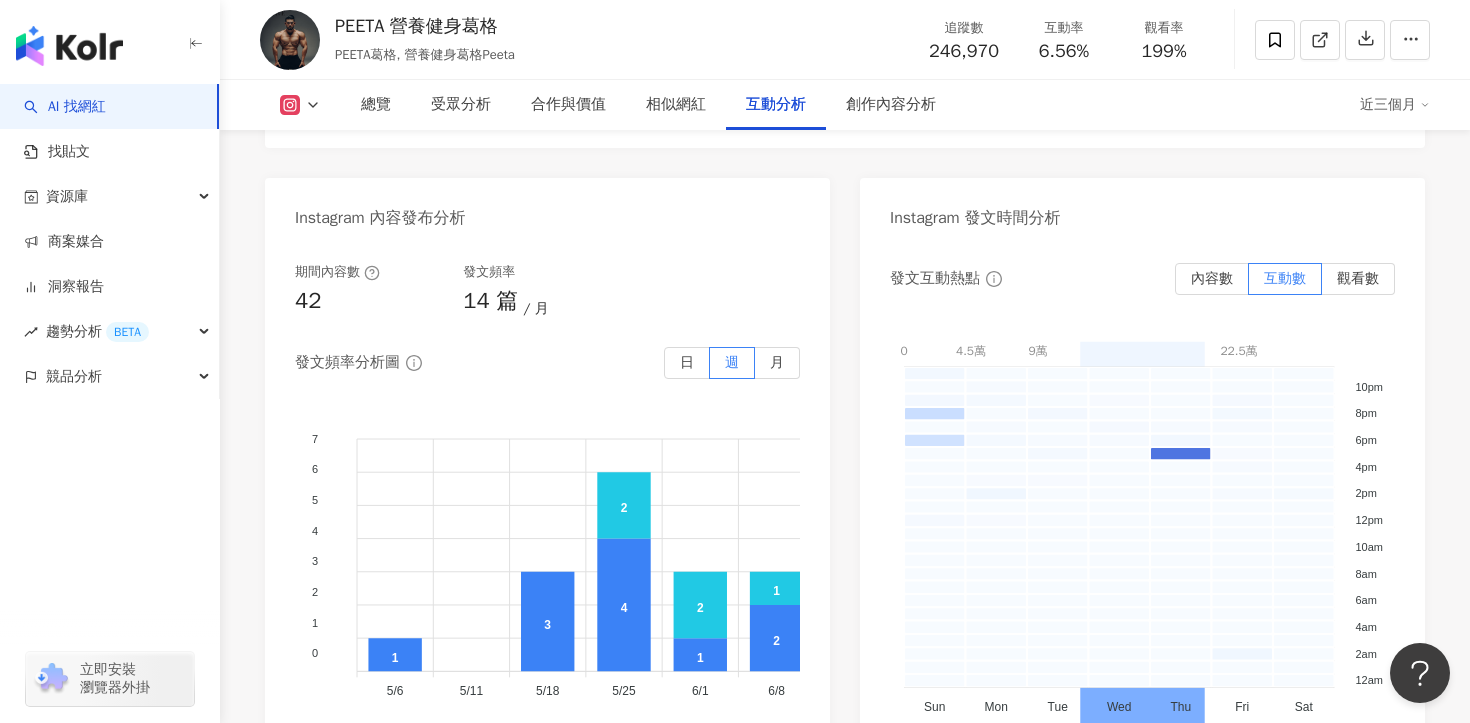 scroll, scrollTop: 5170, scrollLeft: 0, axis: vertical 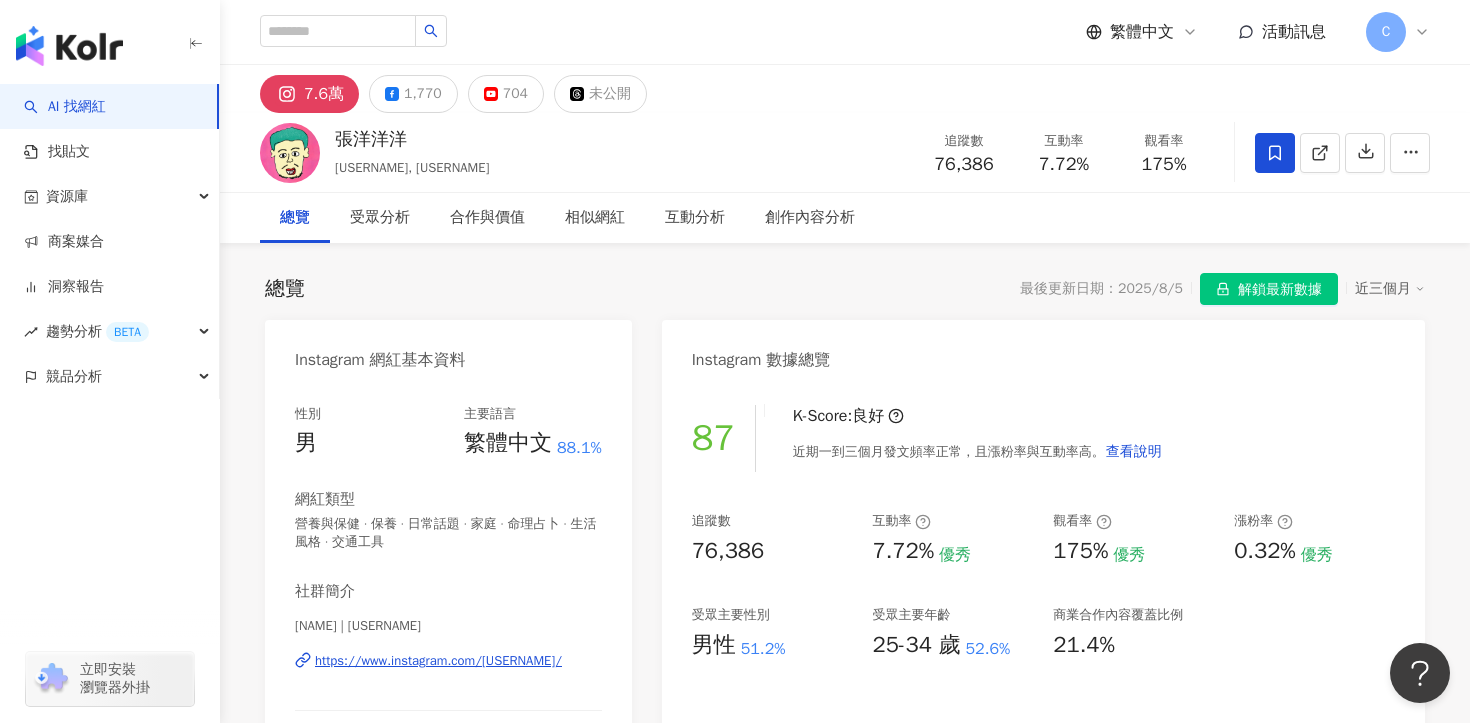 click on "總覽 最後更新日期：[DATE] 解鎖最新數據 近三個月 Instagram 網紅基本資料 性別   男 主要語言   繁體中文 88.1% 網紅類型 營養與保健 · 保養 · 日常話題 · 家庭 · 命理占卜 · 生活風格 · 交通工具 社群簡介 [NAME] | [USERNAME] https://www.instagram.com/[USERNAME]/ ☆✩你隨意我開心✩☆
📪 [EMAIL] Instagram 數據總覽 87 K-Score :   良好 近期一到三個月發文頻率正常，且漲粉率與互動率高。 查看說明 追蹤數   76,386 互動率   7.72% 優秀 觀看率   175% 優秀 漲粉率   0.32% 優秀 受眾主要性別   男性 51.2% 受眾主要年齡   25-34 歲 52.6% 商業合作內容覆蓋比例   21.4% AI Instagram 成效等級三大指標 互動率 7.72% 優秀 同等級網紅的互動率中位數為  0.62% 觀看率 175% 優秀 同等級網紅的觀看率中位數為  6.31% 漲粉率 0.32% 優秀 同等級網紅的漲粉率中位數為  0% 成效等級 ： 優秀 良好" at bounding box center (845, 1038) 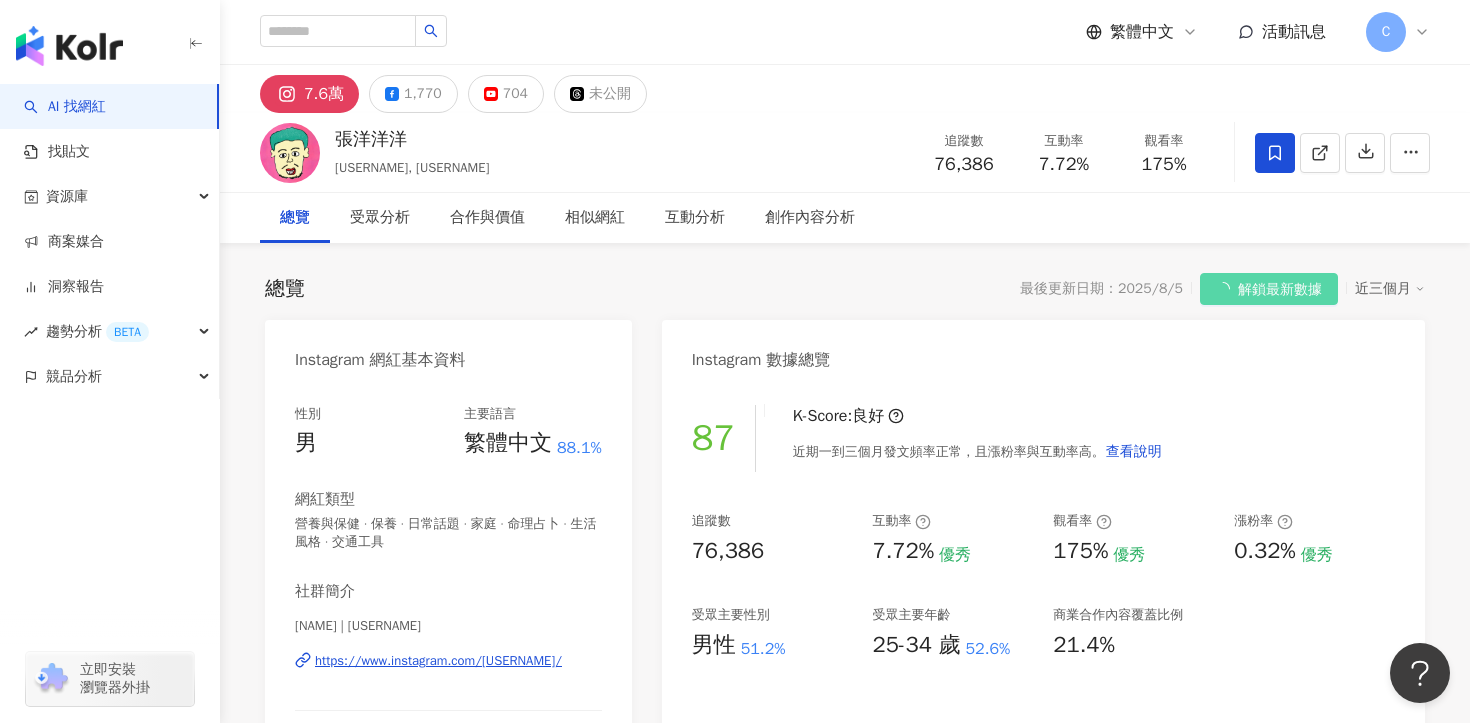 click on "[NAME] | [USERNAME] https://www.instagram.com/[USERNAME]/" at bounding box center (448, 675) 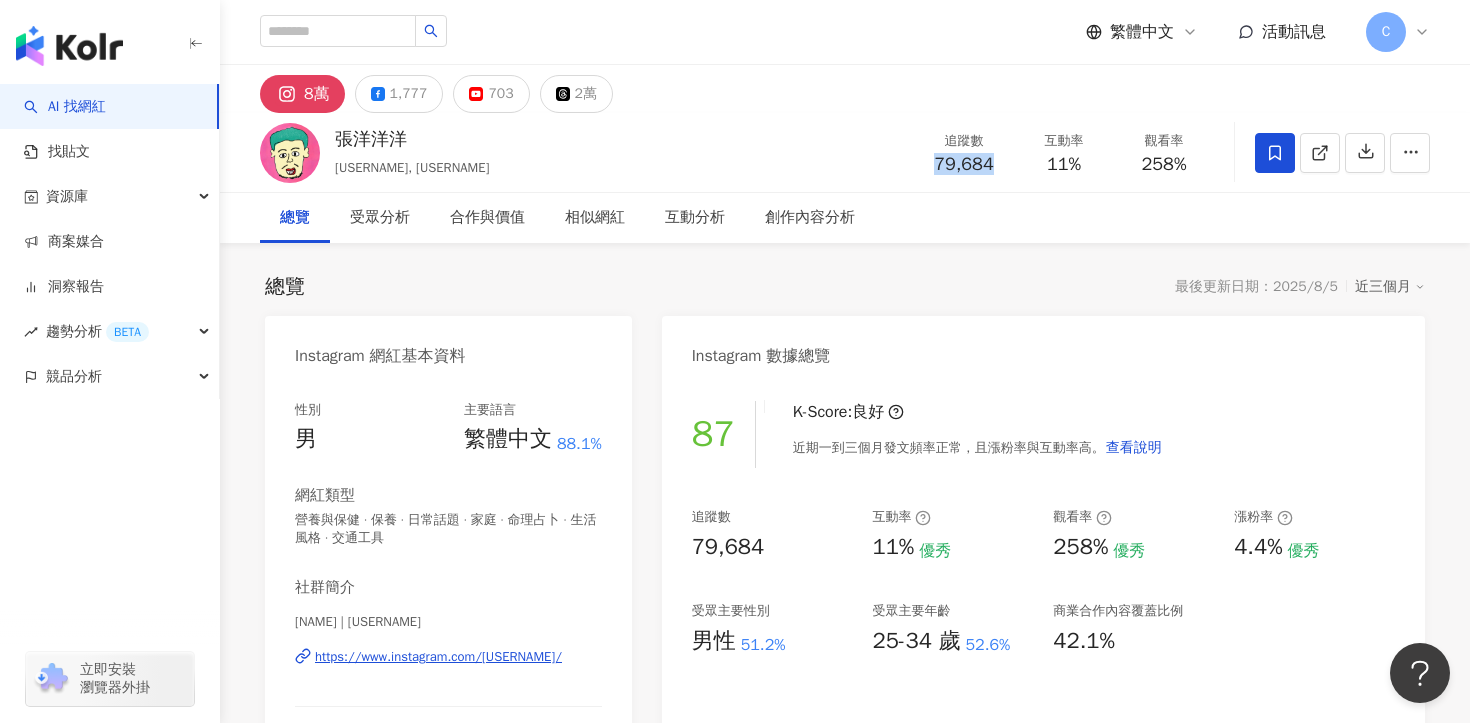 drag, startPoint x: 962, startPoint y: 168, endPoint x: 996, endPoint y: 168, distance: 34 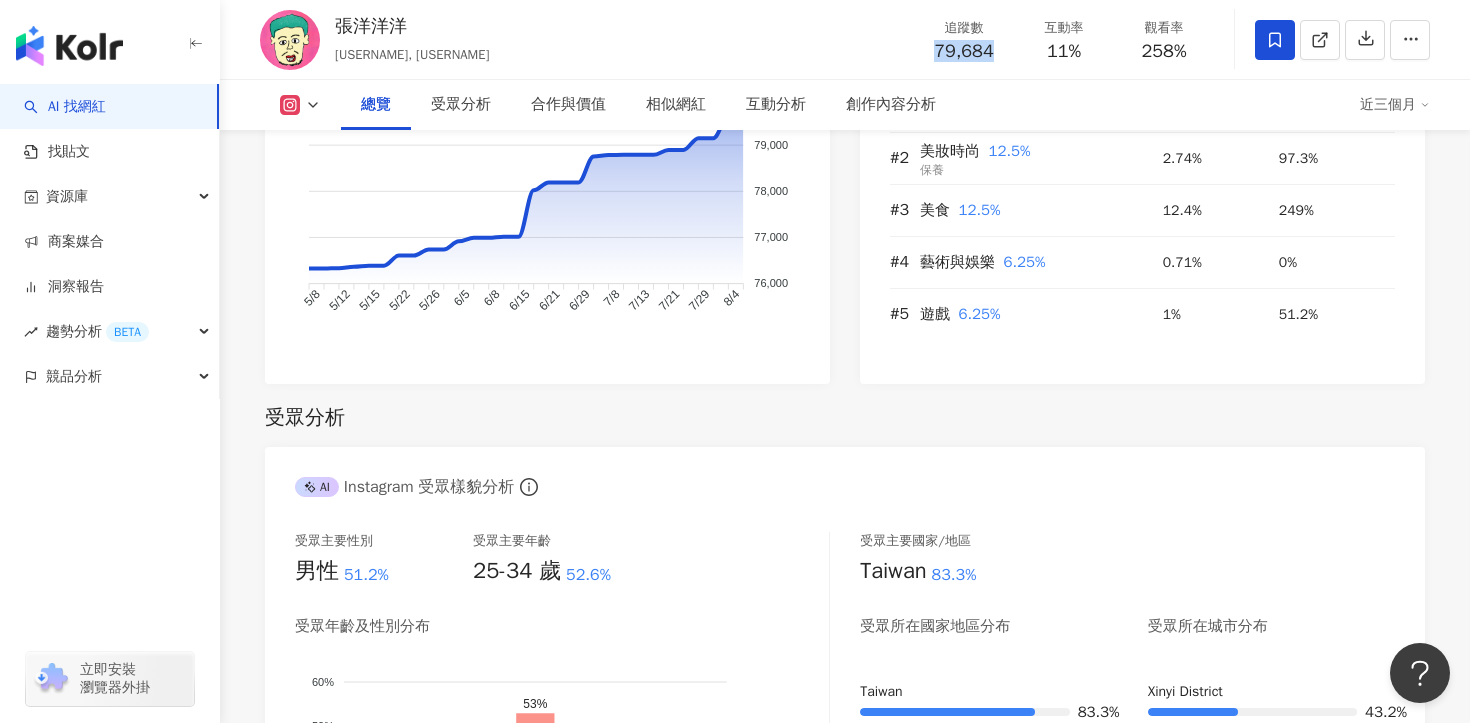 scroll, scrollTop: 1765, scrollLeft: 0, axis: vertical 